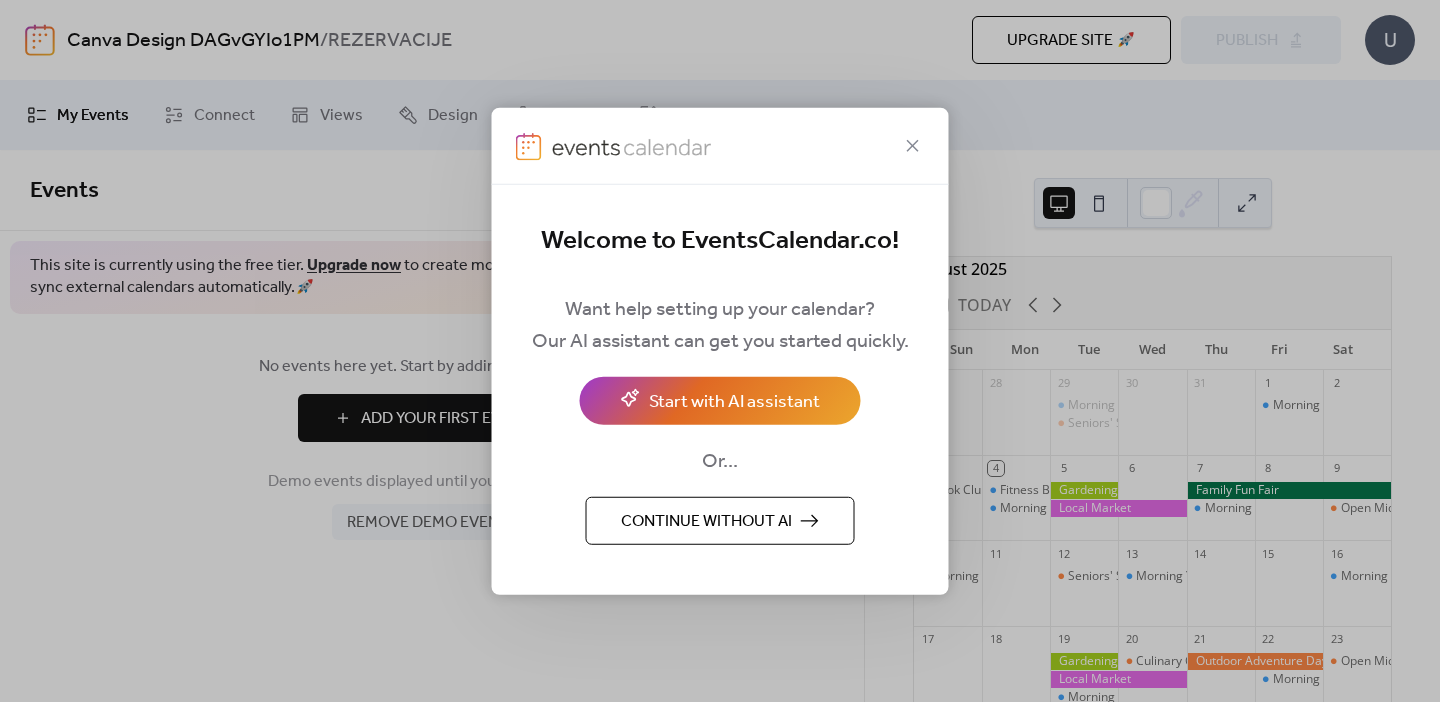scroll, scrollTop: 0, scrollLeft: 0, axis: both 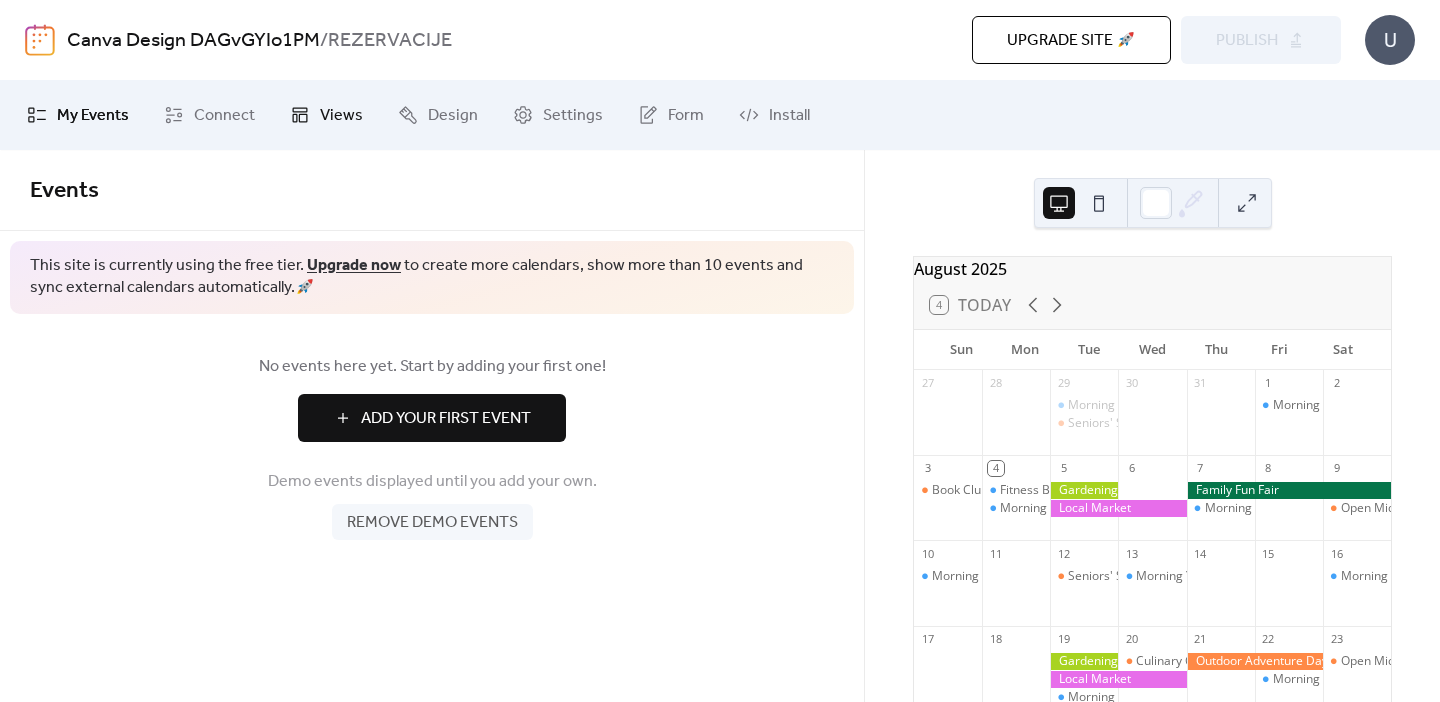 click on "Views" at bounding box center (341, 116) 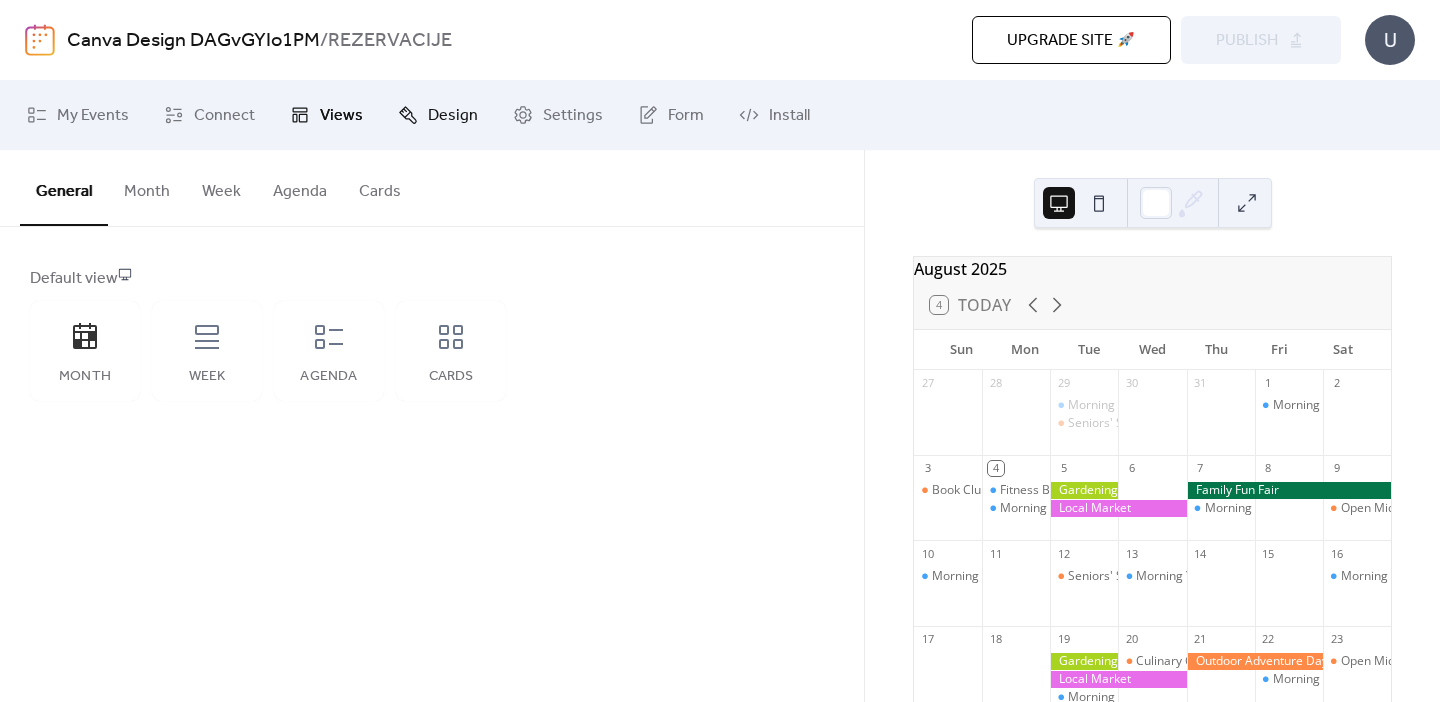 click on "Design" at bounding box center (438, 115) 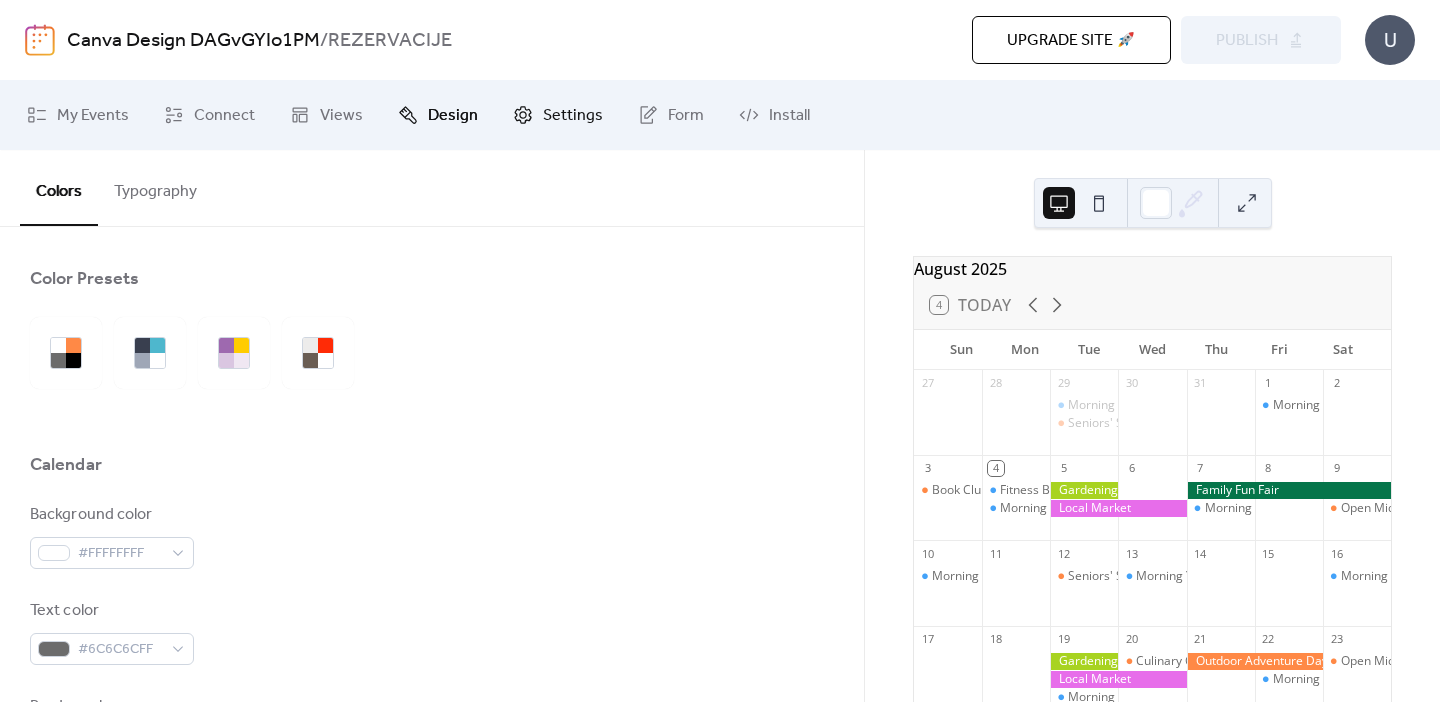 click on "Settings" at bounding box center (573, 116) 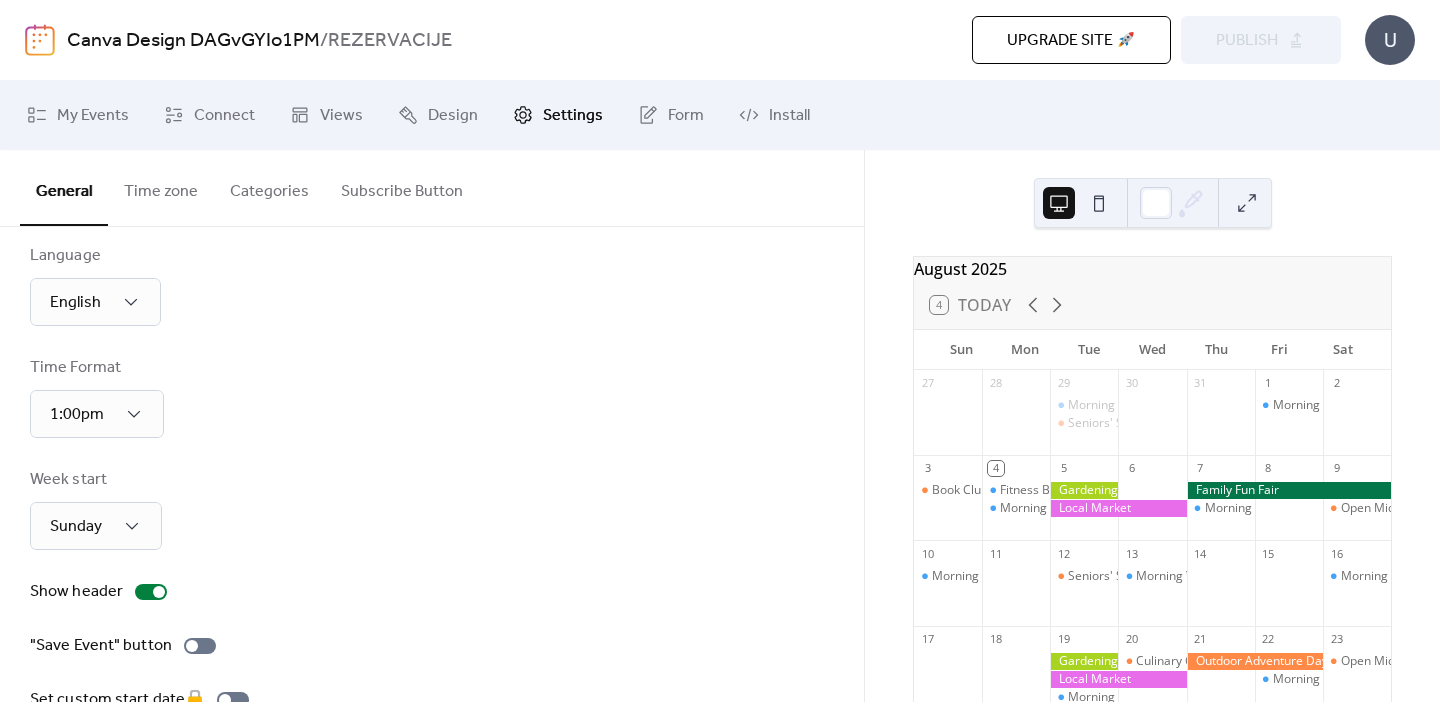 scroll, scrollTop: 0, scrollLeft: 0, axis: both 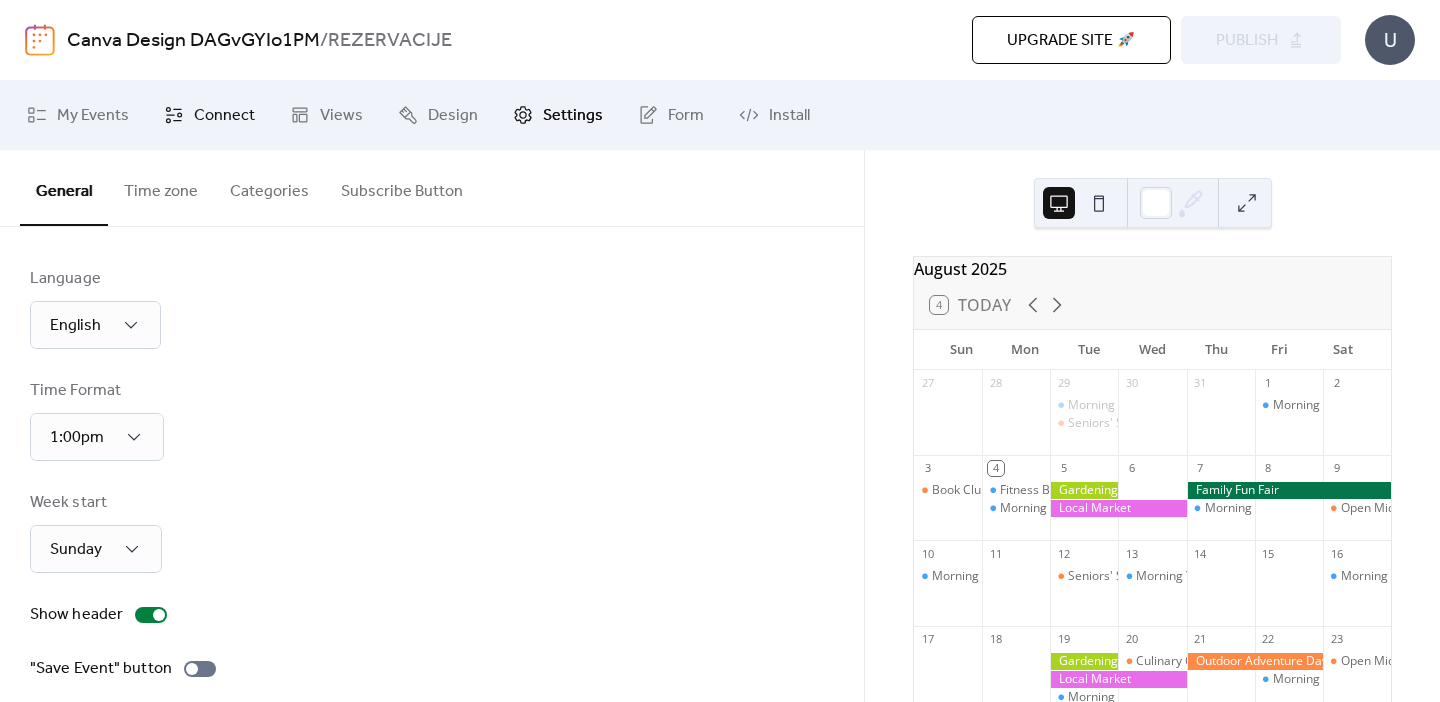 click on "Connect" at bounding box center (224, 116) 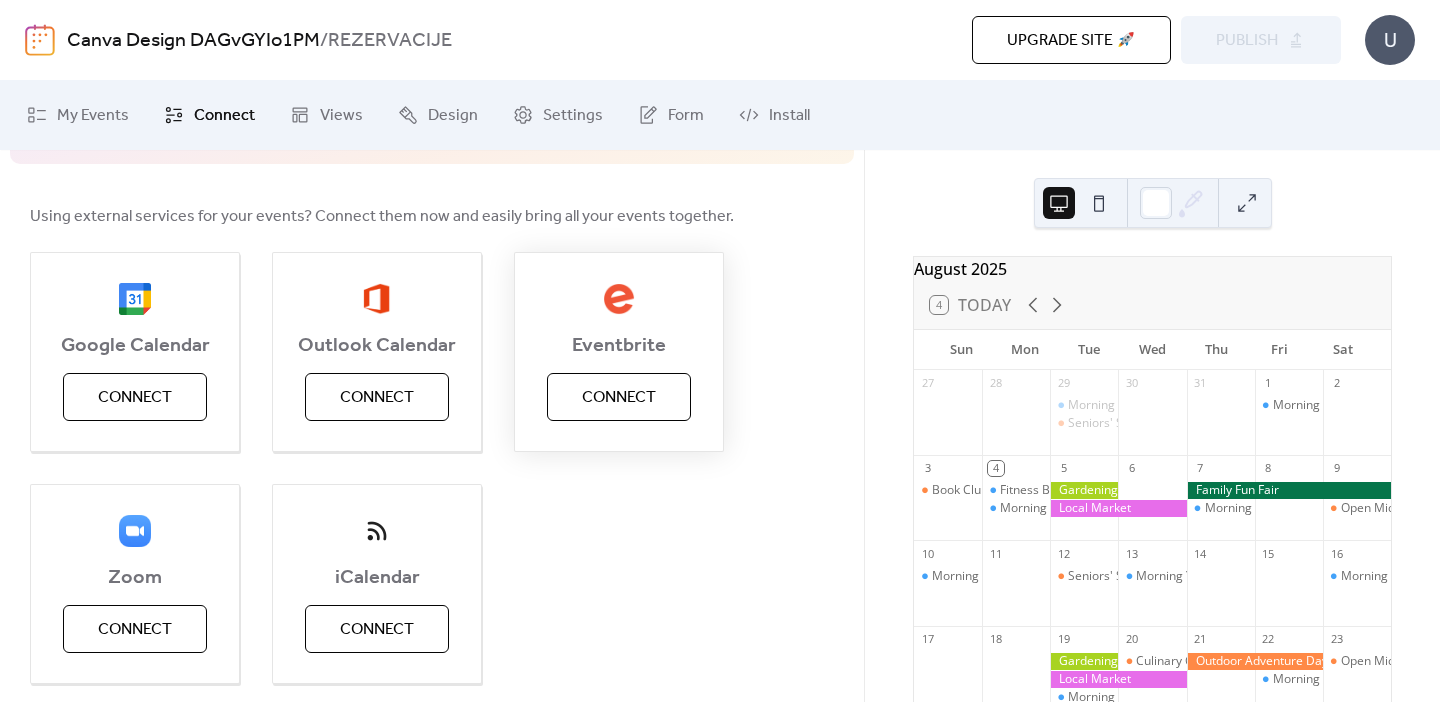 scroll, scrollTop: 190, scrollLeft: 0, axis: vertical 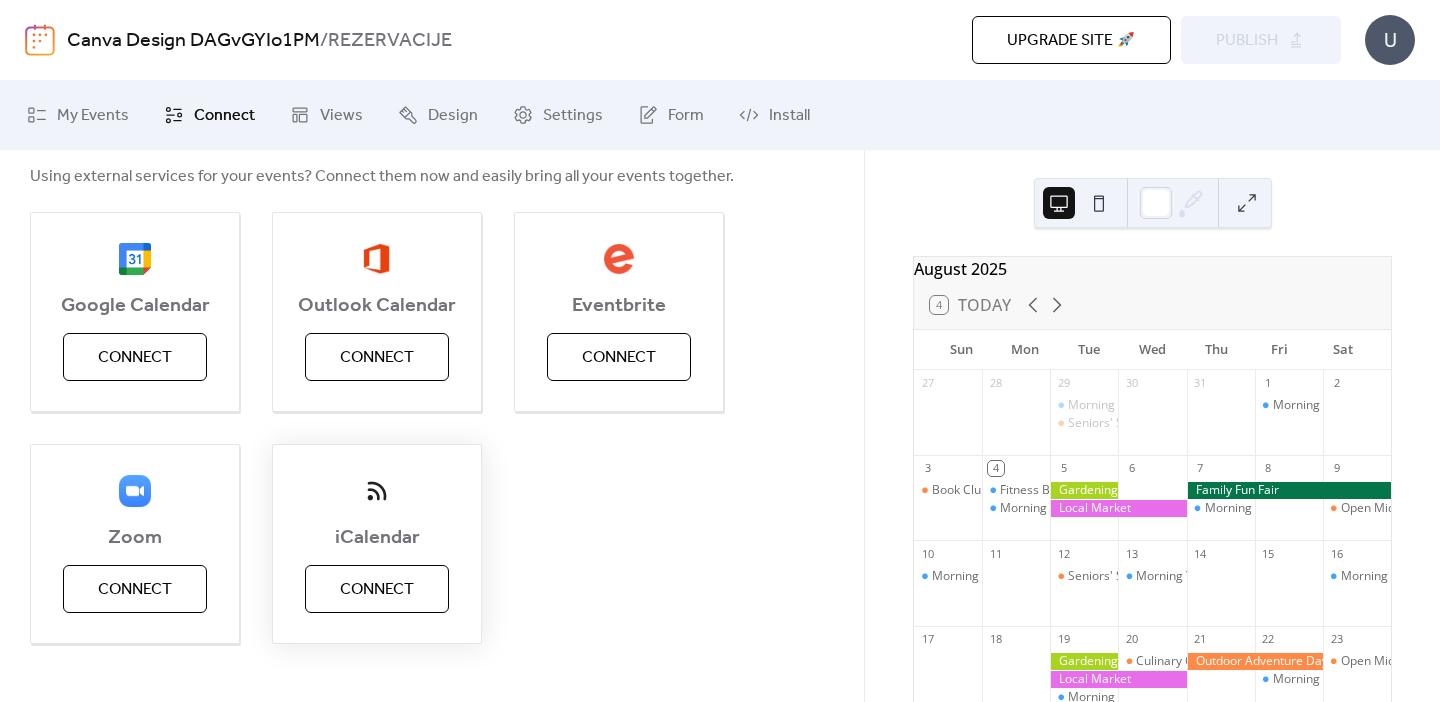 click on "Connect" at bounding box center [377, 590] 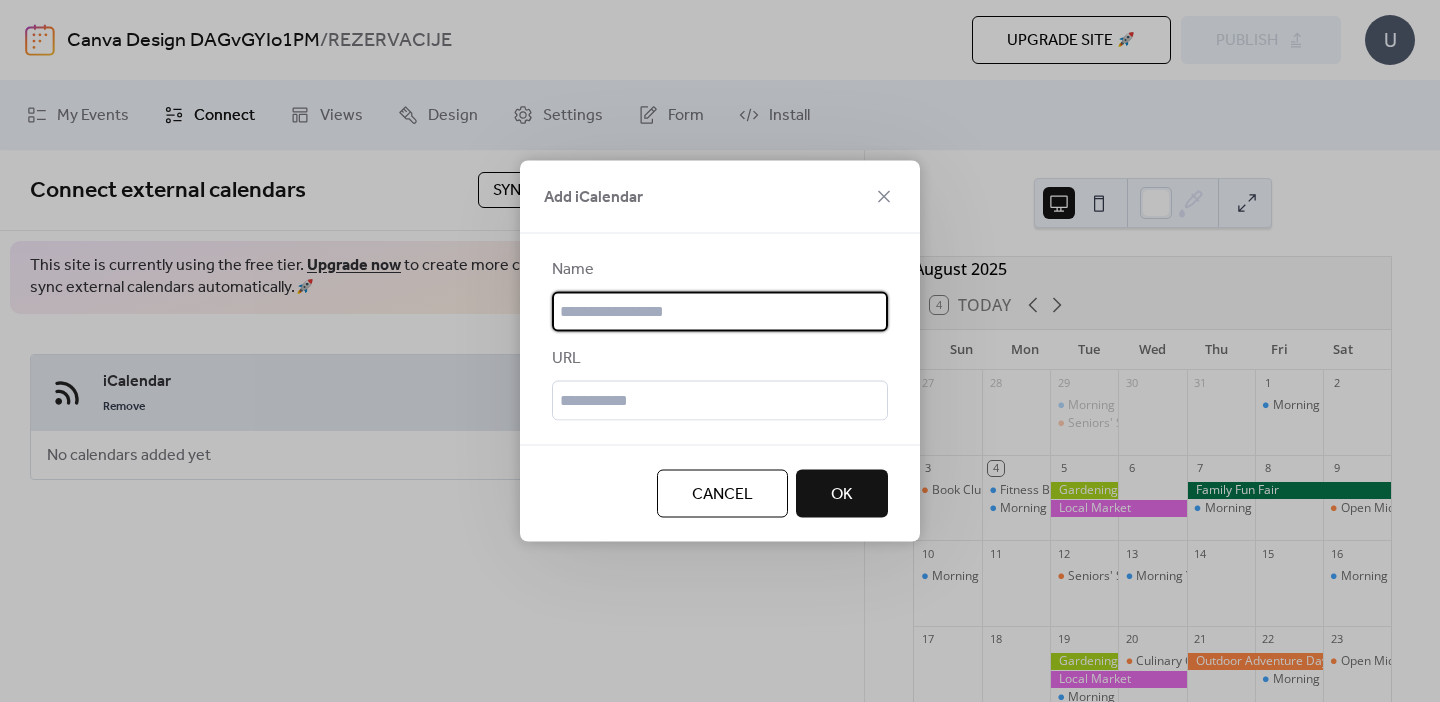 scroll, scrollTop: 0, scrollLeft: 0, axis: both 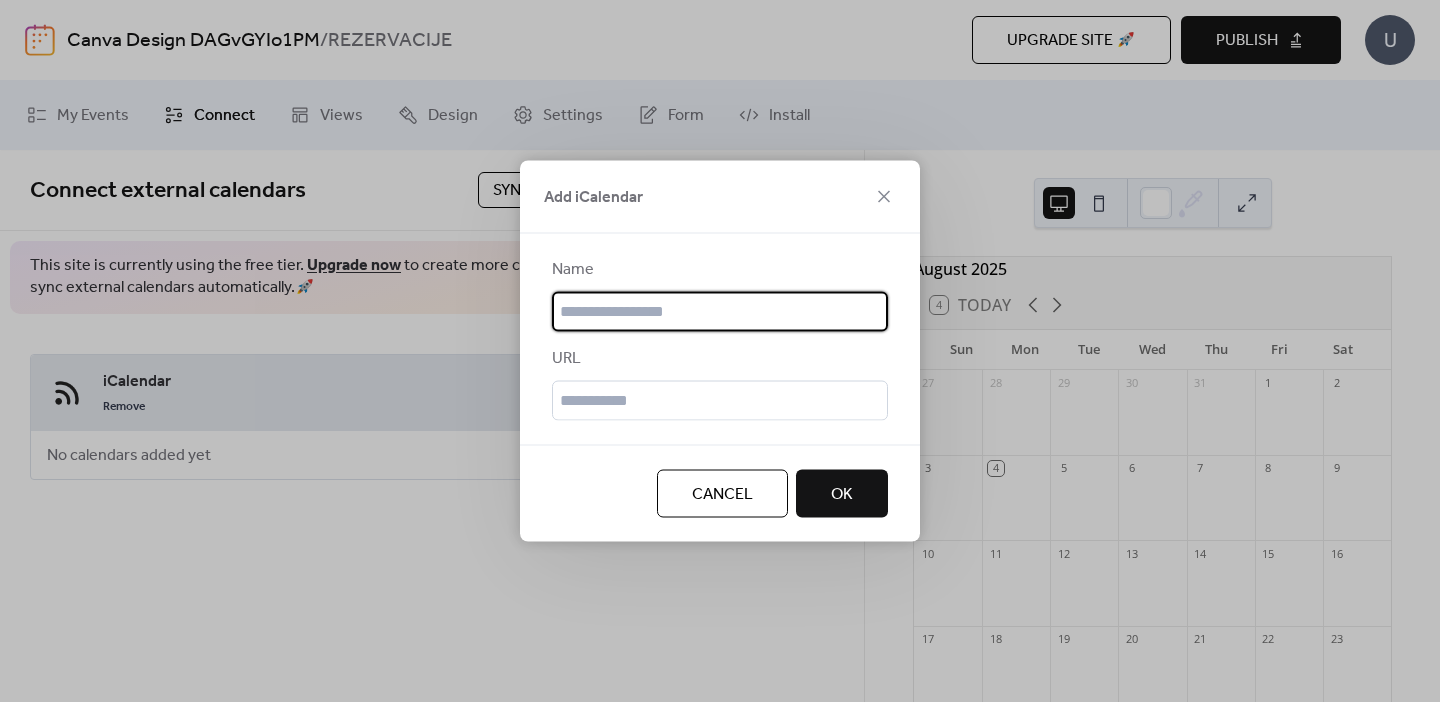 paste on "**********" 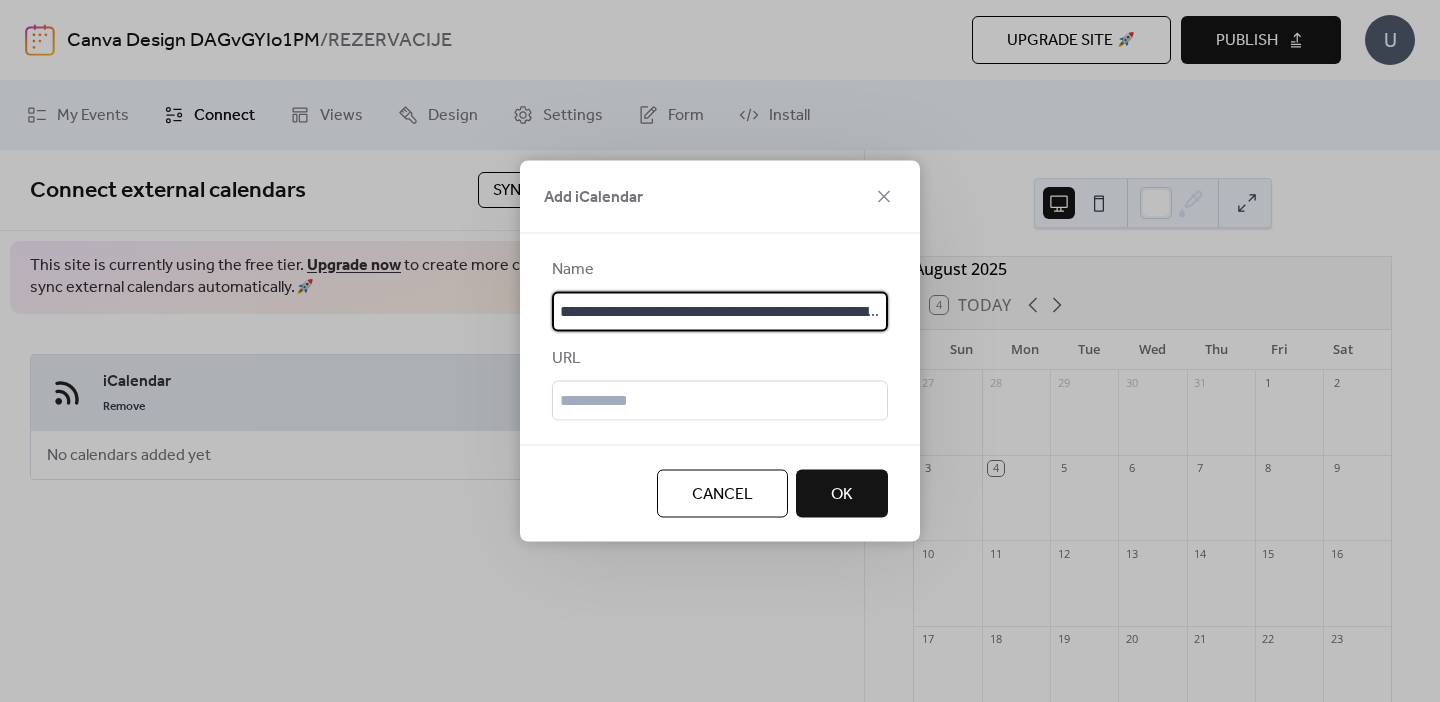 scroll, scrollTop: 0, scrollLeft: 248, axis: horizontal 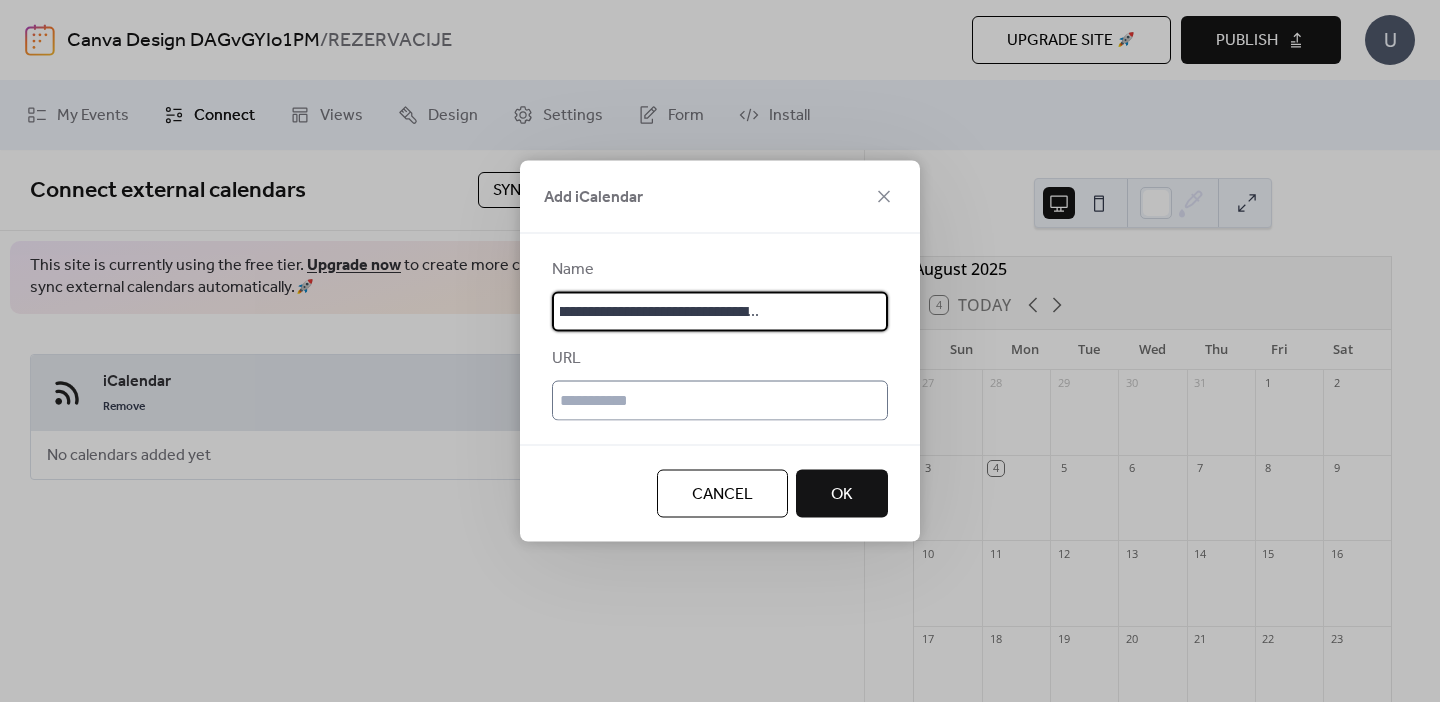 type on "**********" 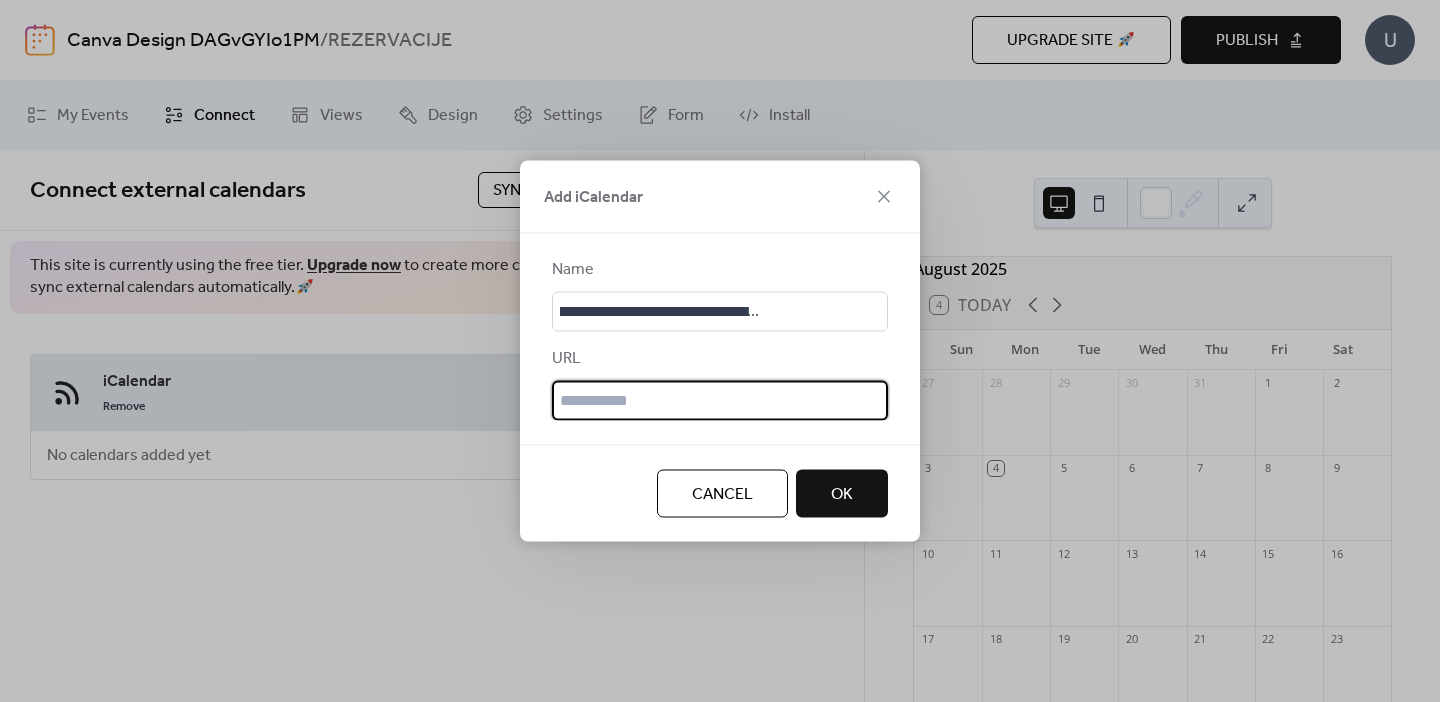 scroll, scrollTop: 0, scrollLeft: 0, axis: both 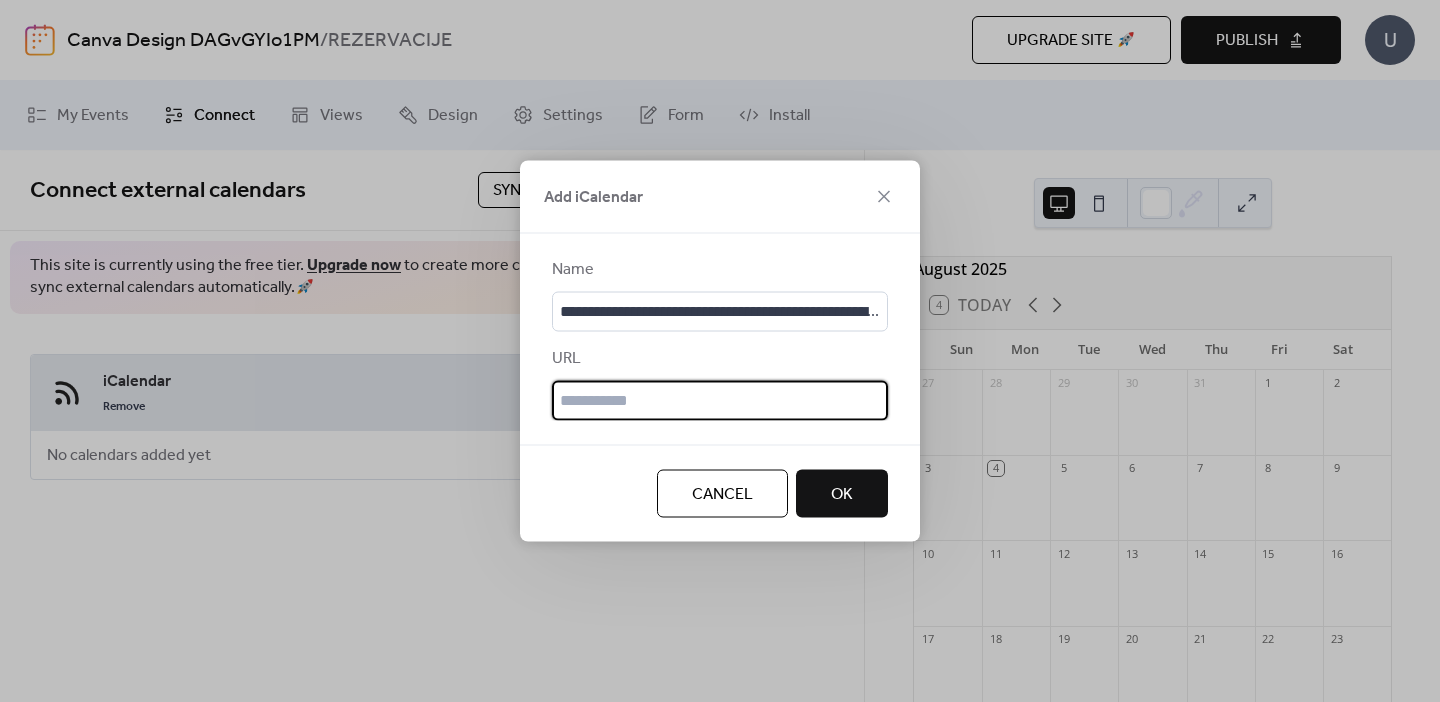 click at bounding box center (720, 401) 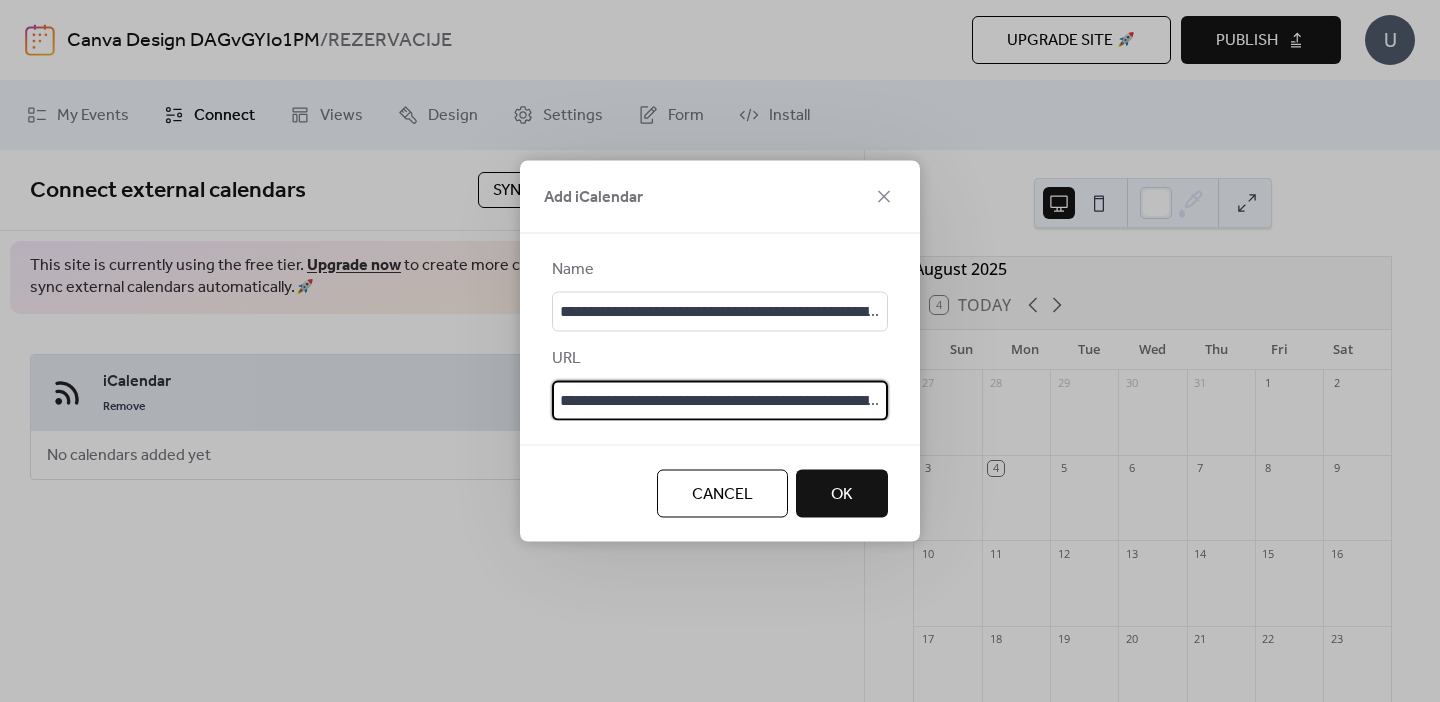 scroll, scrollTop: 0, scrollLeft: 248, axis: horizontal 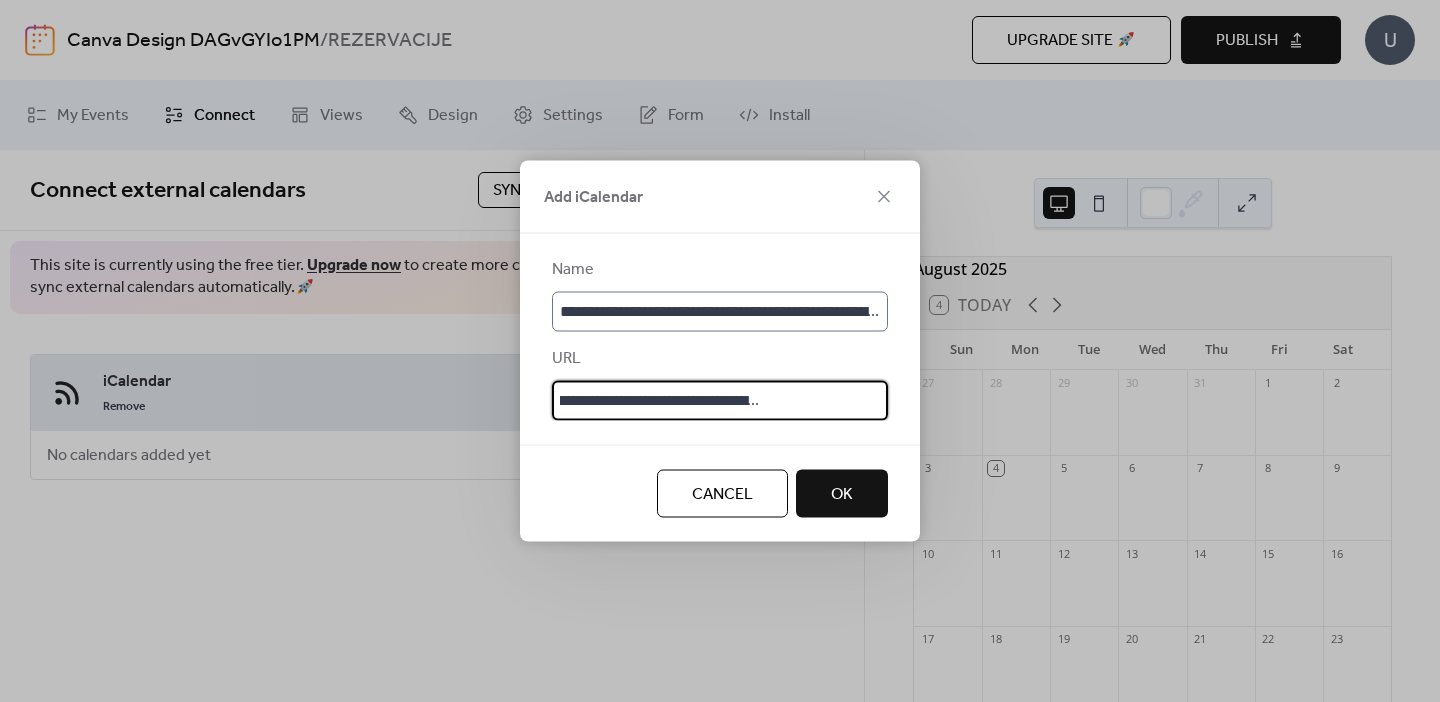 type on "**********" 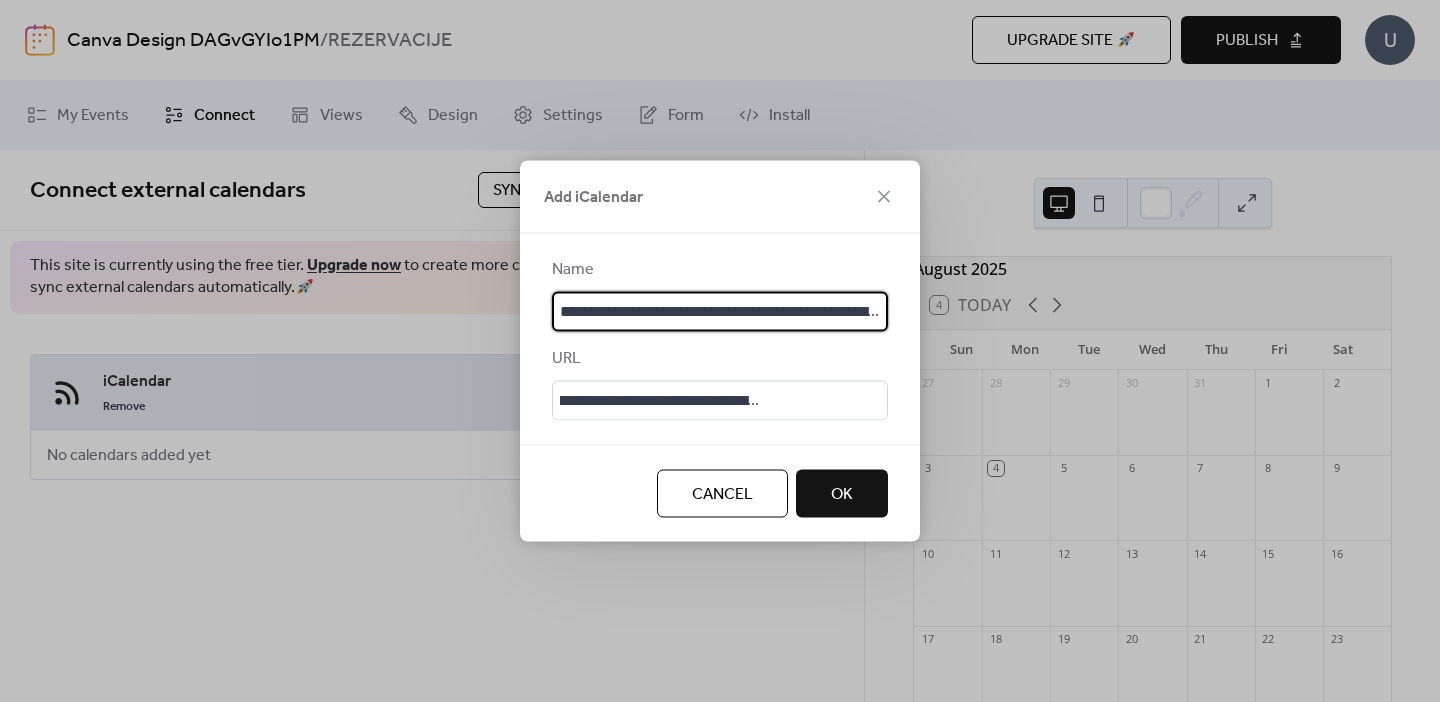 click on "**********" at bounding box center [720, 312] 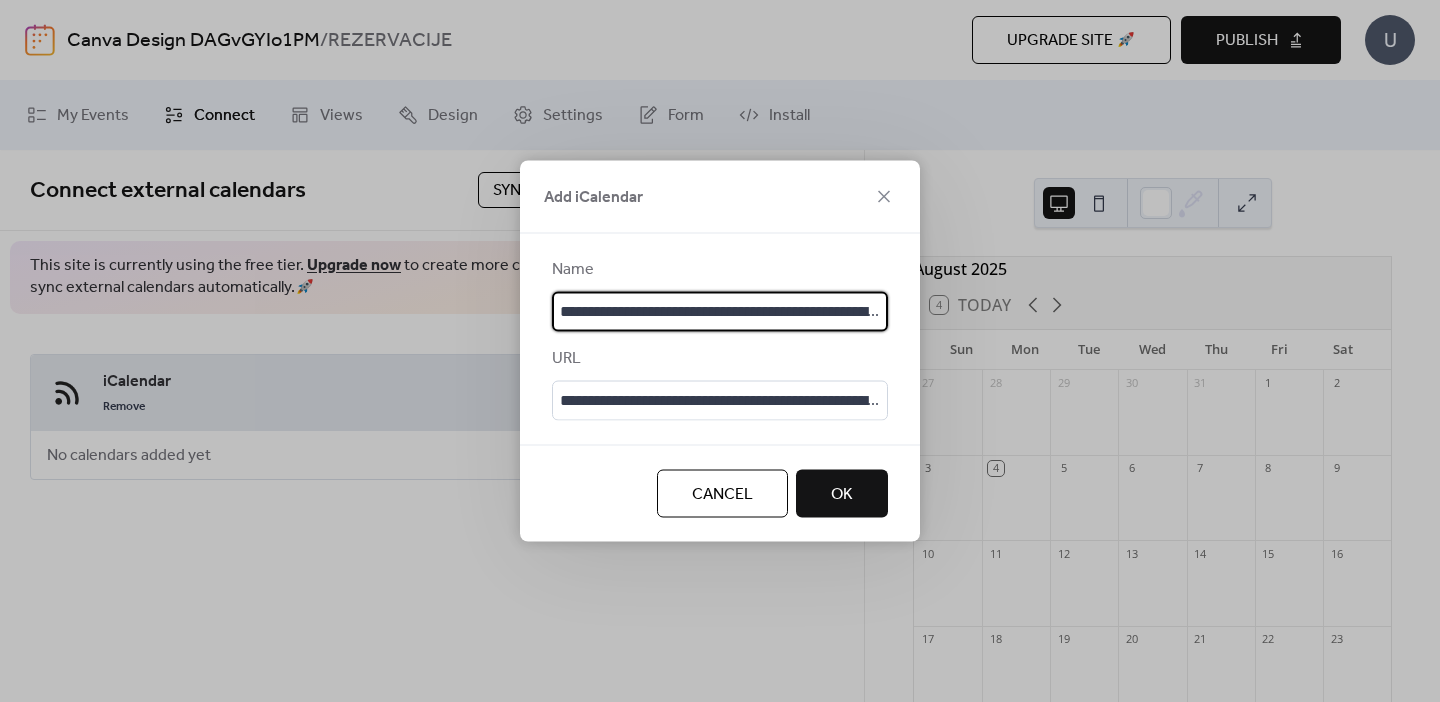 click on "**********" at bounding box center (720, 312) 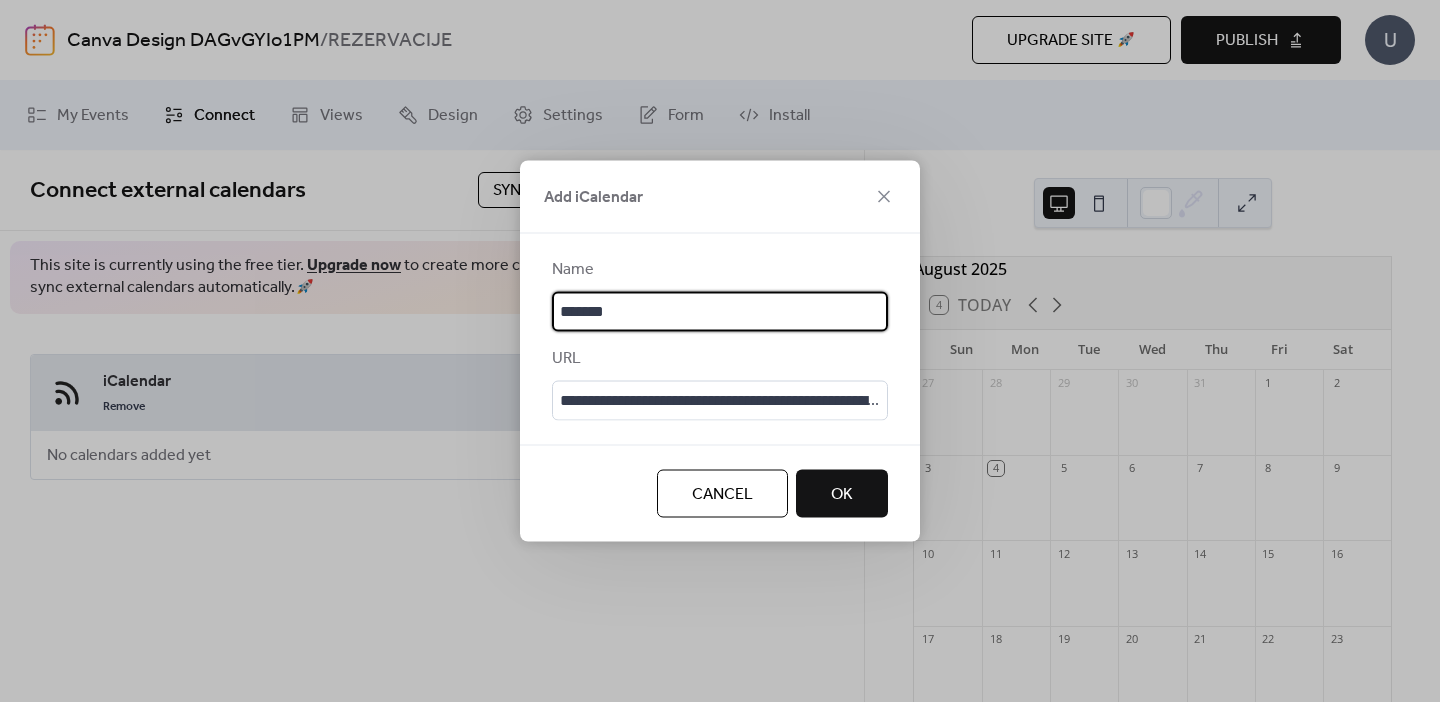 type on "*******" 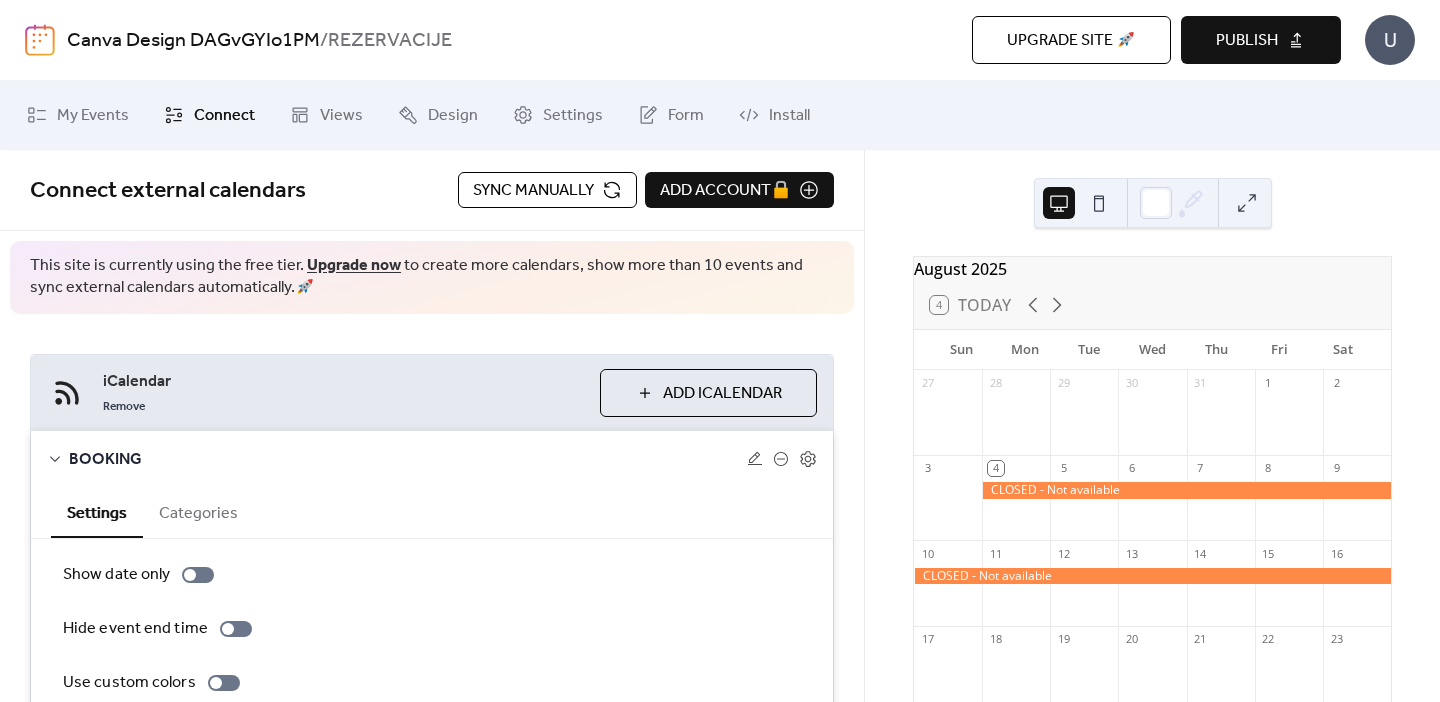 scroll, scrollTop: 181, scrollLeft: 0, axis: vertical 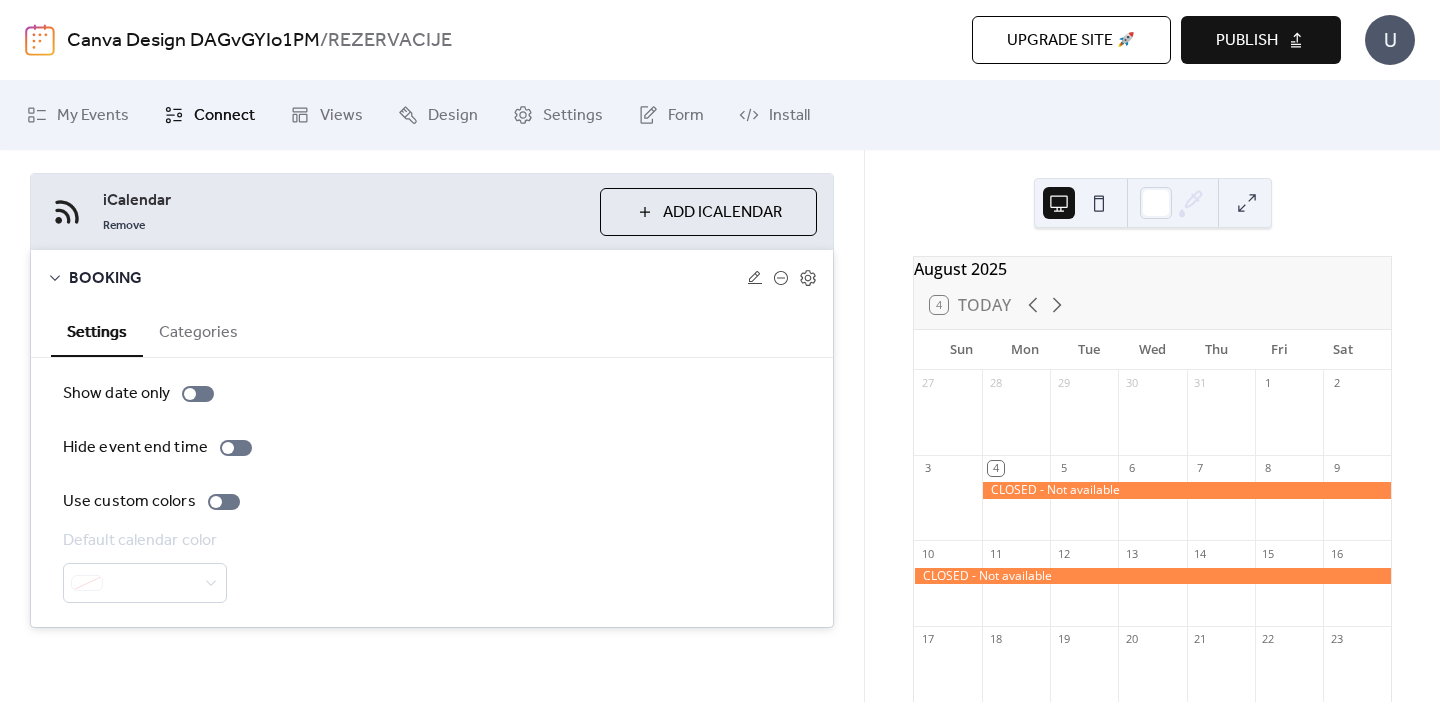 click on "Categories" at bounding box center (198, 330) 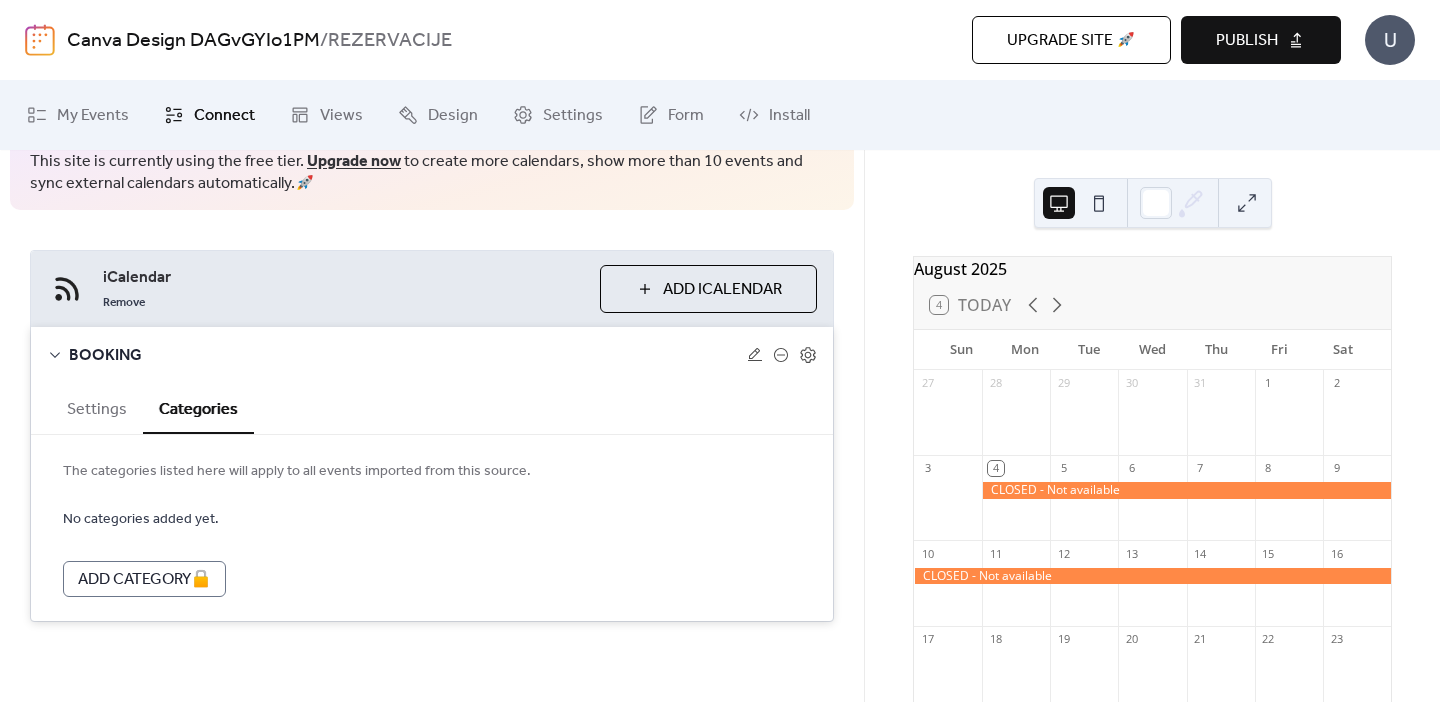 scroll, scrollTop: 104, scrollLeft: 0, axis: vertical 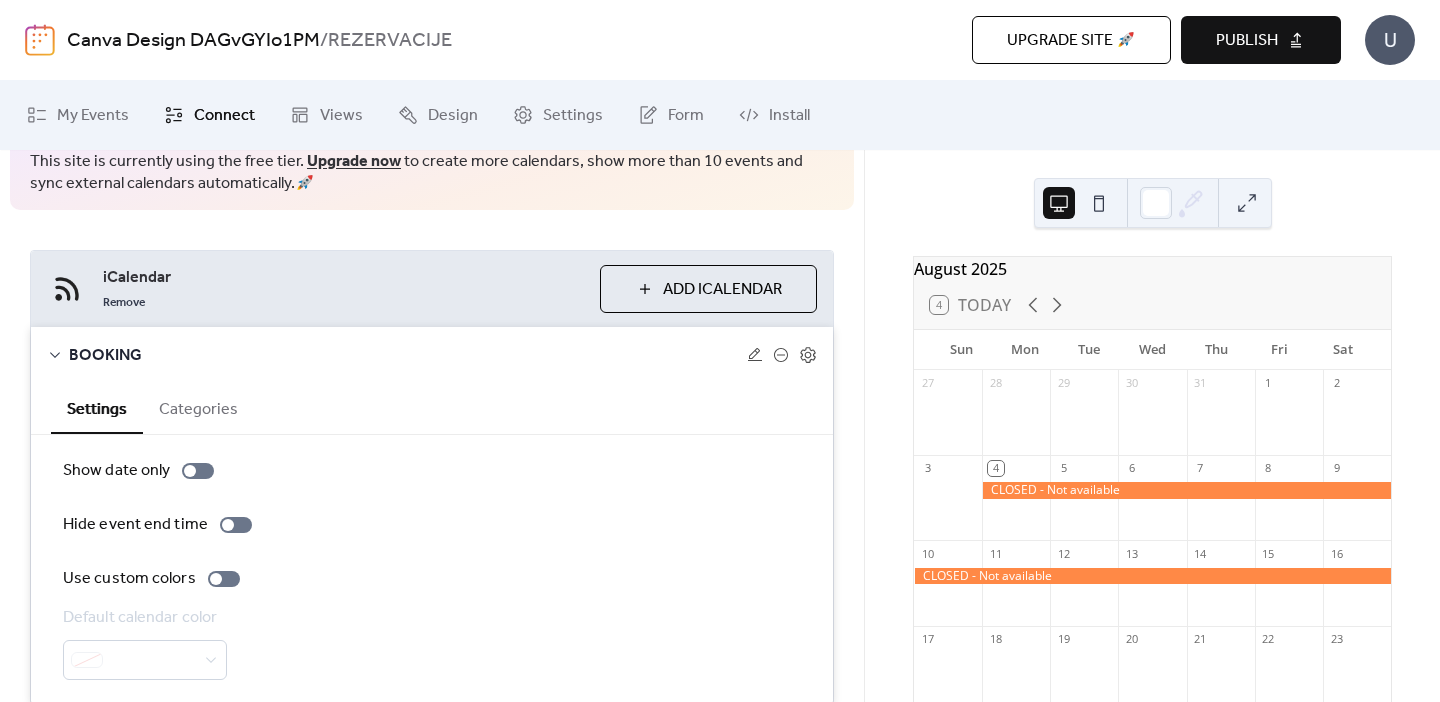 click on "Add iCalendar" at bounding box center [722, 290] 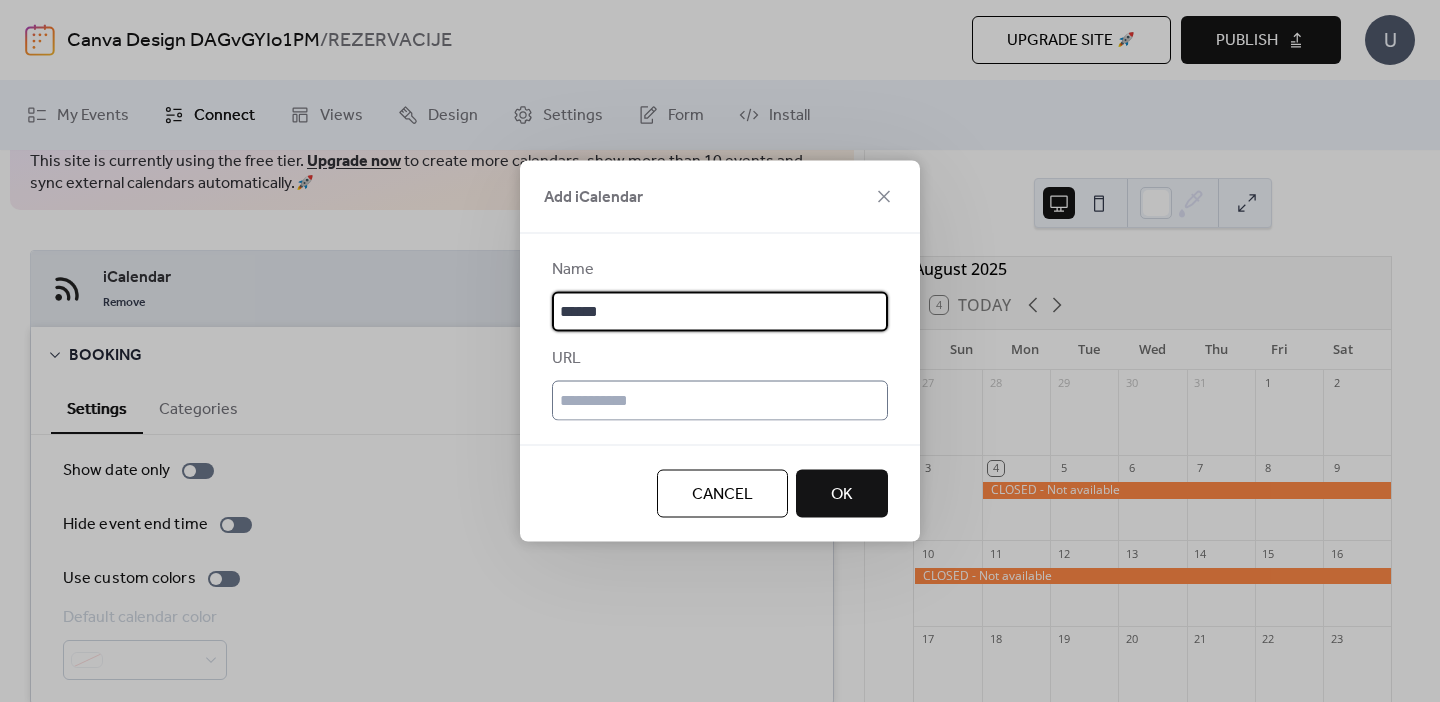 type on "******" 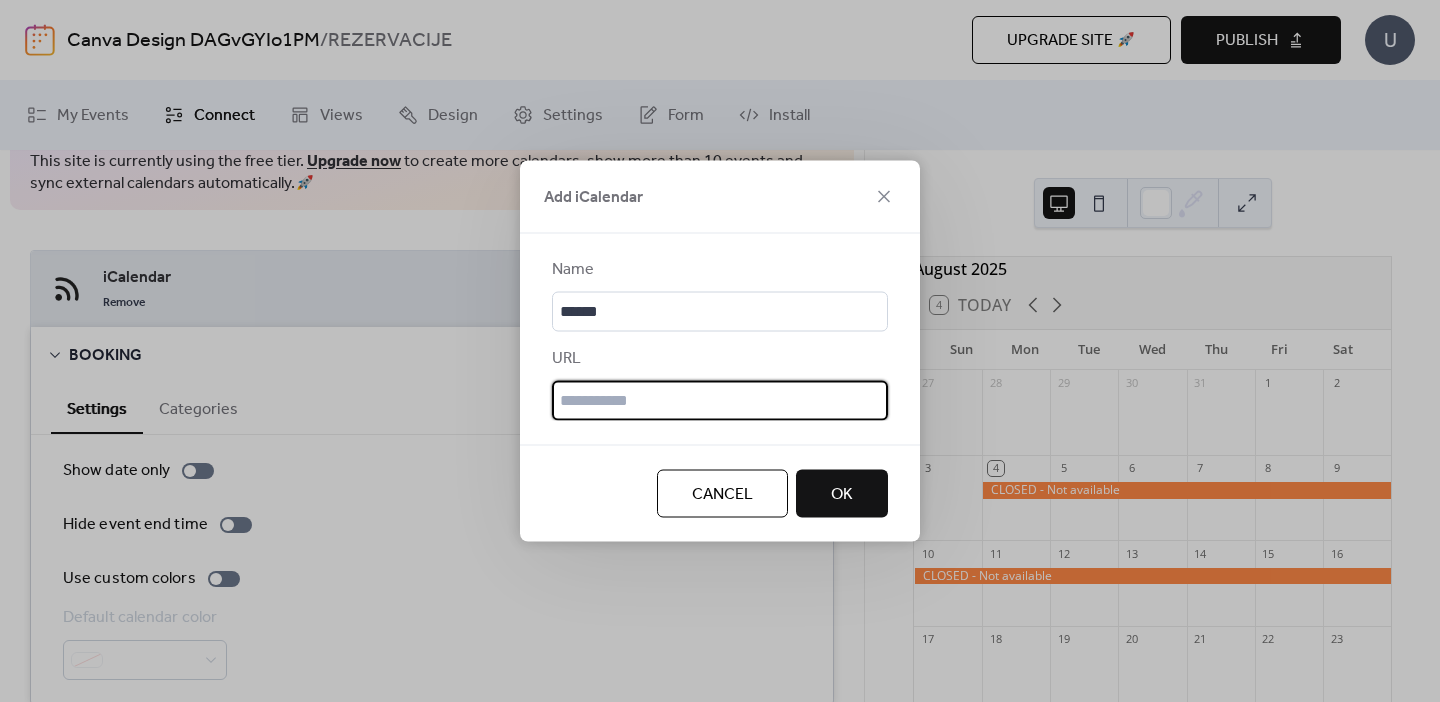 paste on "**********" 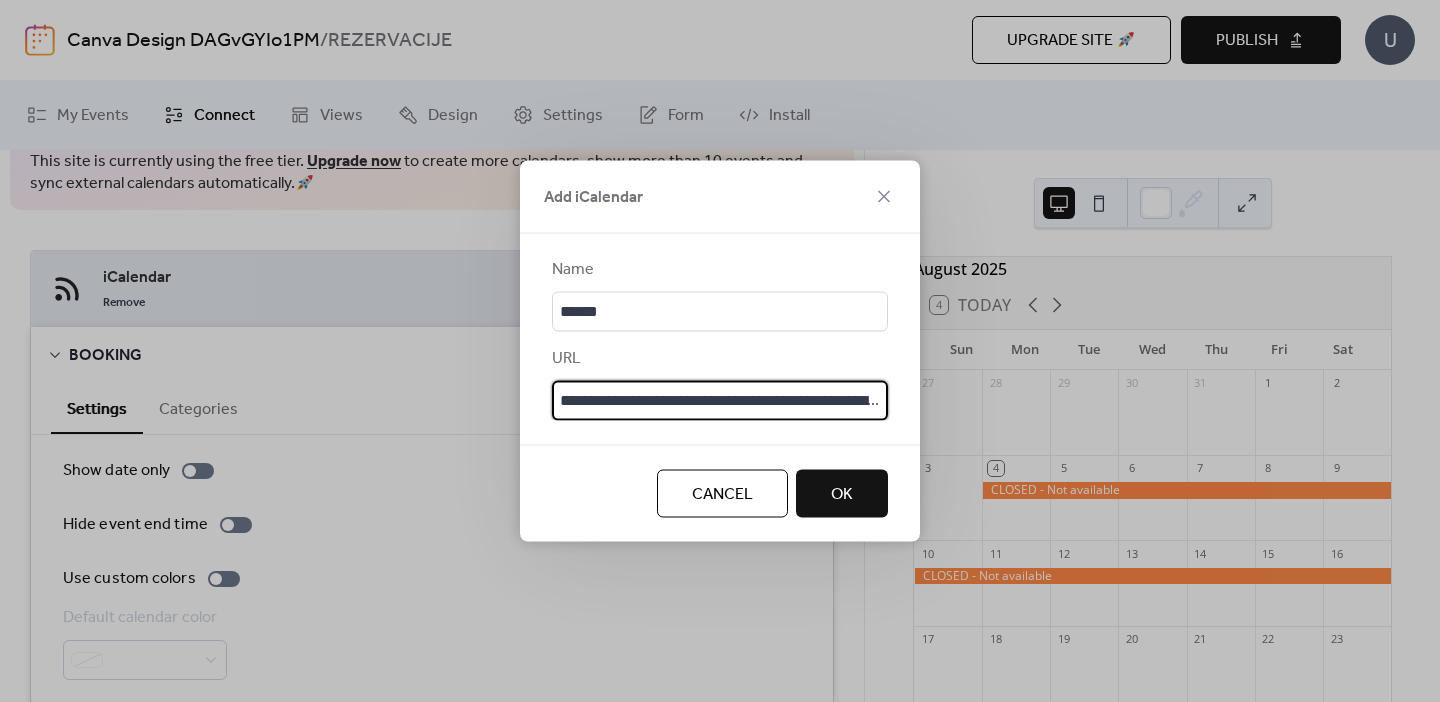 scroll, scrollTop: 0, scrollLeft: 428, axis: horizontal 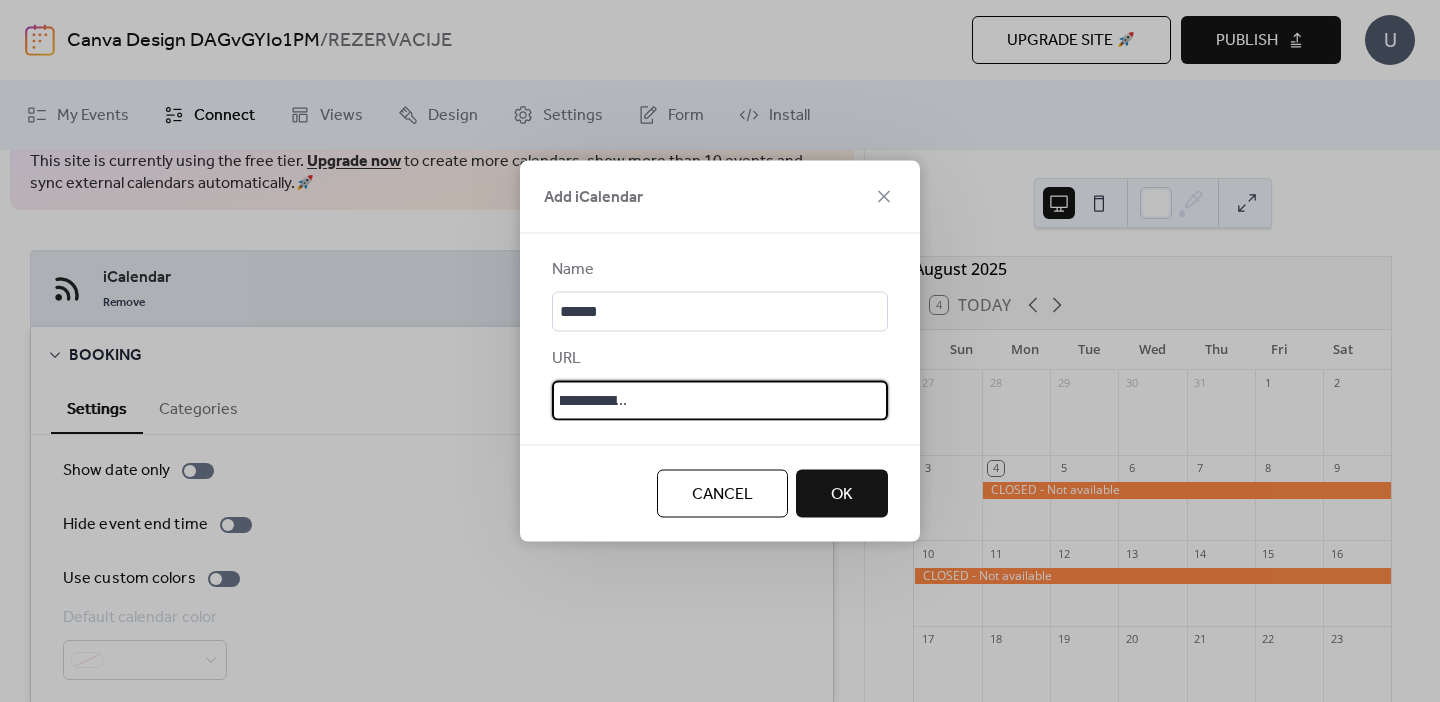 type on "**********" 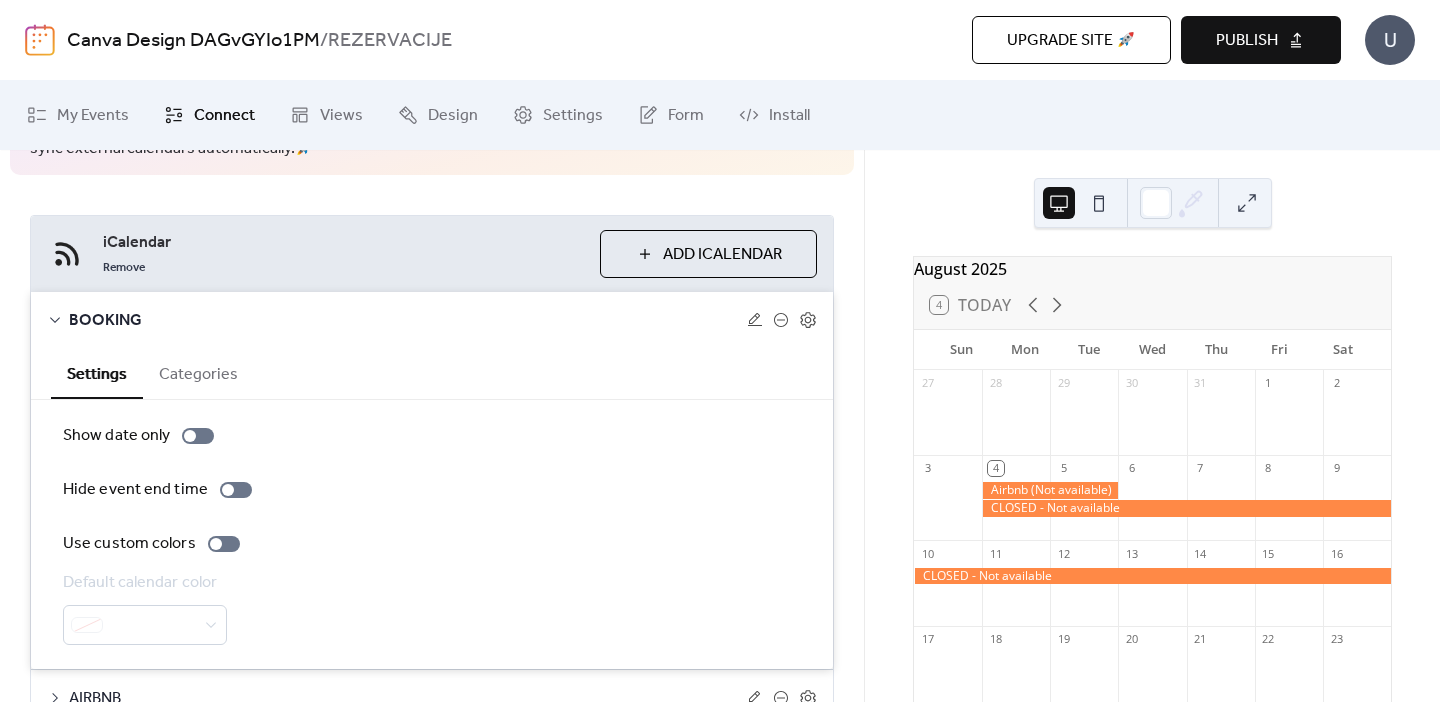 scroll, scrollTop: 244, scrollLeft: 0, axis: vertical 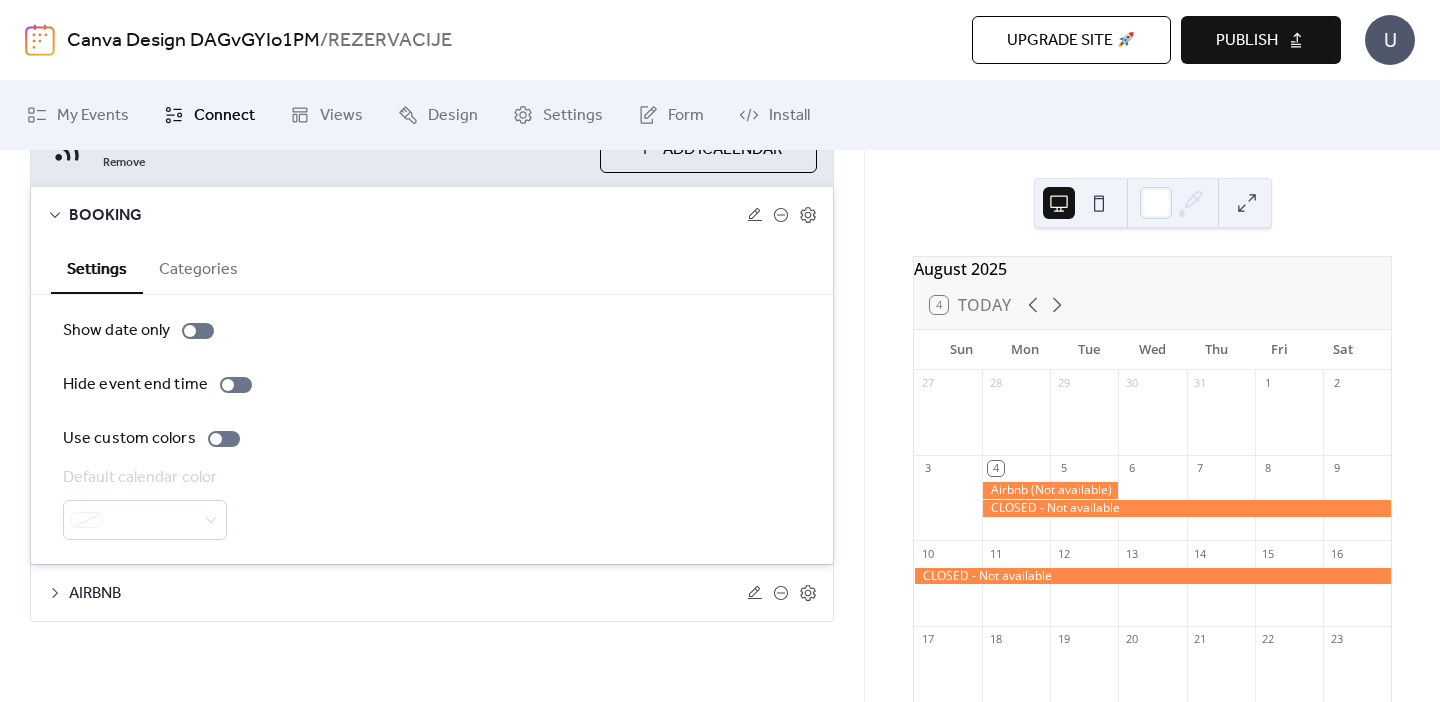 click on "AIRBNB" at bounding box center (408, 594) 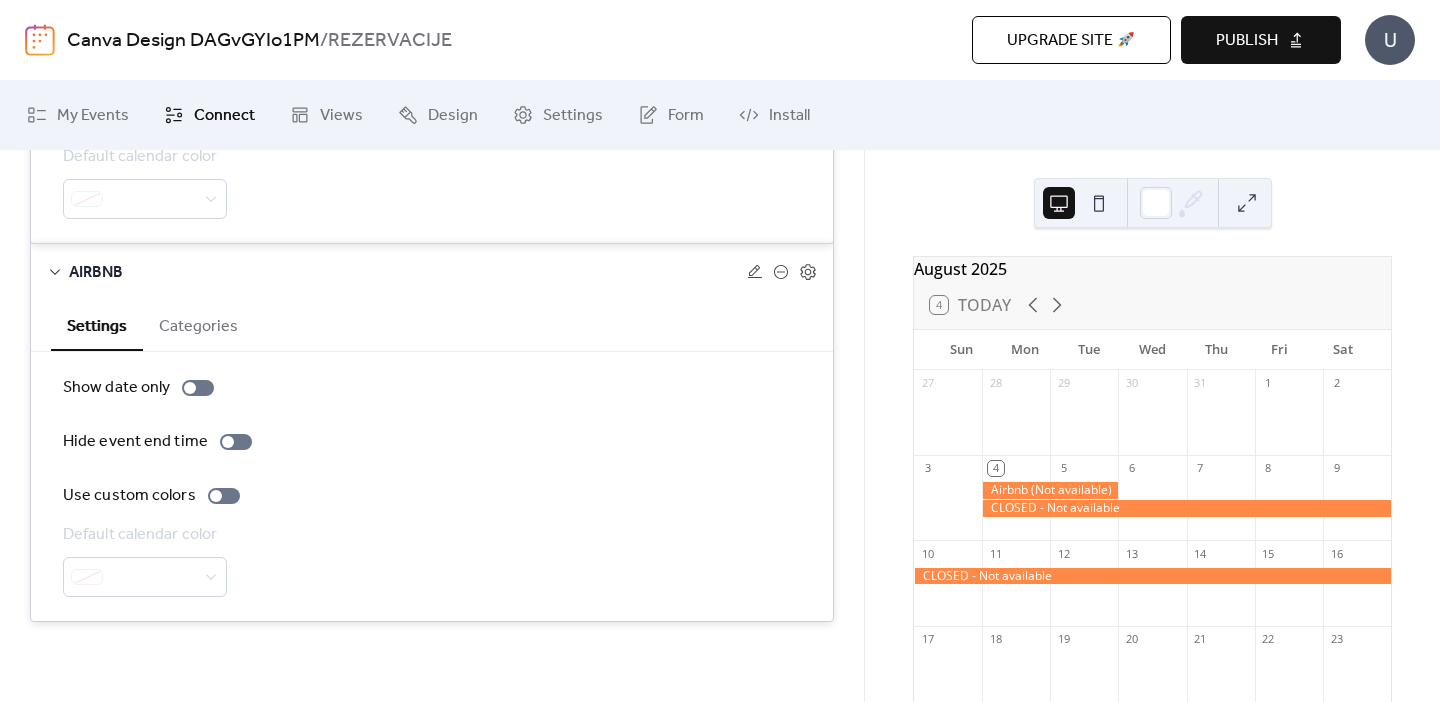 scroll, scrollTop: 0, scrollLeft: 0, axis: both 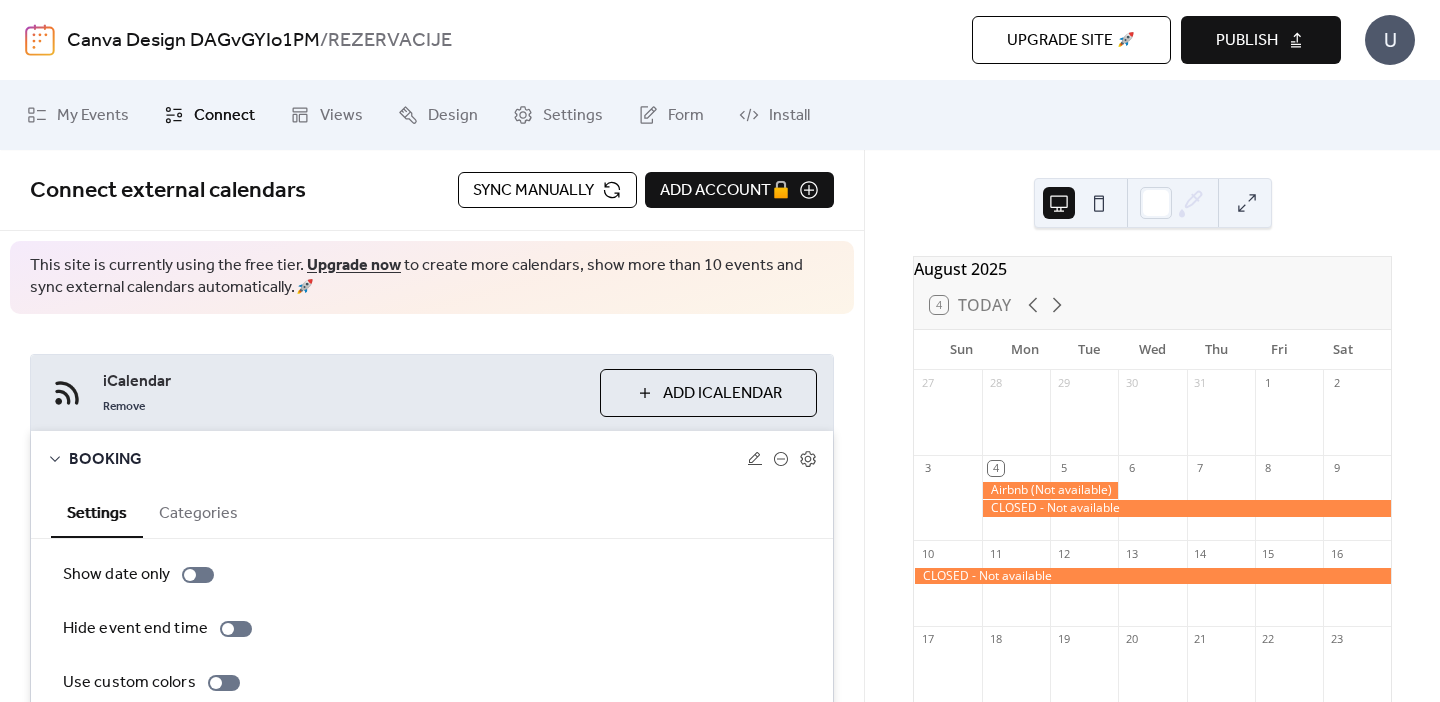 click on "Connect" at bounding box center [224, 116] 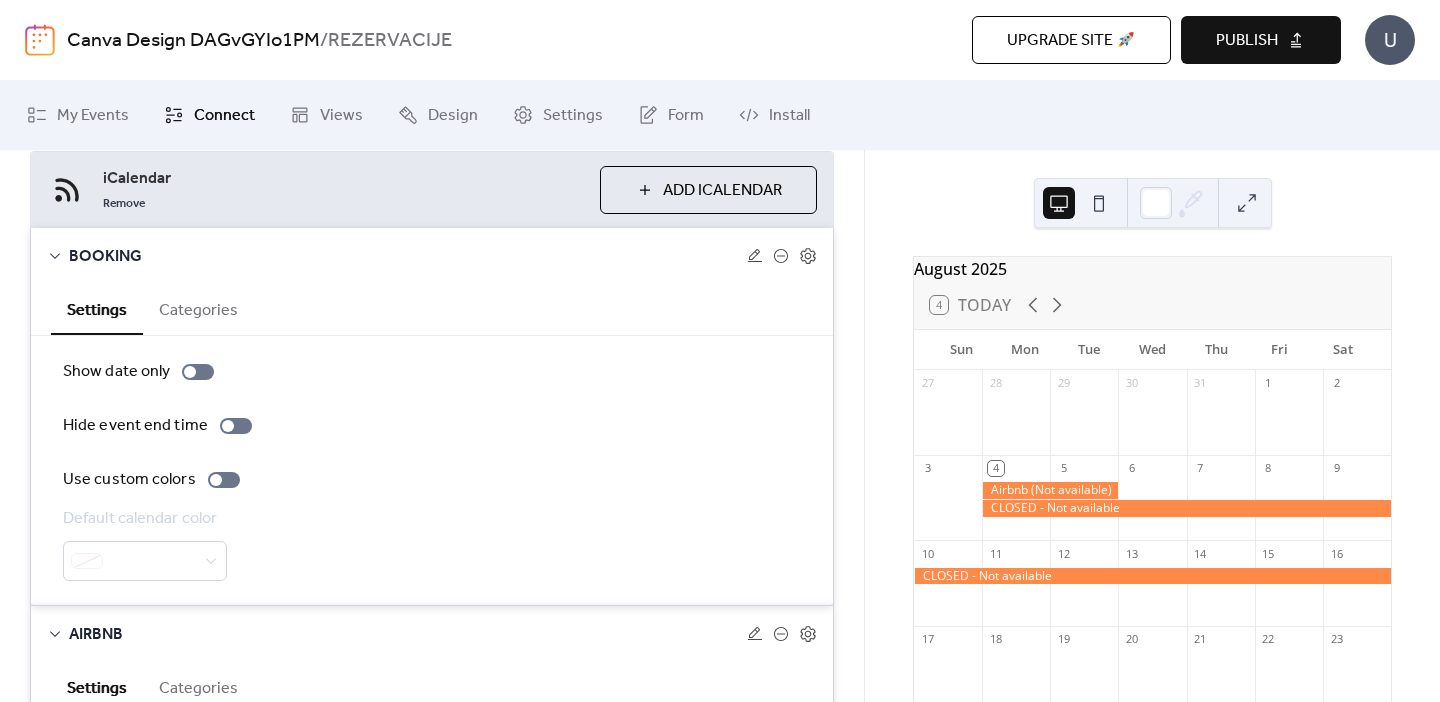 scroll, scrollTop: 0, scrollLeft: 0, axis: both 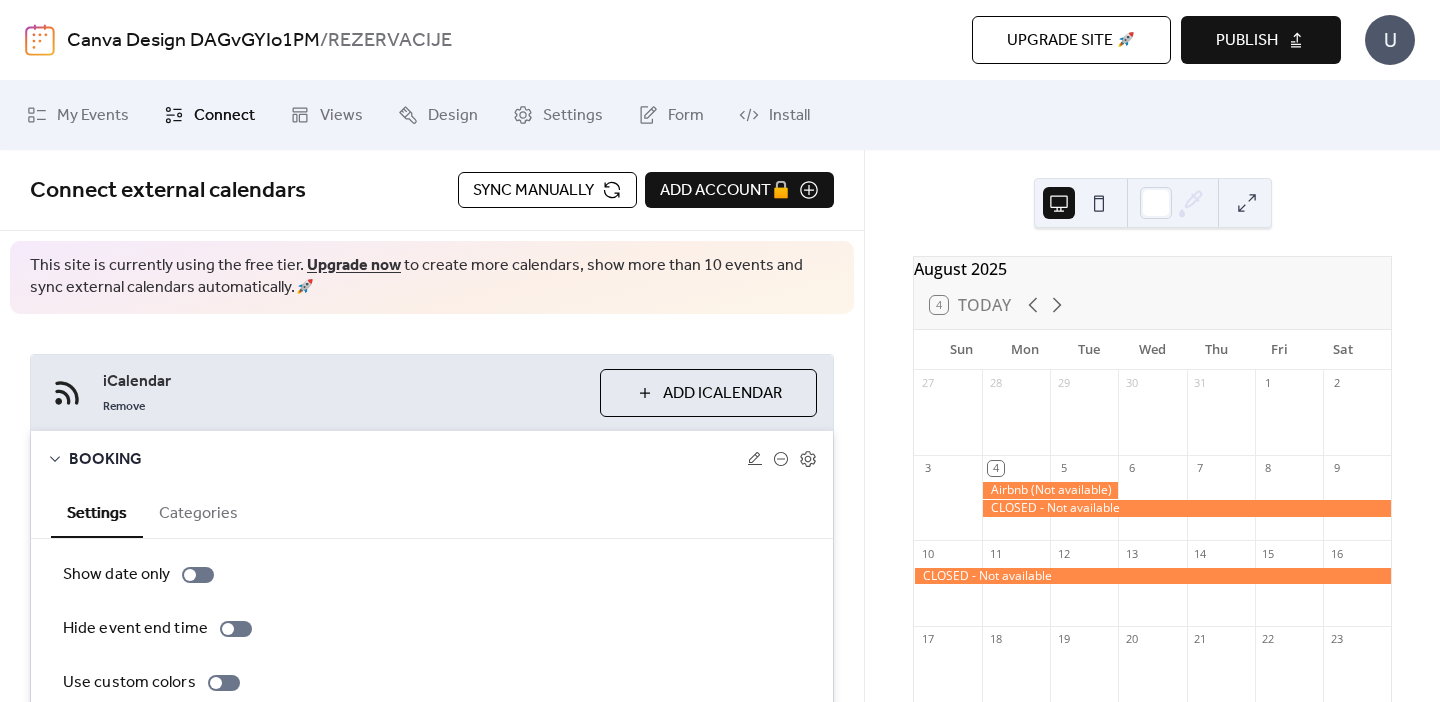 click on "Sync manually" at bounding box center (533, 191) 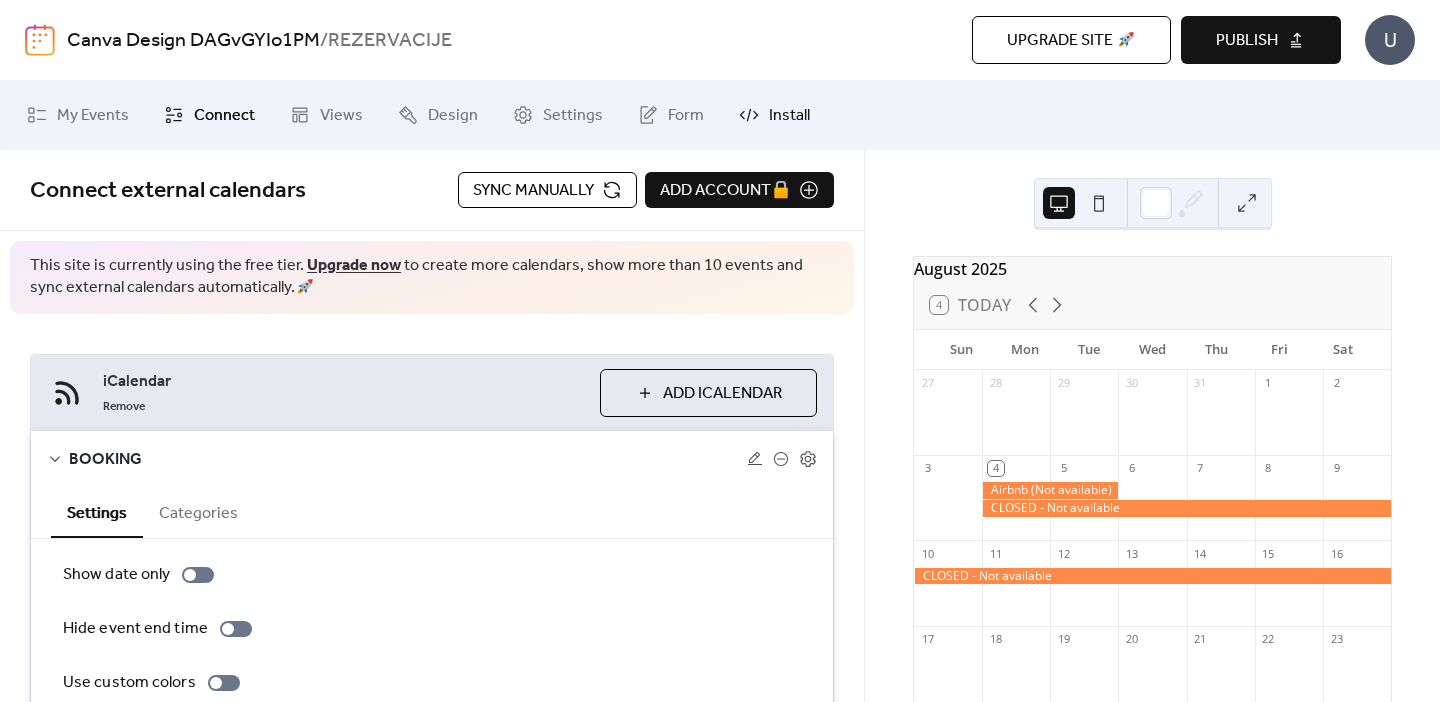 click 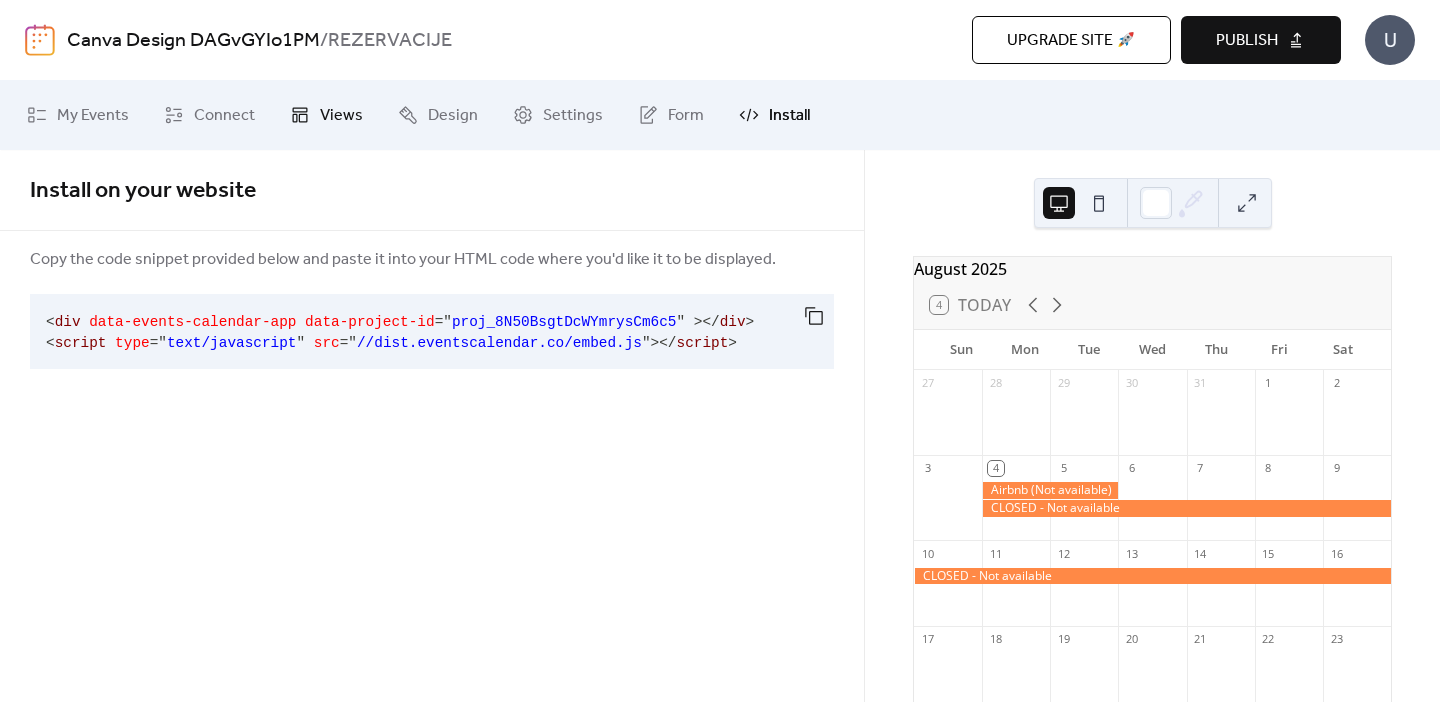 click on "Views" at bounding box center (341, 116) 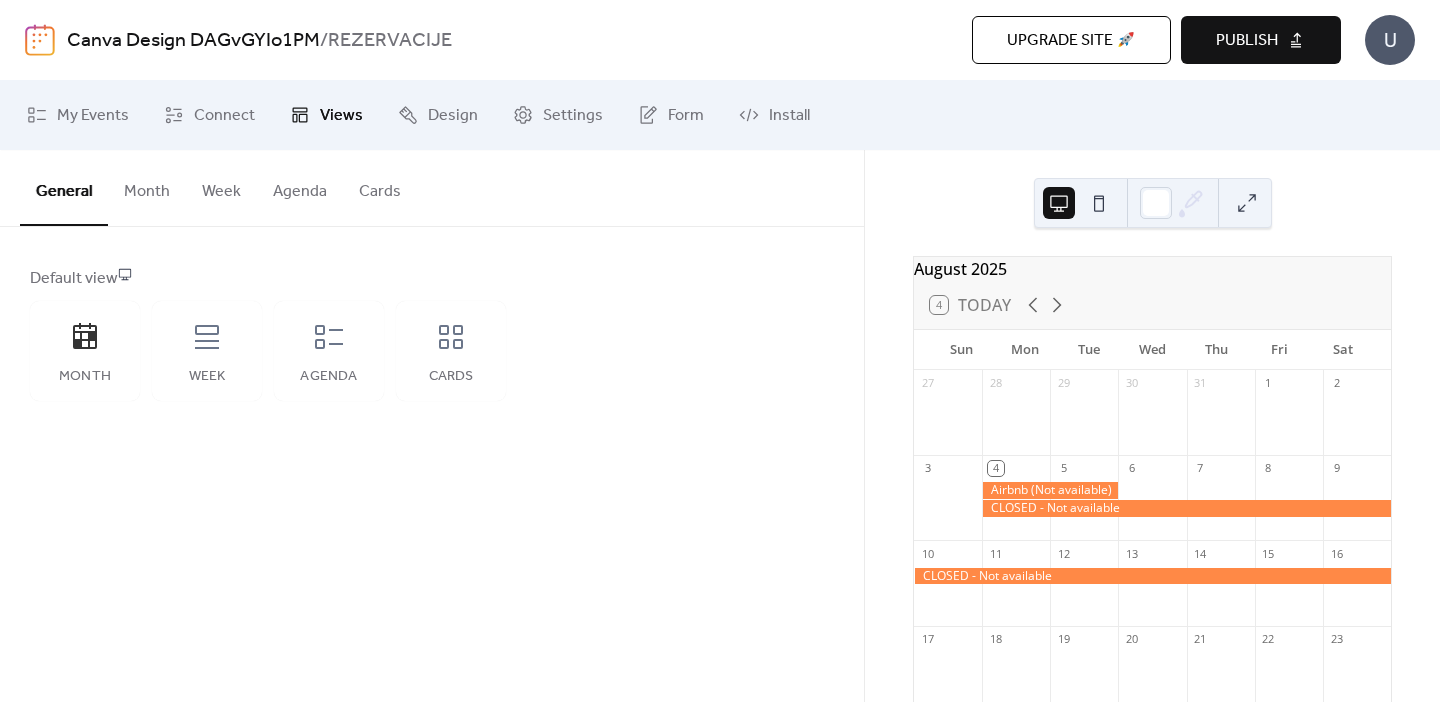 click at bounding box center (1153, 203) 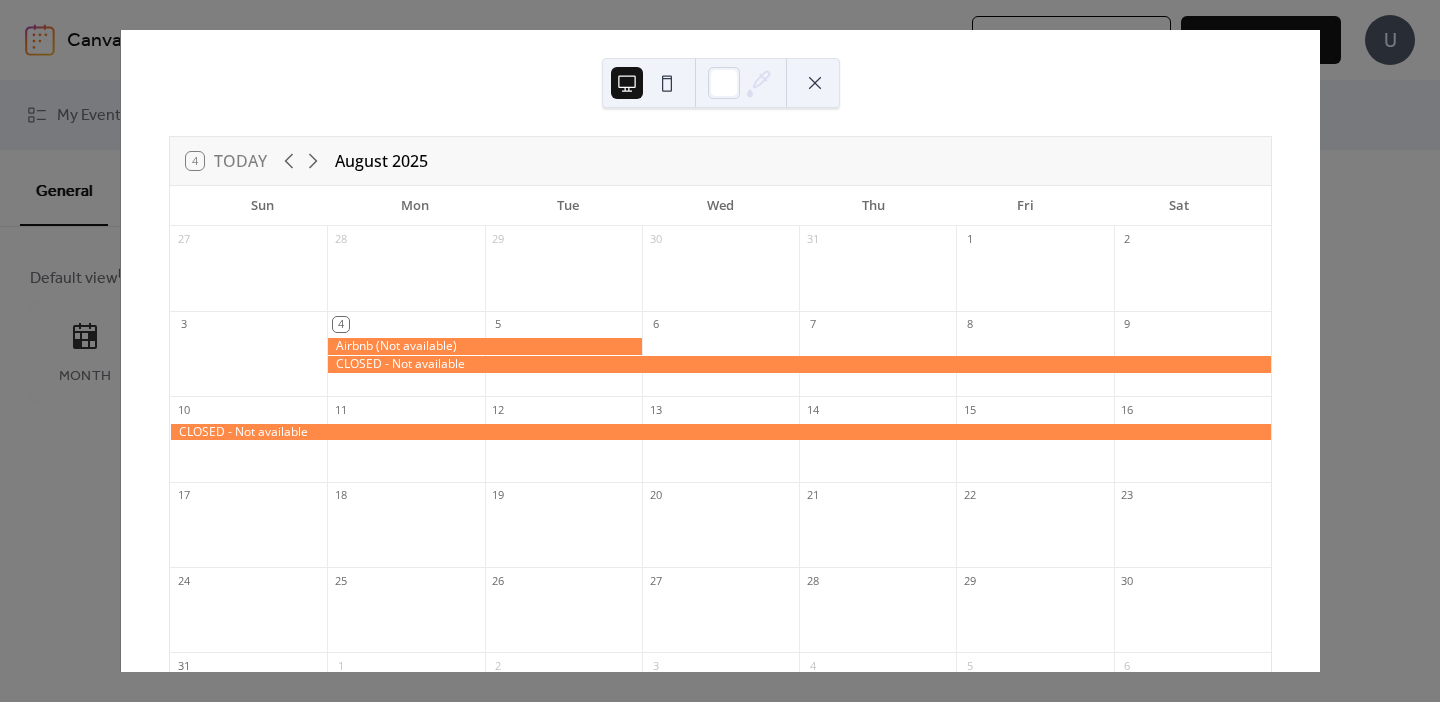 click at bounding box center (667, 83) 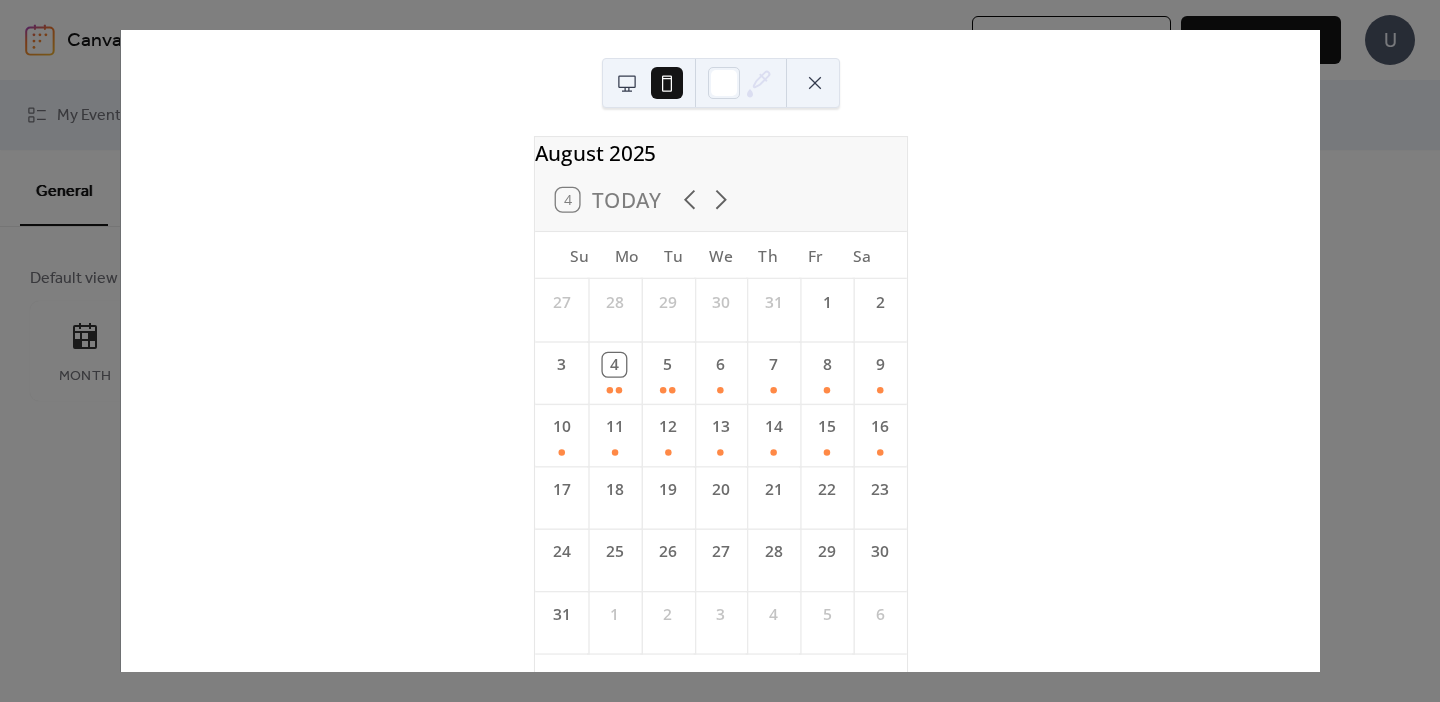 click at bounding box center [627, 83] 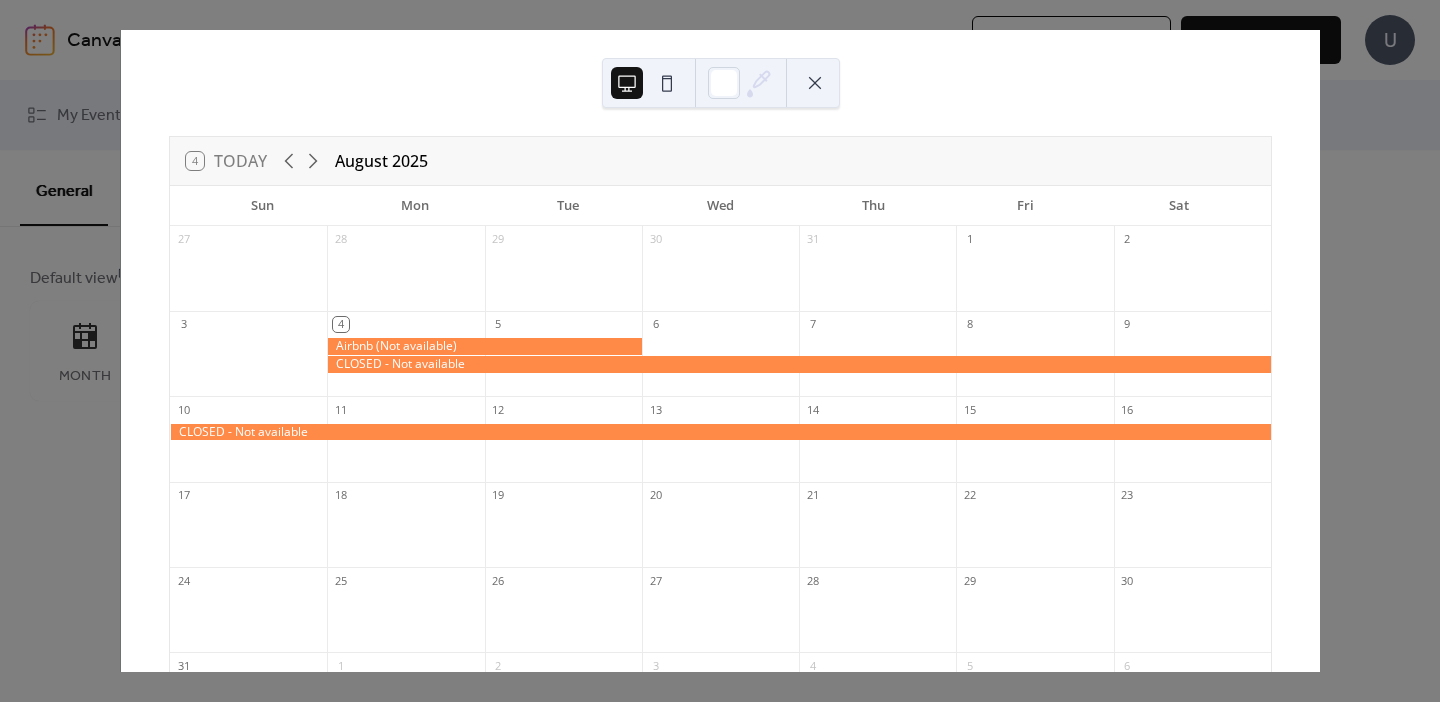 click 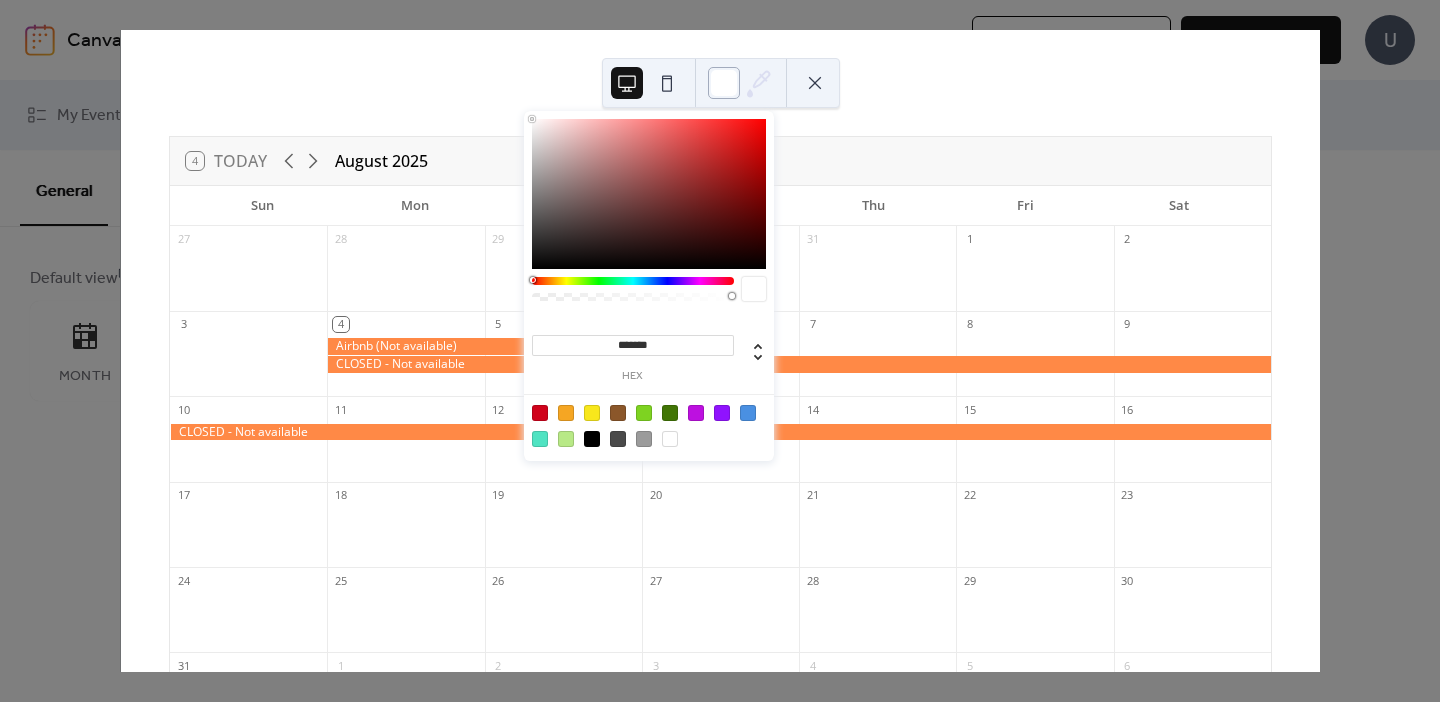 click at bounding box center [724, 83] 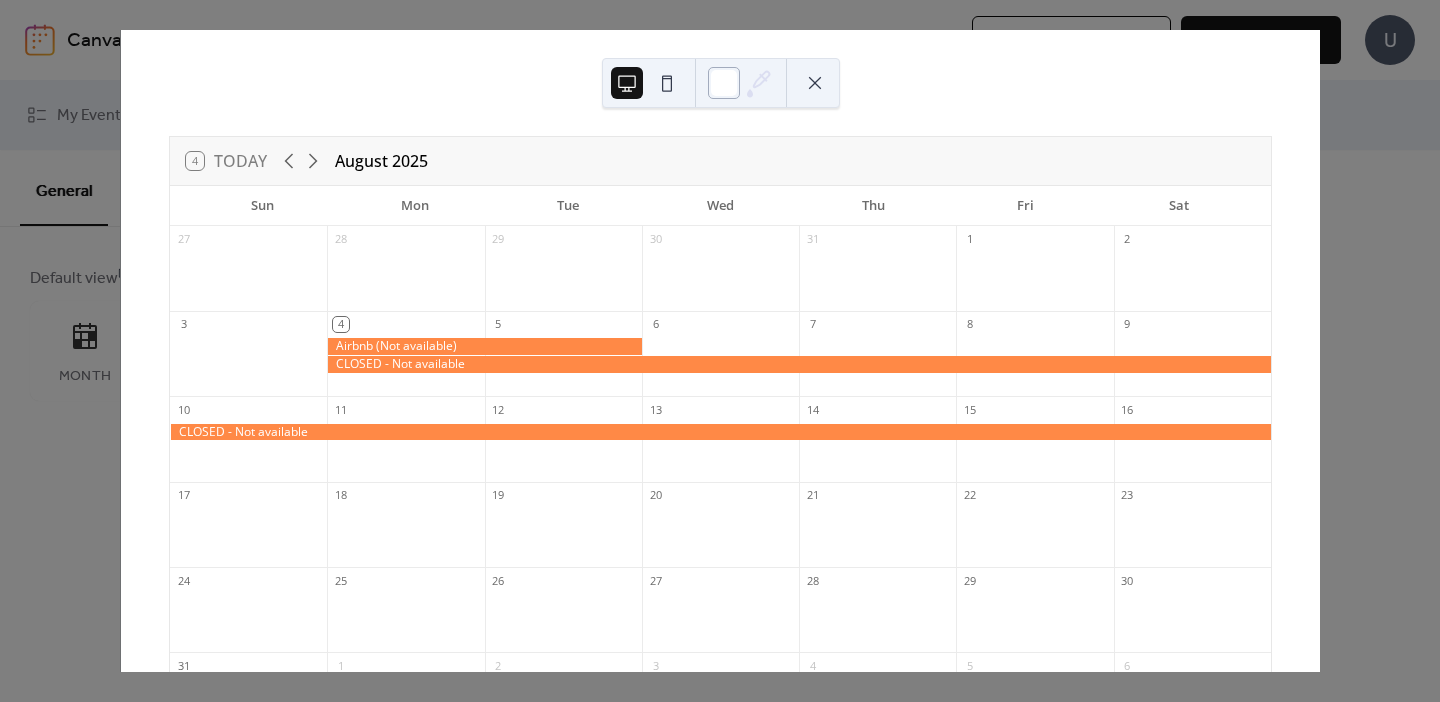 click at bounding box center (724, 83) 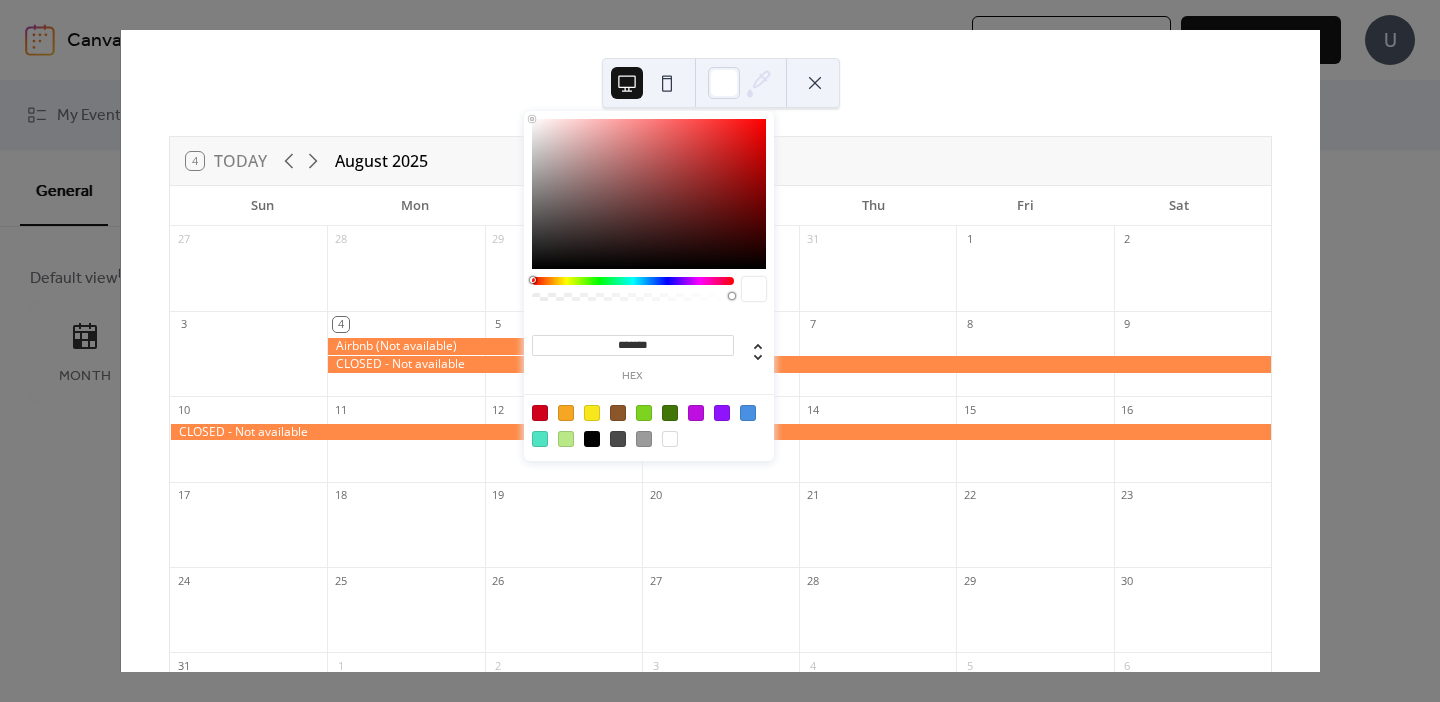 click at bounding box center (815, 83) 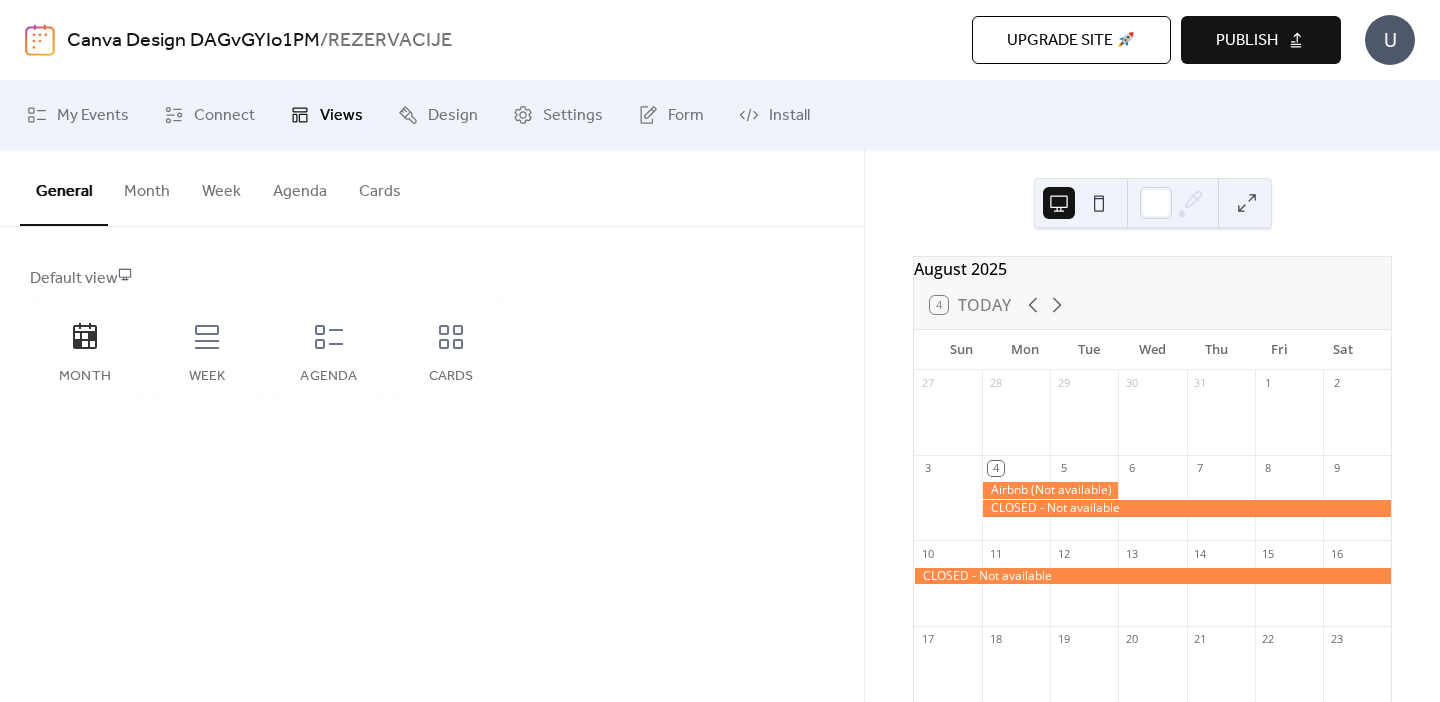 click on "U" at bounding box center [1390, 40] 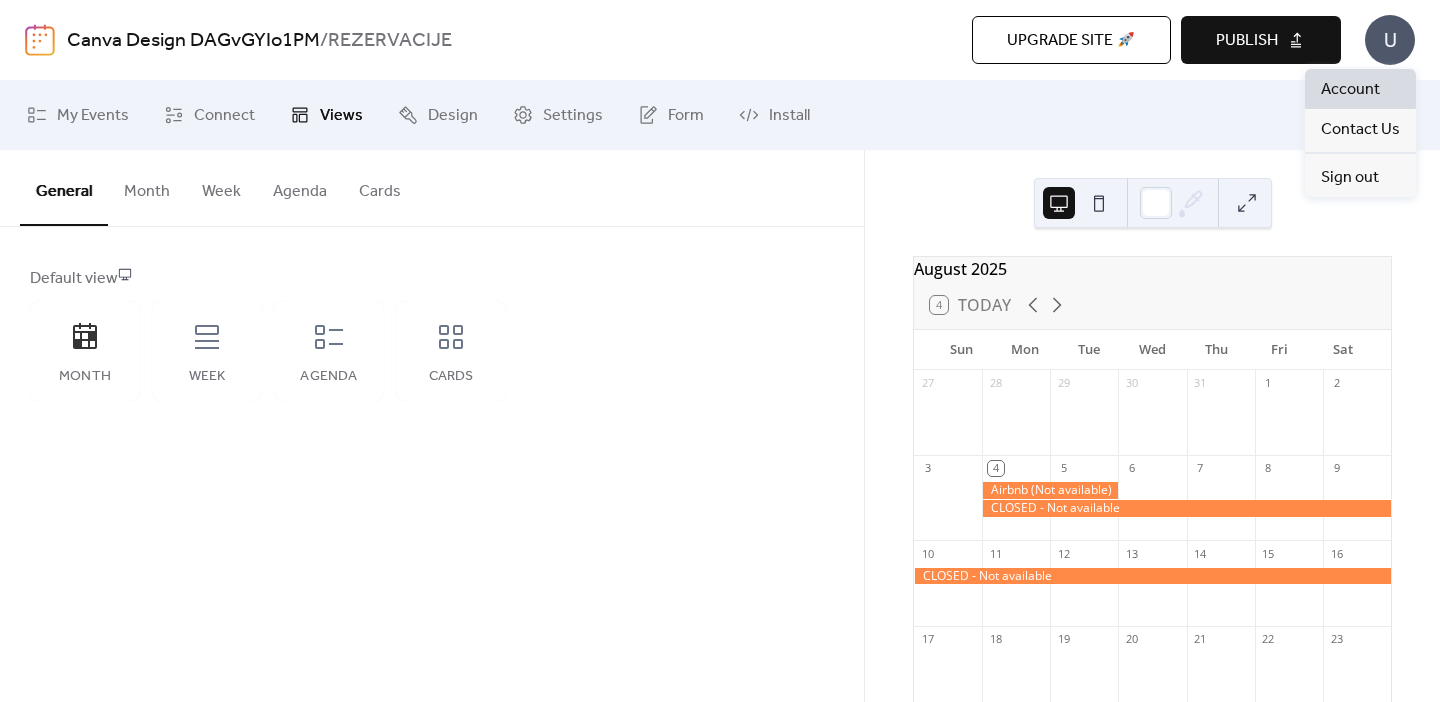 click on "Account" at bounding box center (1350, 90) 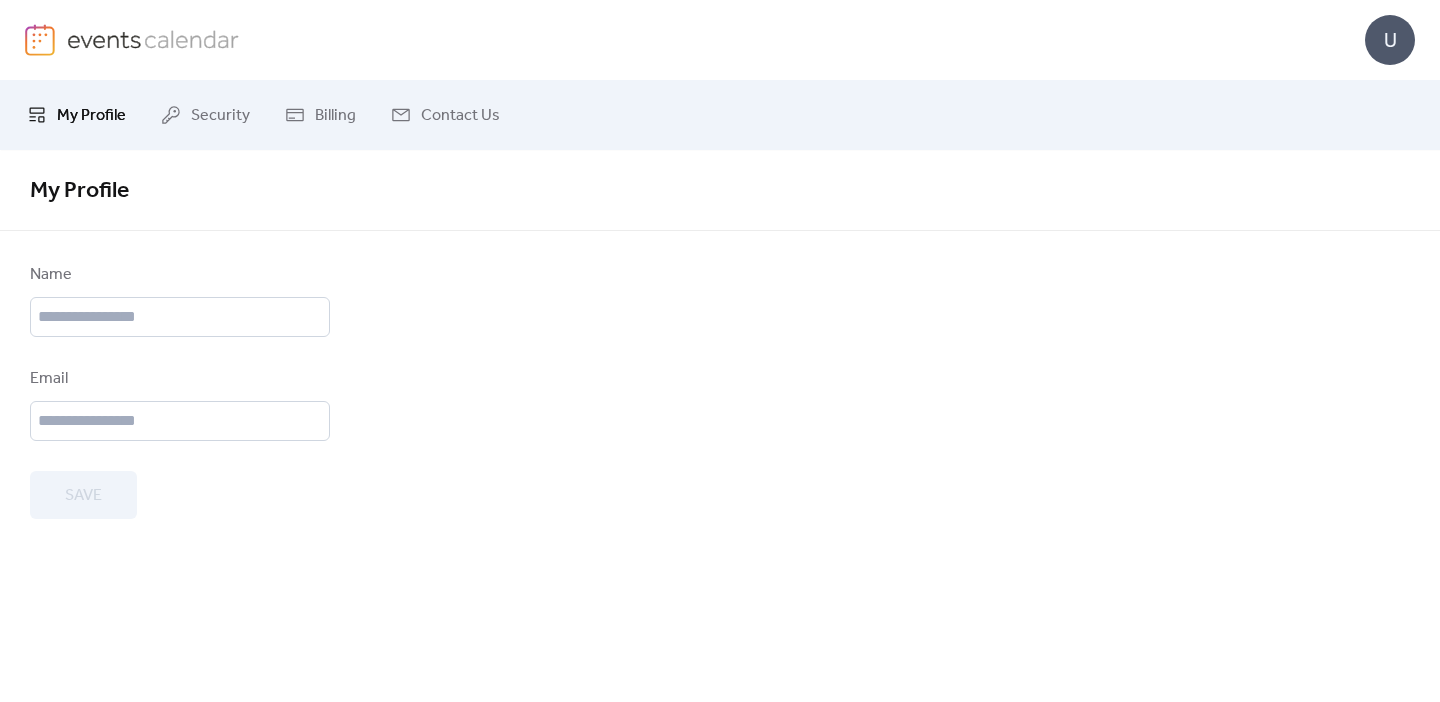 click on "My Profile" at bounding box center (91, 116) 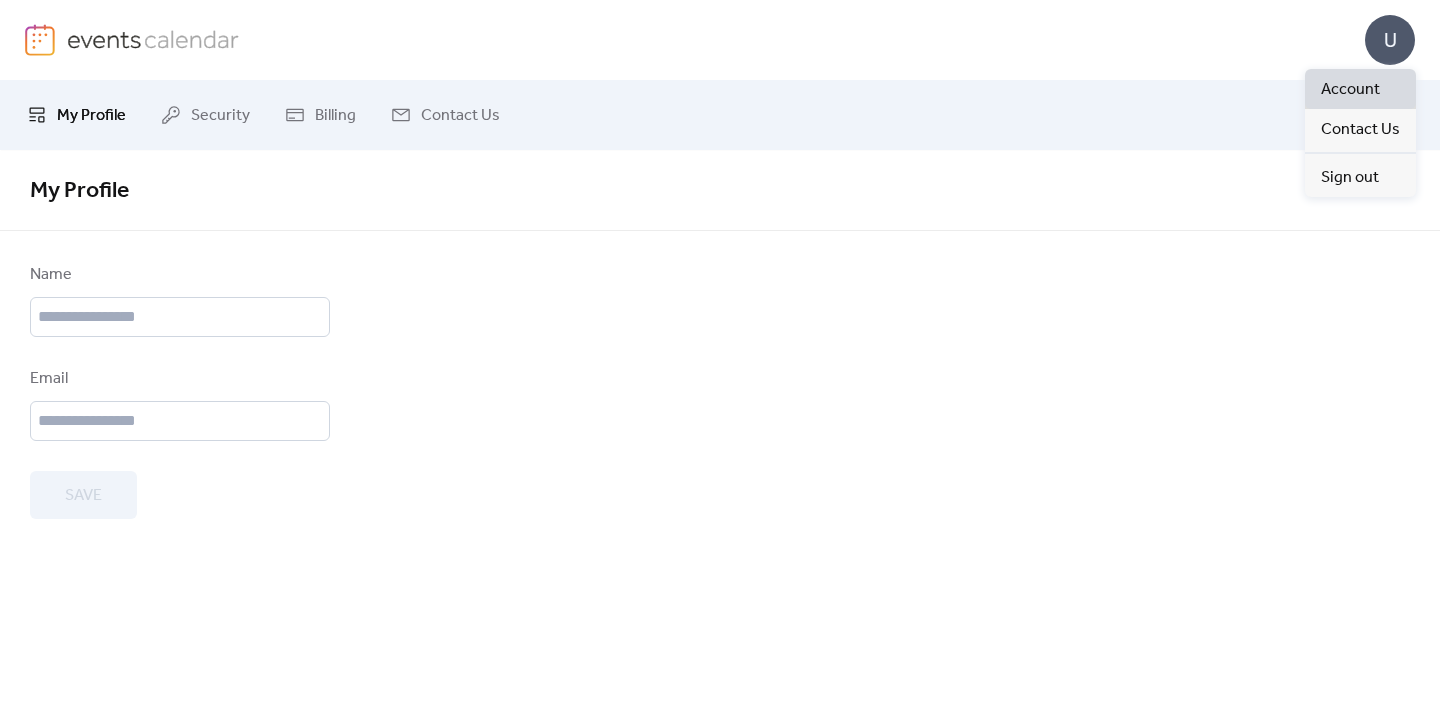 click on "Account" at bounding box center [1350, 90] 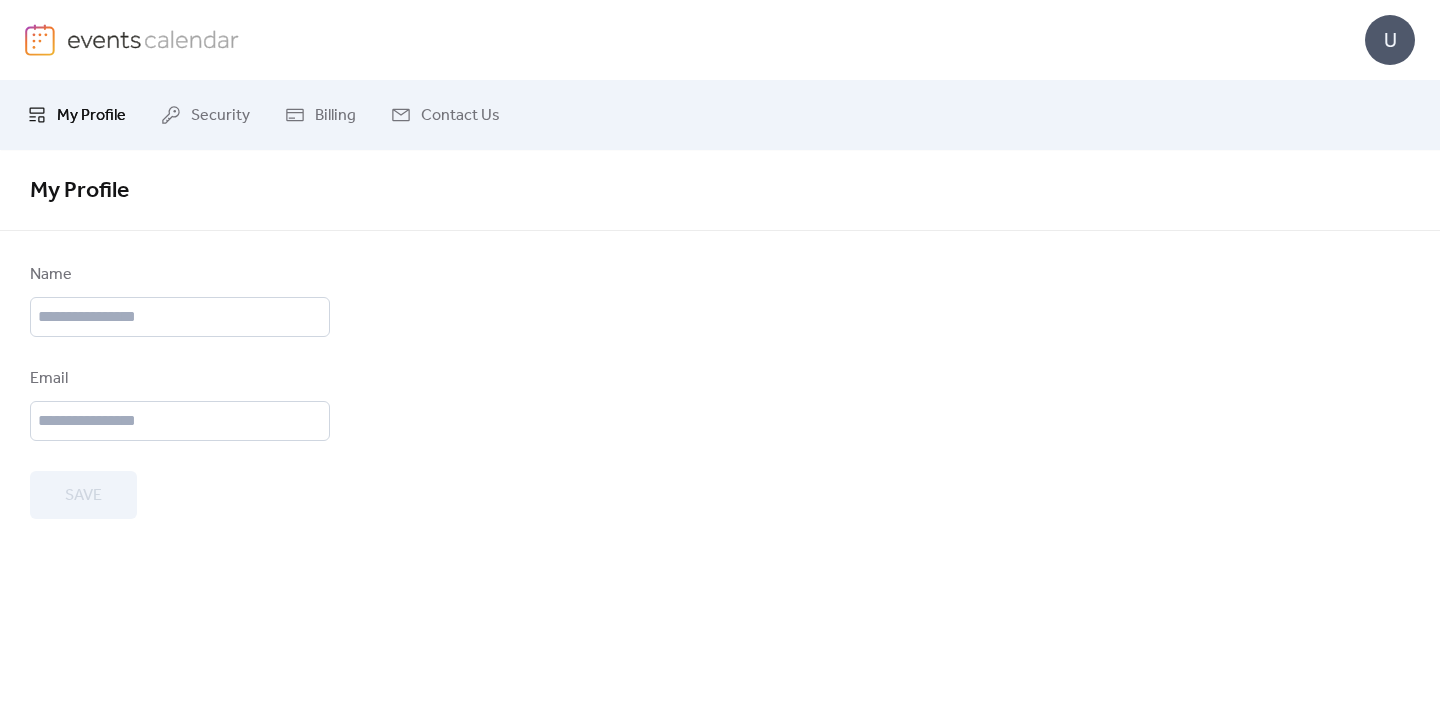 click on "U" at bounding box center (1390, 40) 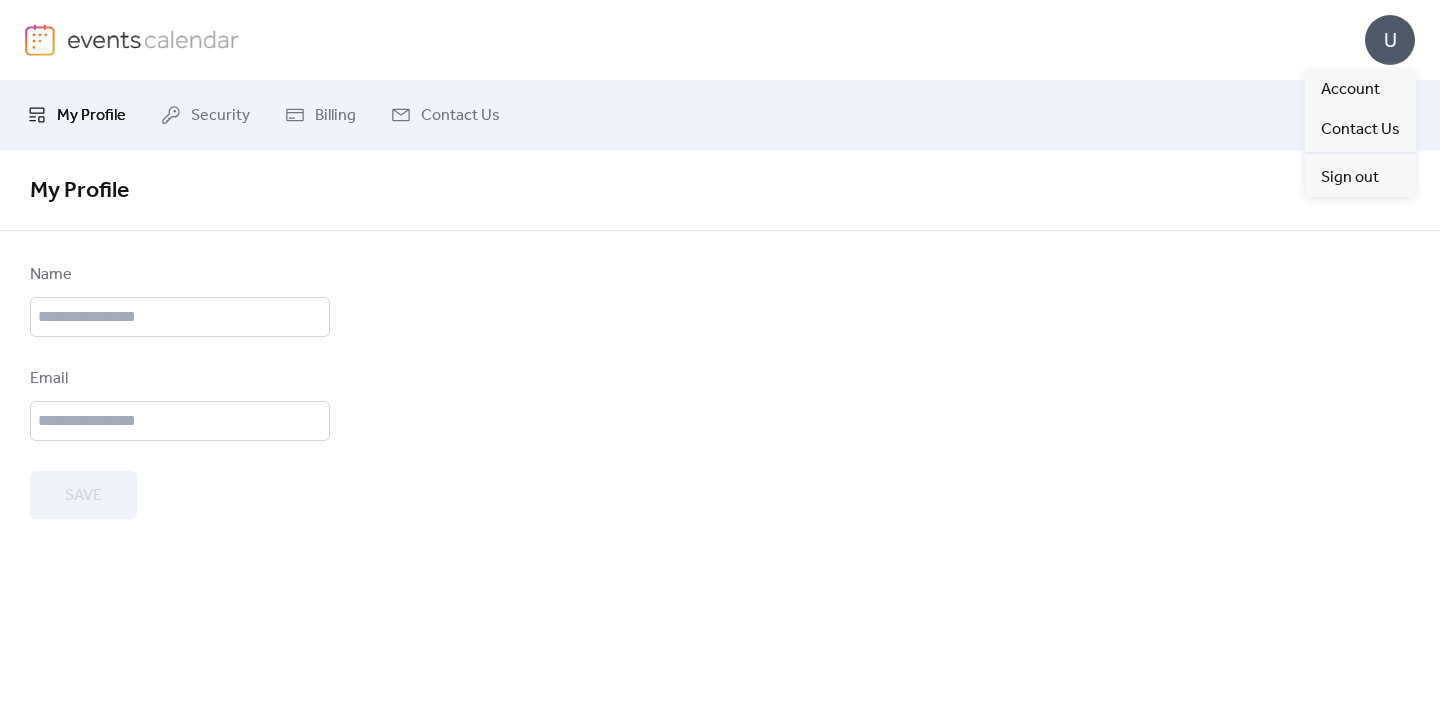 click on "My Profile" at bounding box center (76, 115) 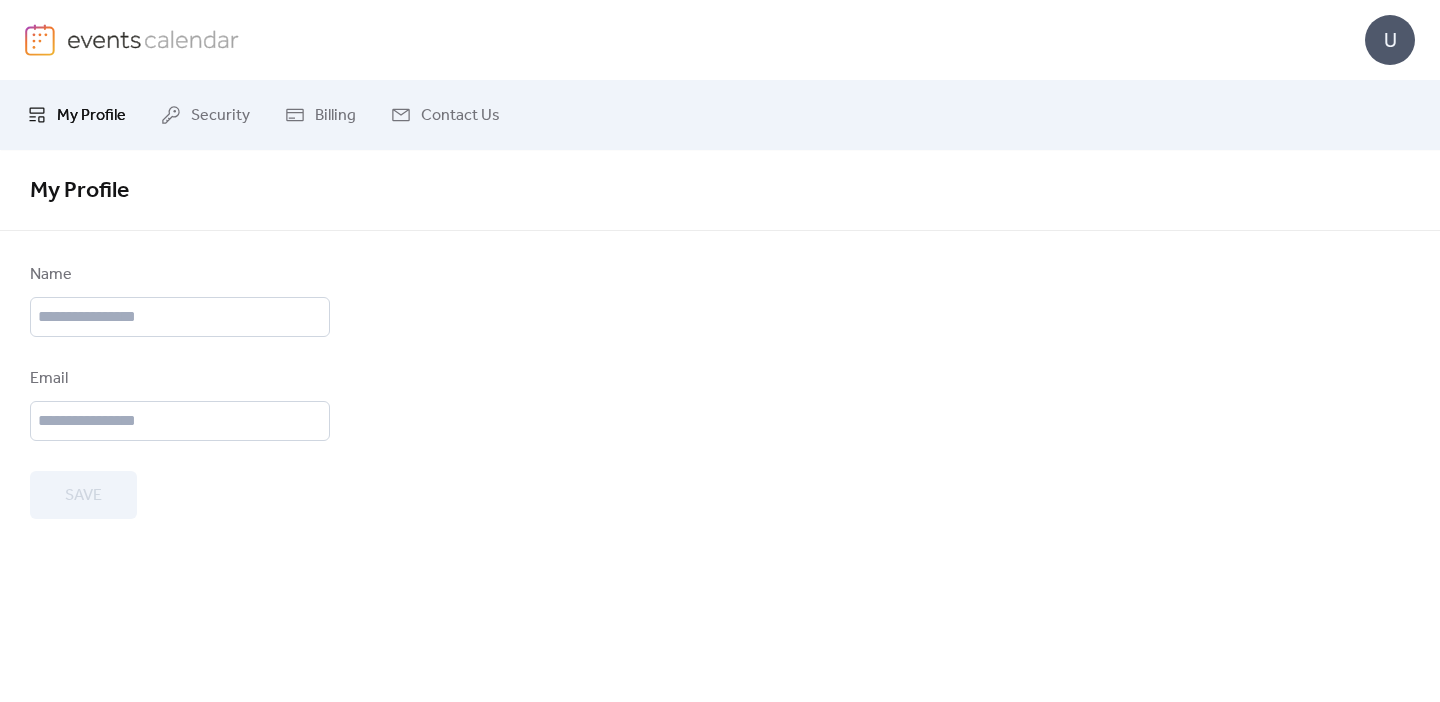 click on "My Profile" at bounding box center (76, 115) 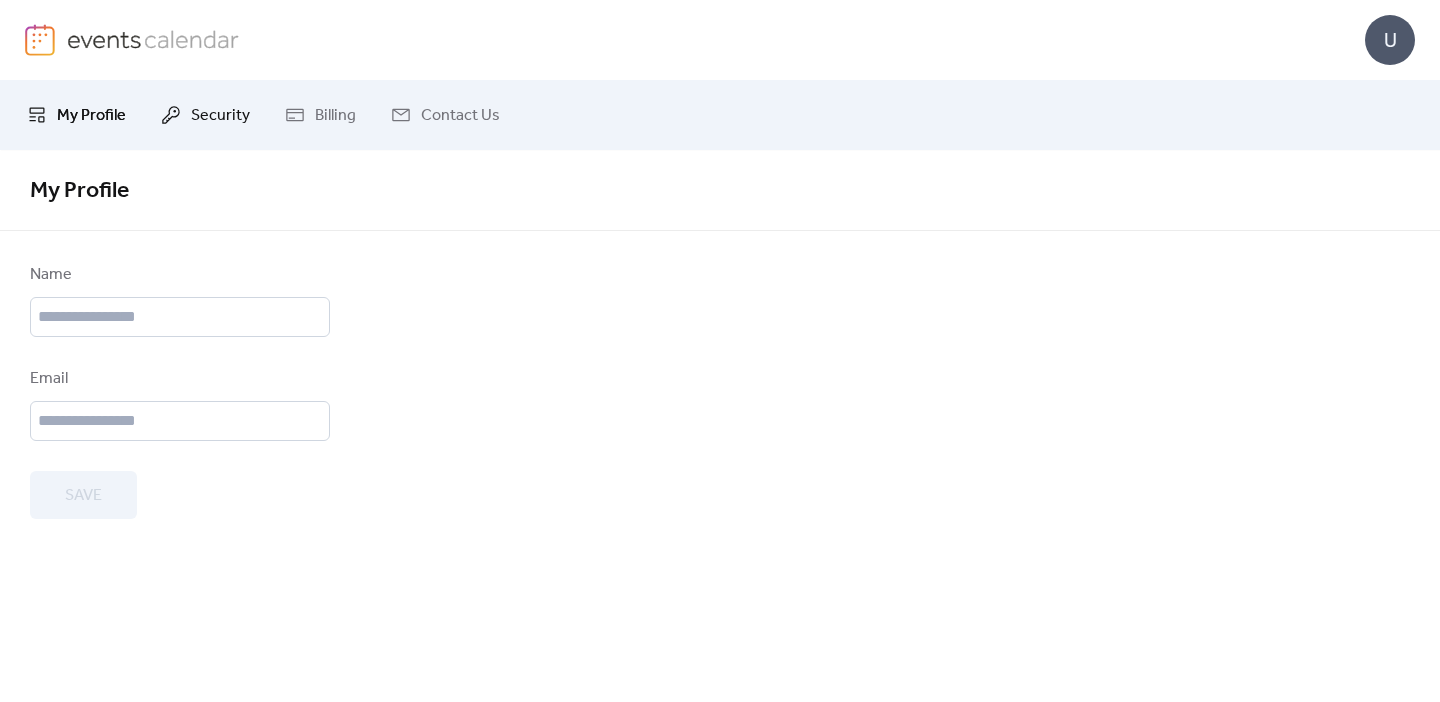 click on "Security" at bounding box center [220, 116] 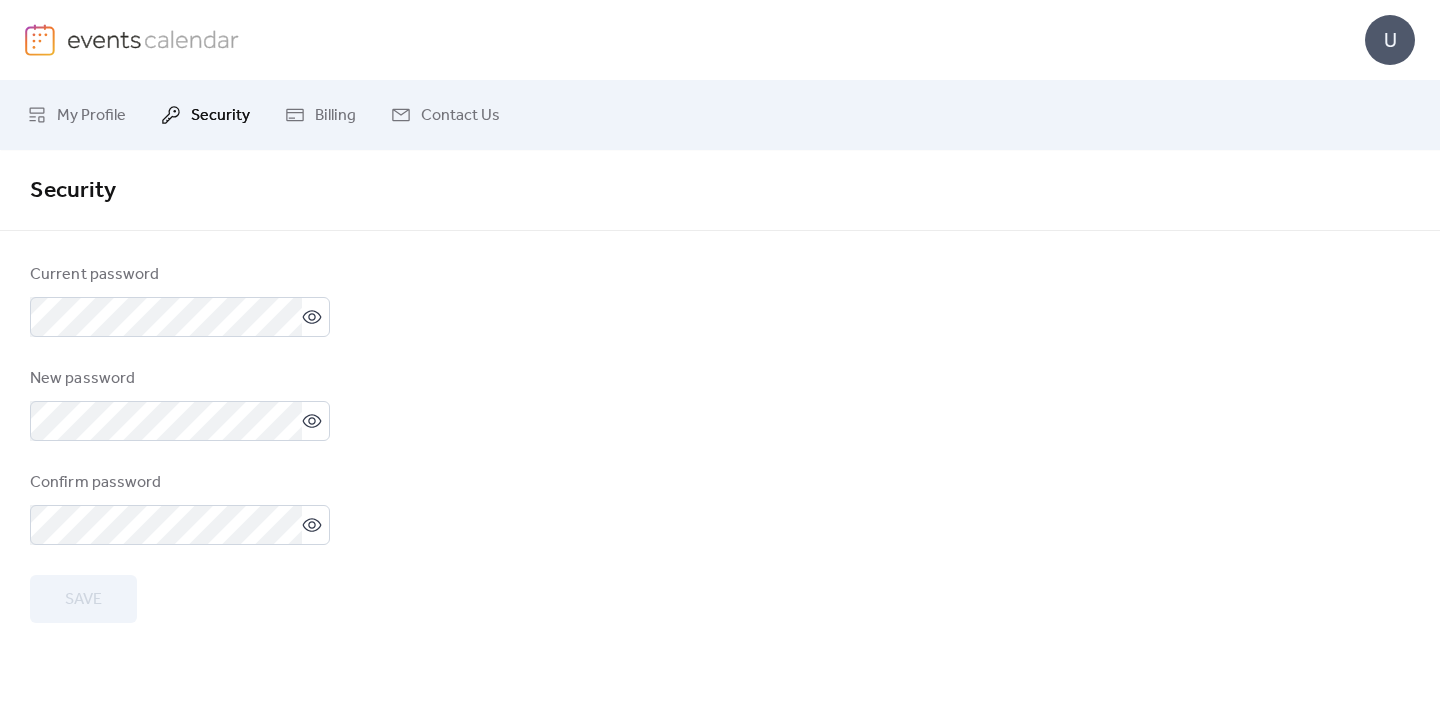 click at bounding box center (153, 39) 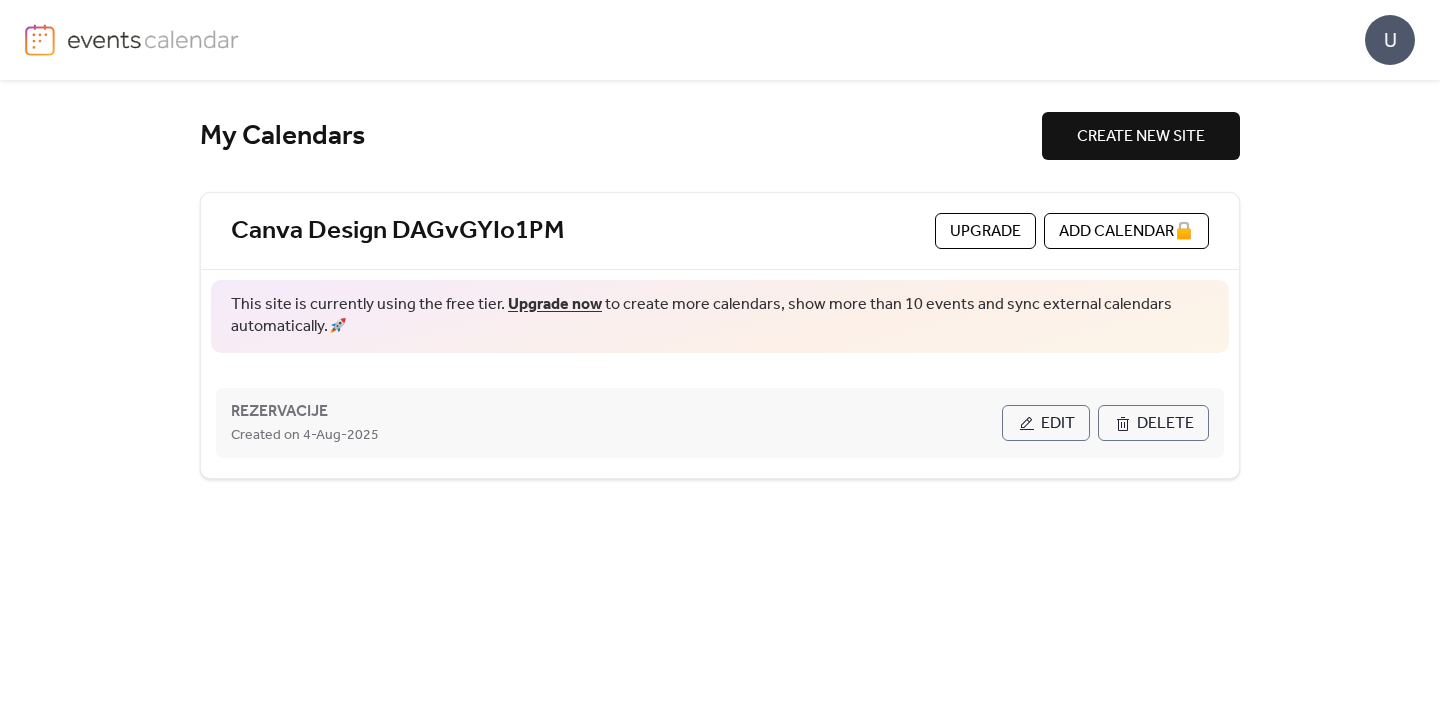 click on "REZERVACIJE Created on [DATE]-[YEAR]" at bounding box center [616, 423] 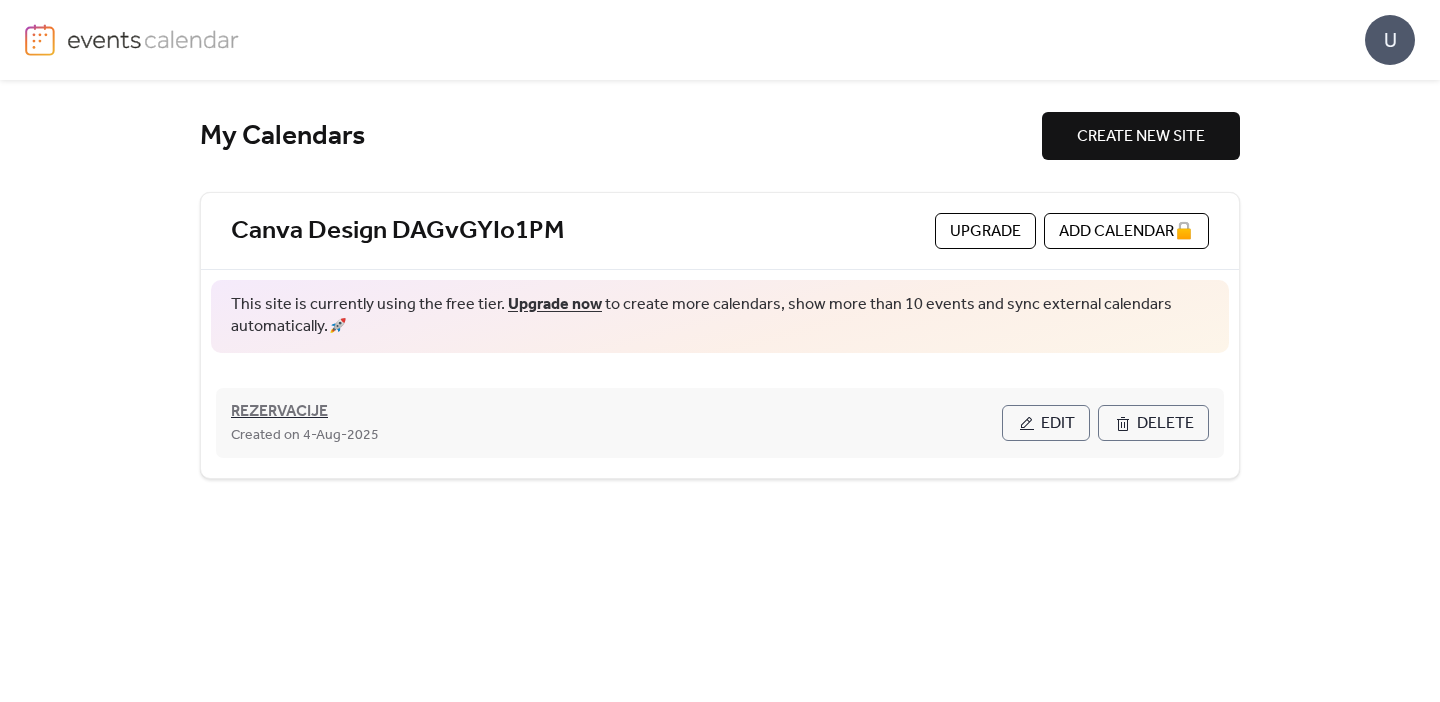 click on "REZERVACIJE" at bounding box center [279, 412] 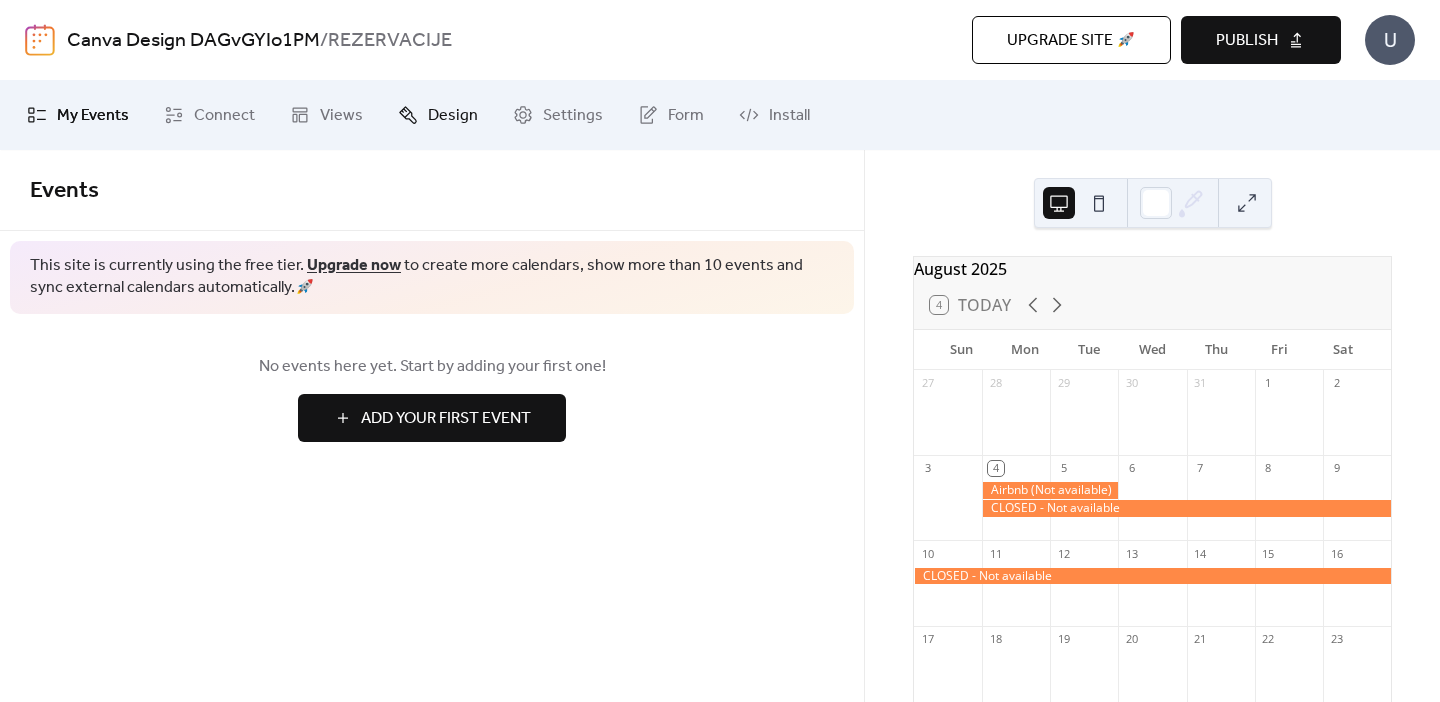 click 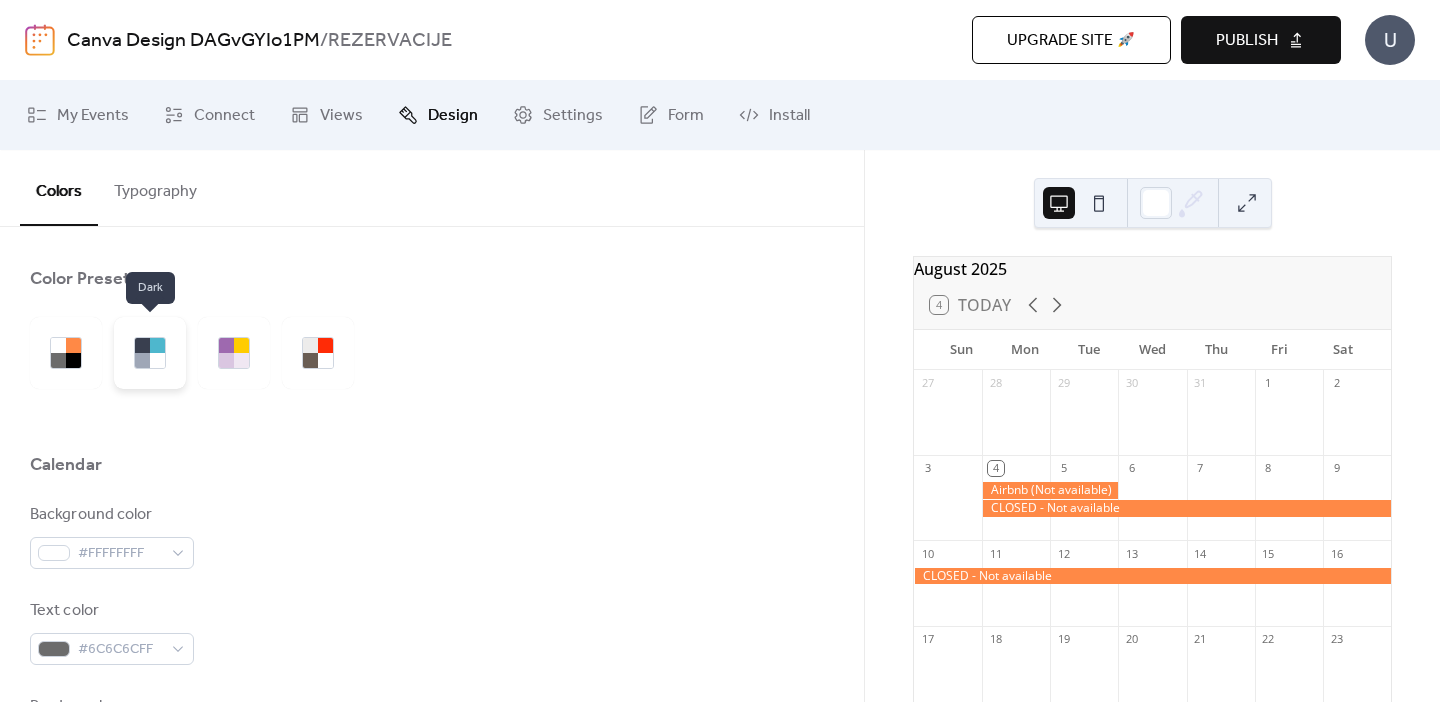 click at bounding box center [157, 360] 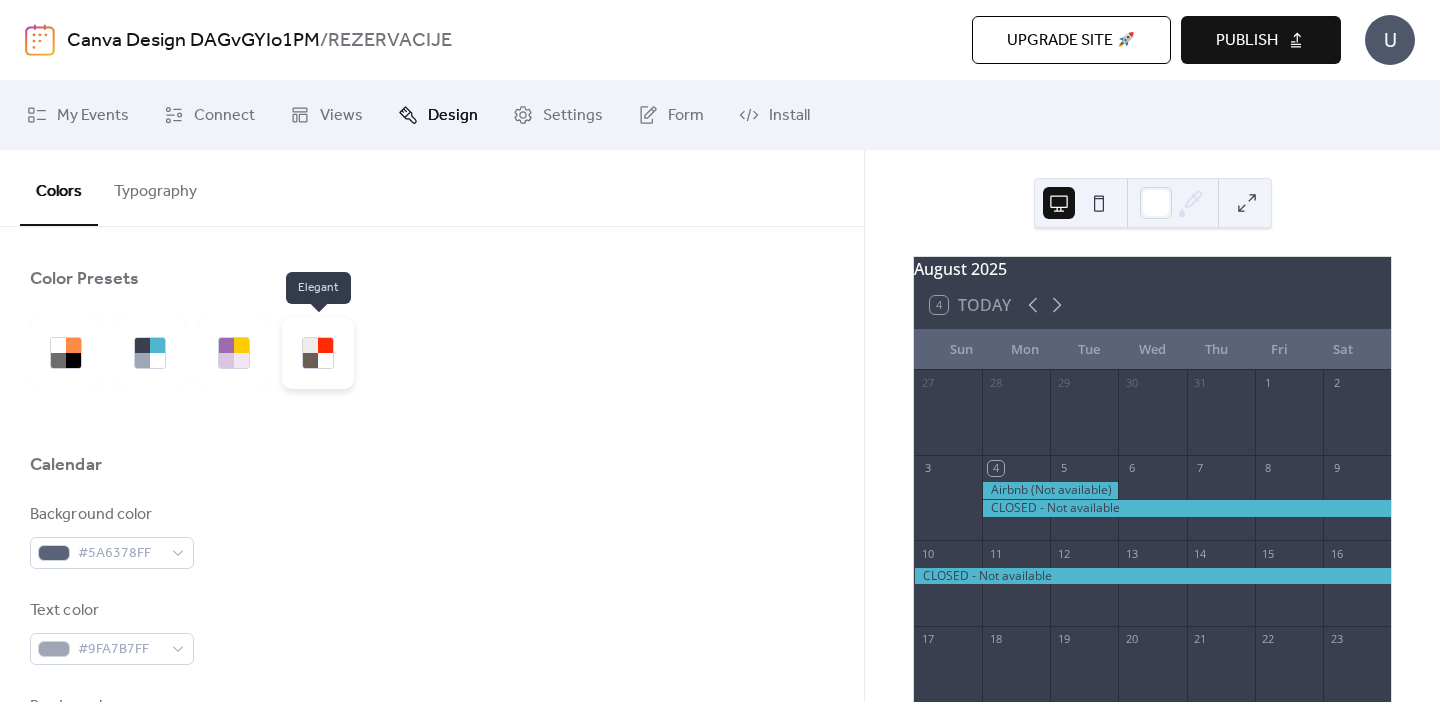 click at bounding box center [318, 353] 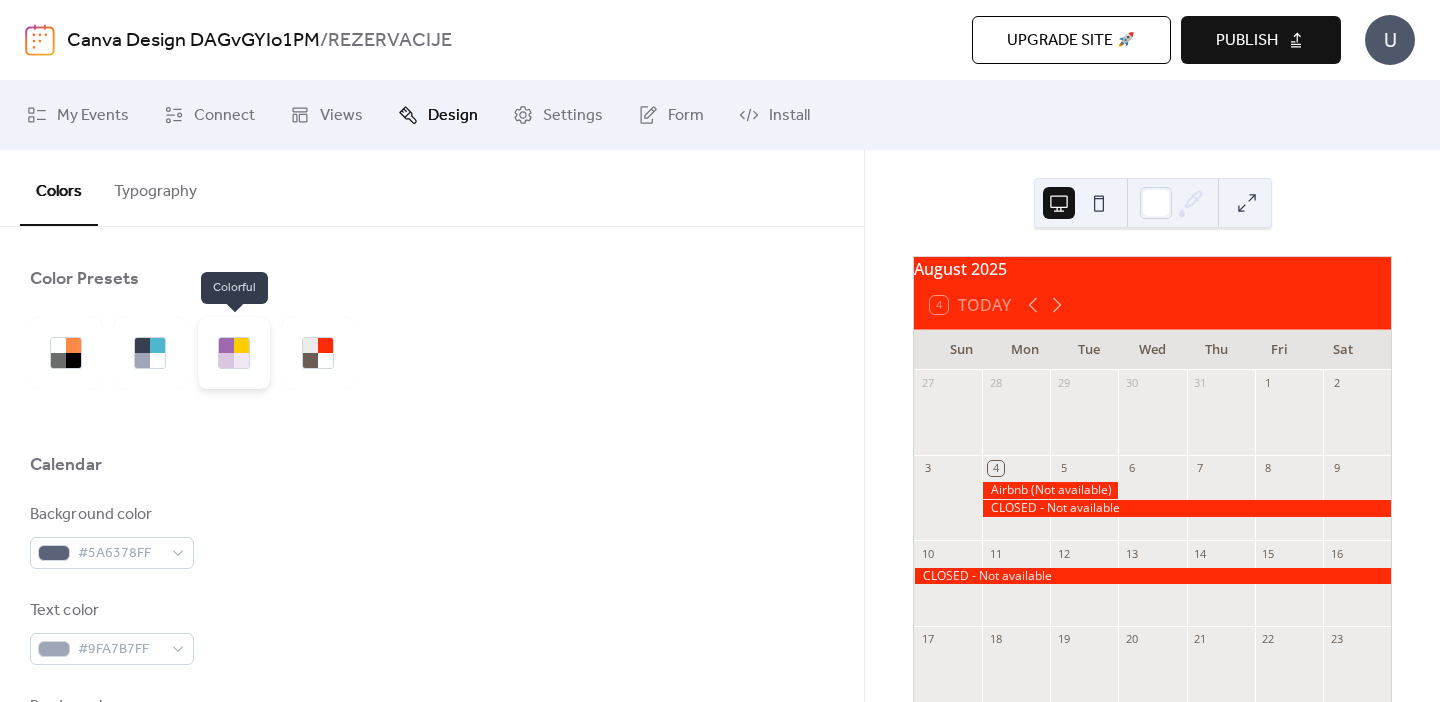 click at bounding box center (234, 353) 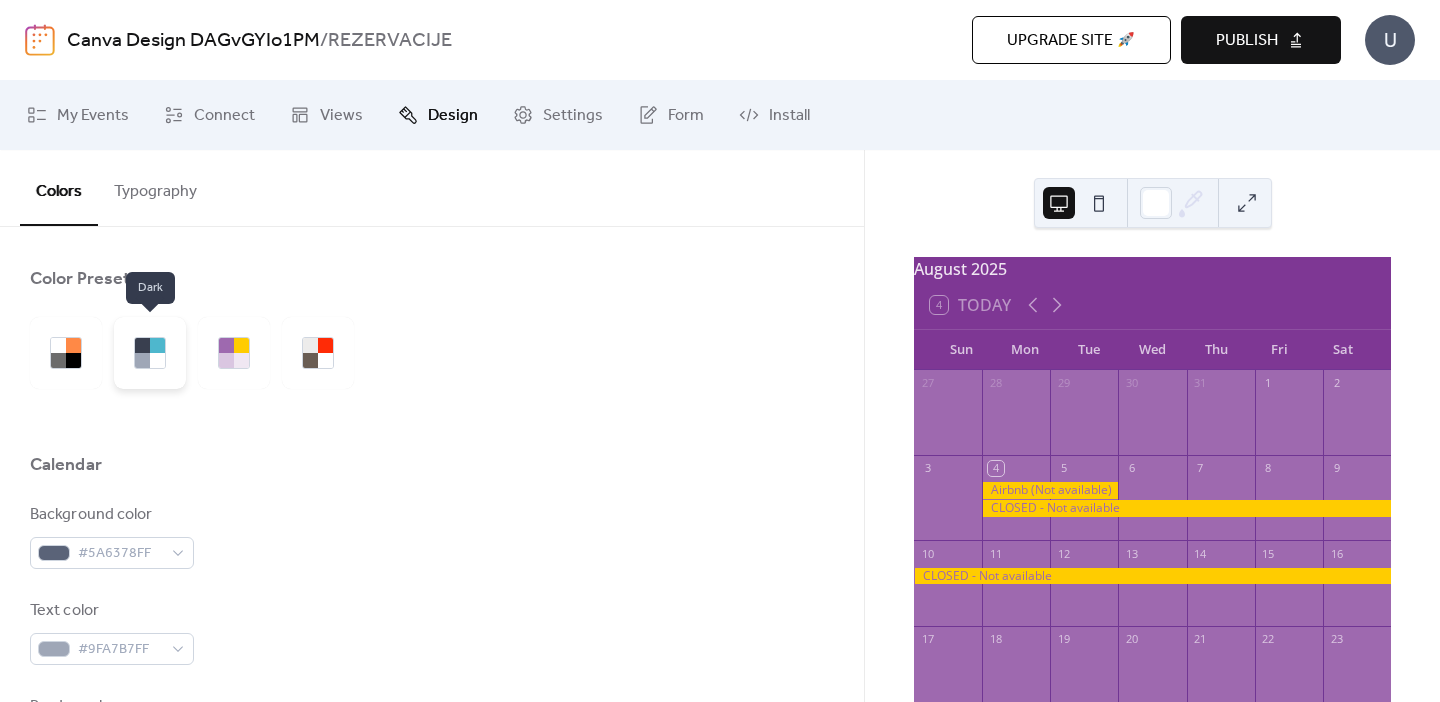 click at bounding box center [150, 353] 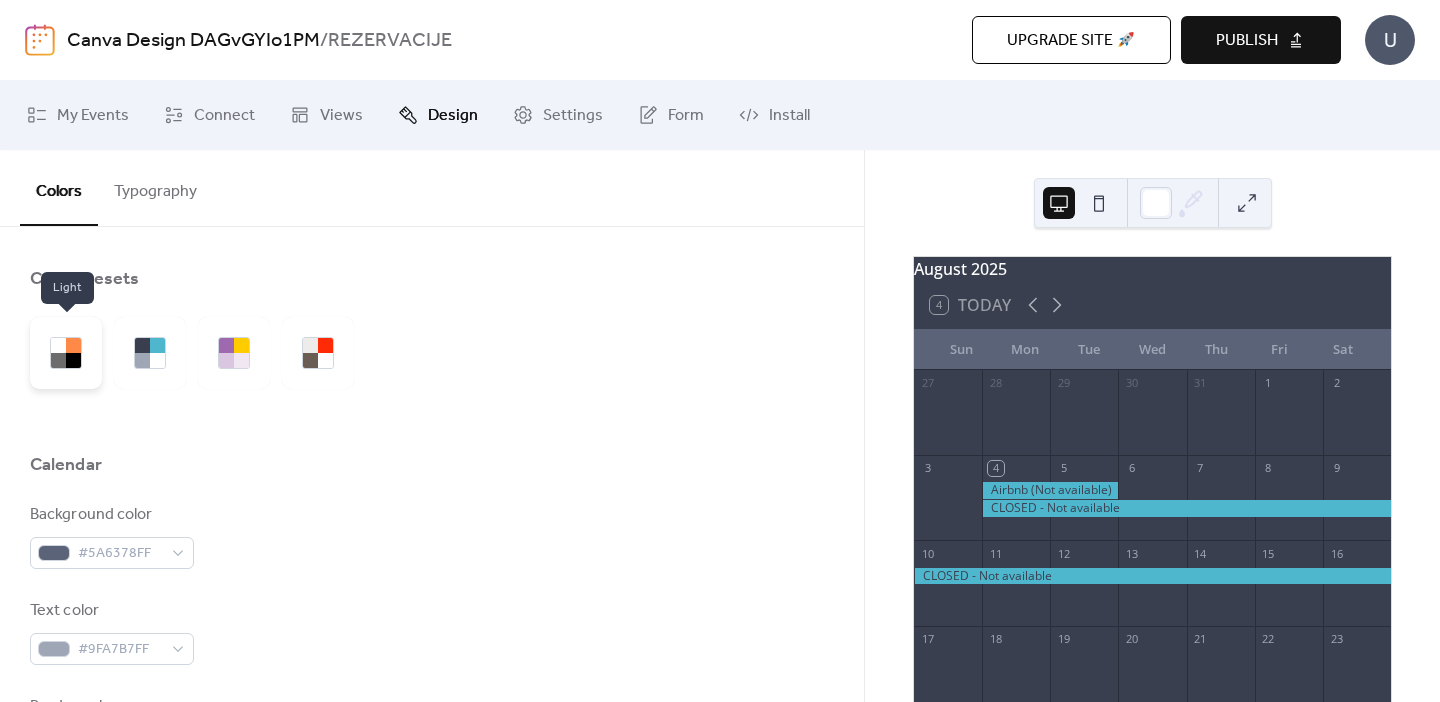 click at bounding box center (58, 360) 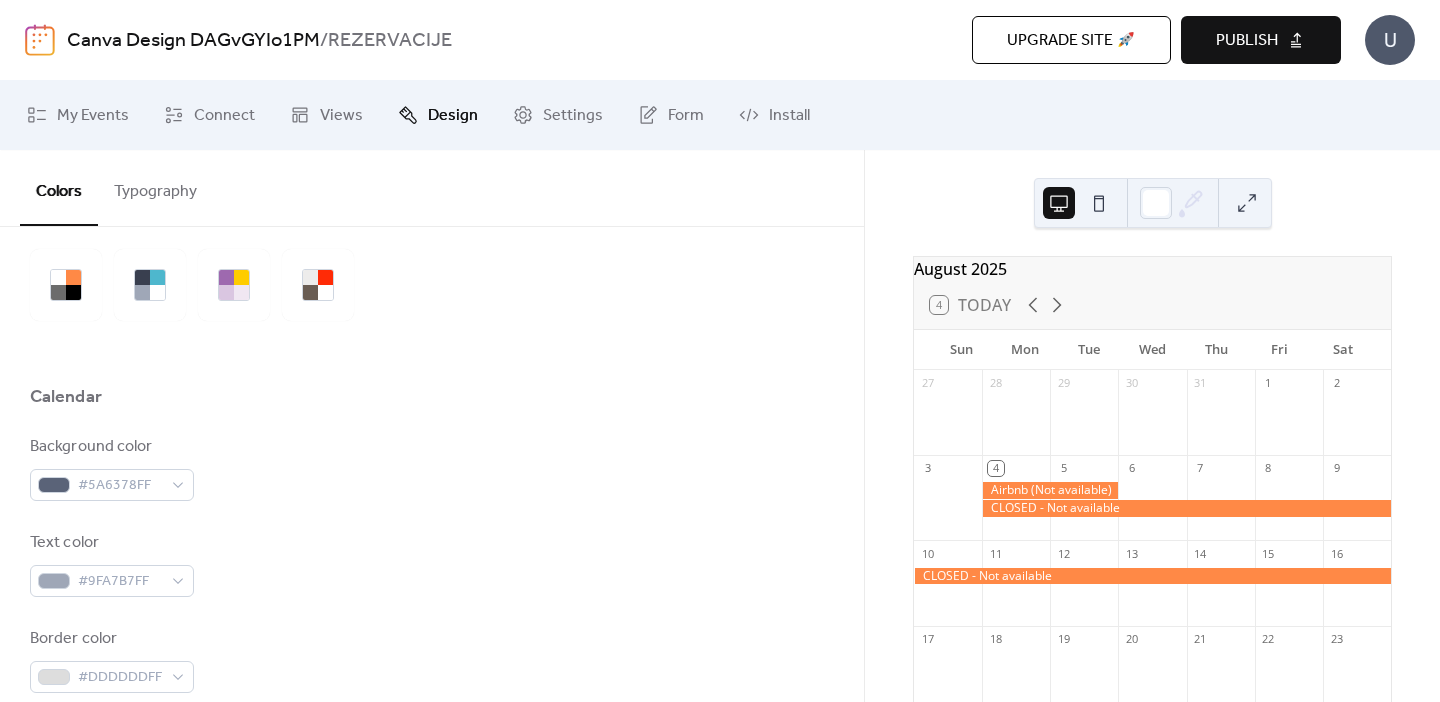 scroll, scrollTop: 0, scrollLeft: 0, axis: both 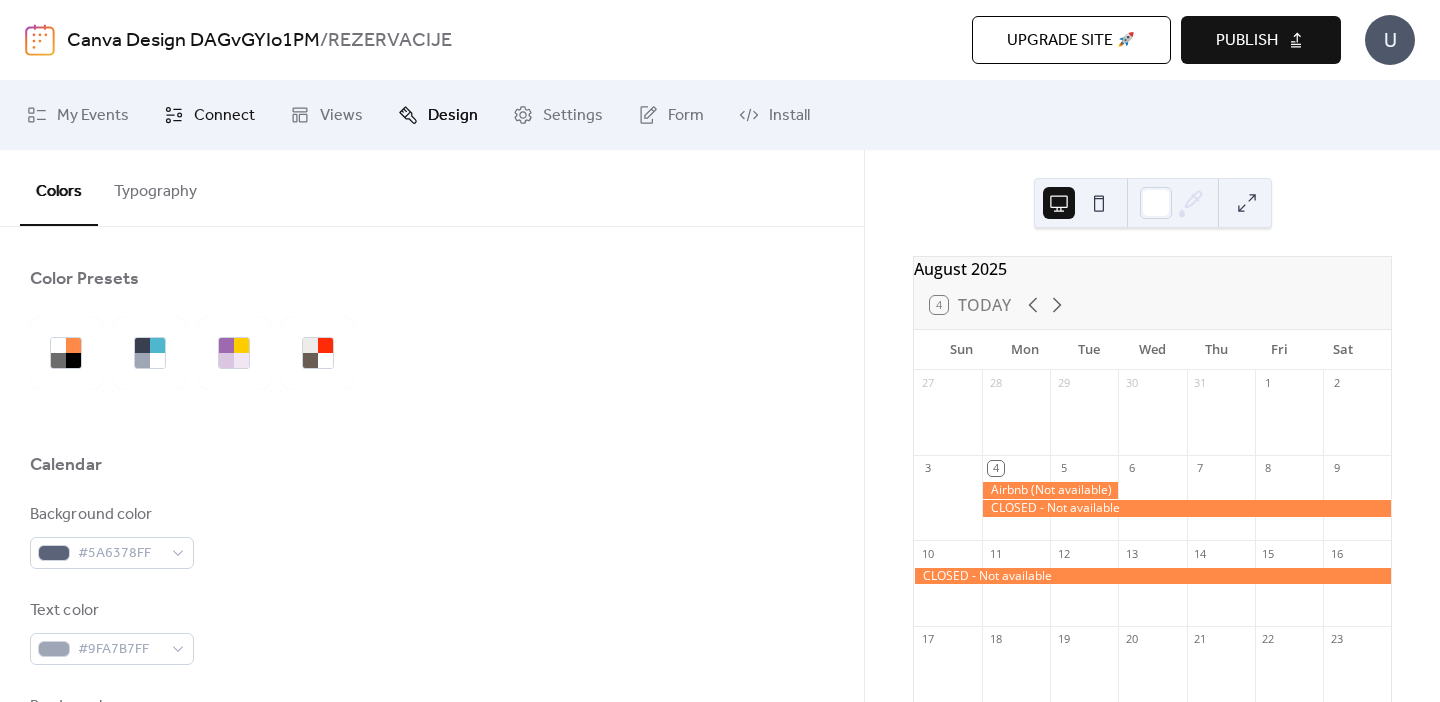 click on "Connect" at bounding box center [209, 115] 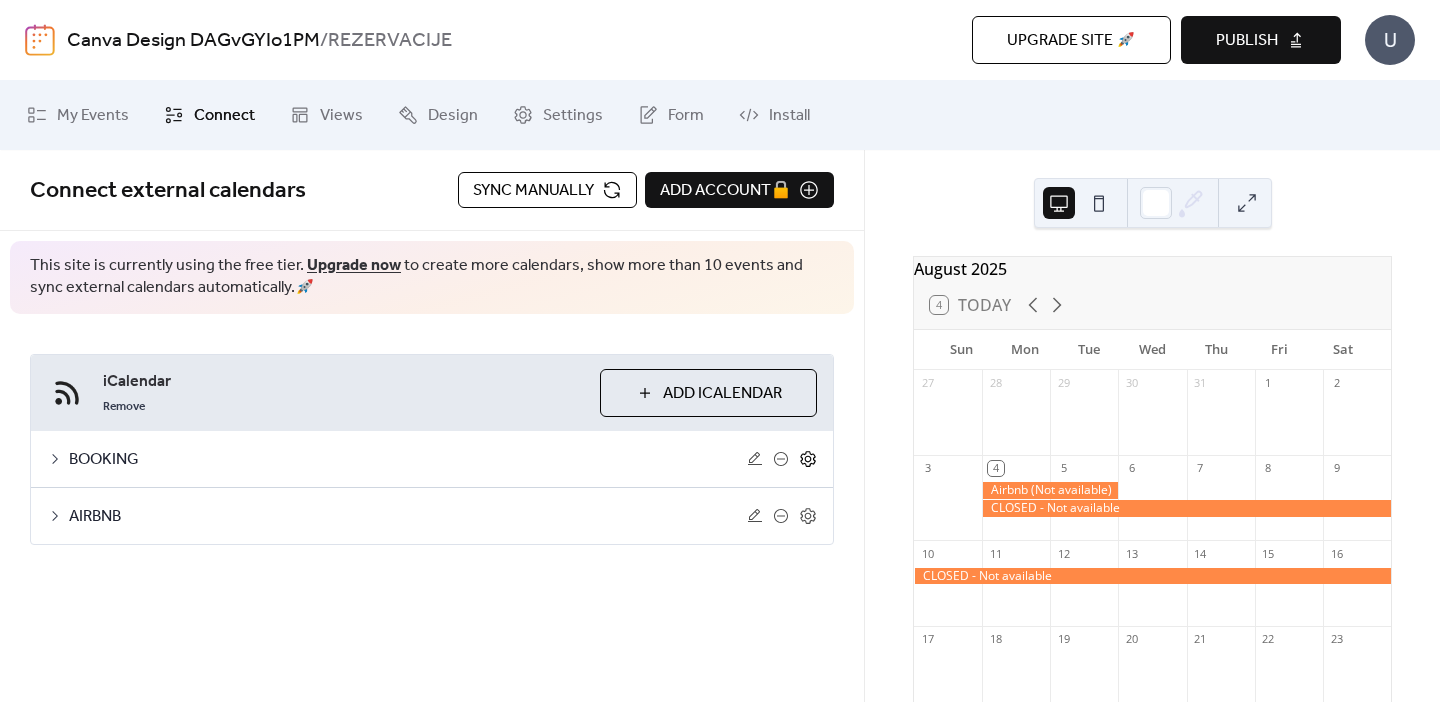 click 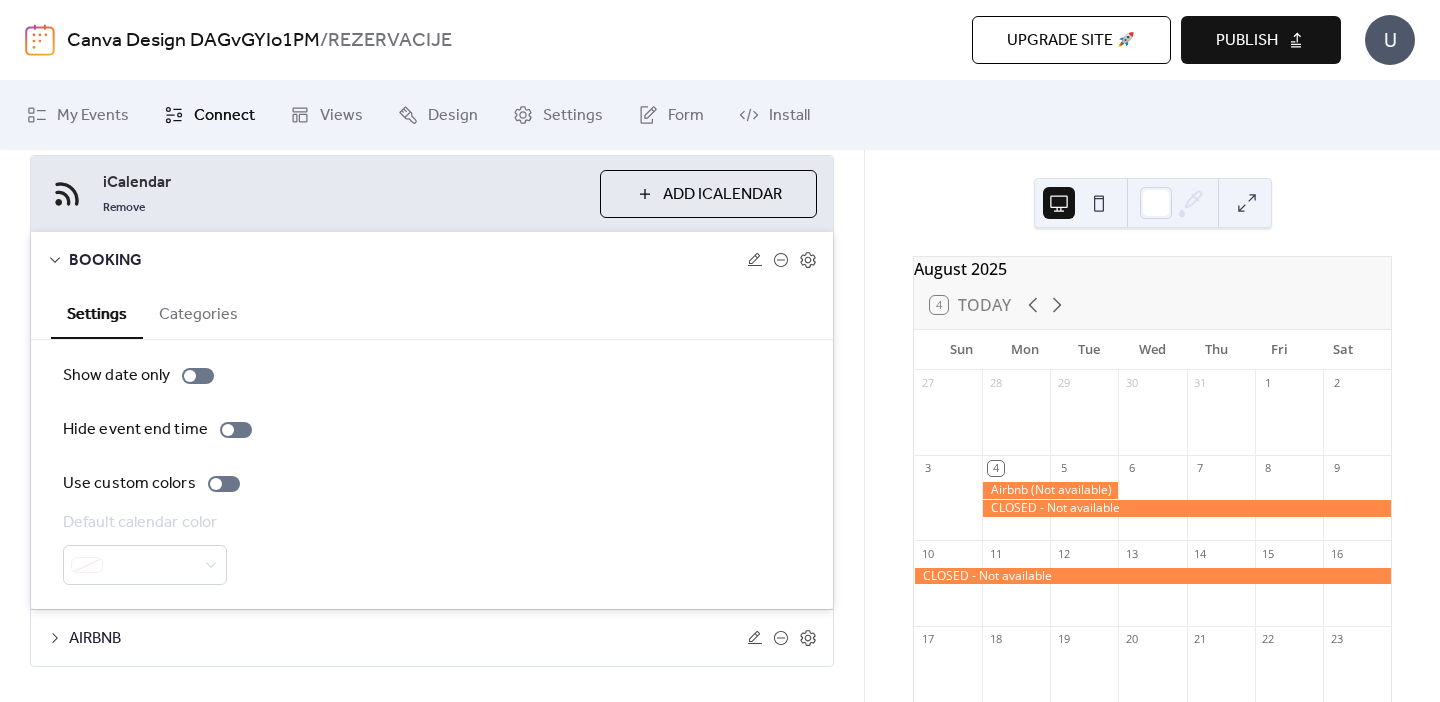 scroll, scrollTop: 244, scrollLeft: 0, axis: vertical 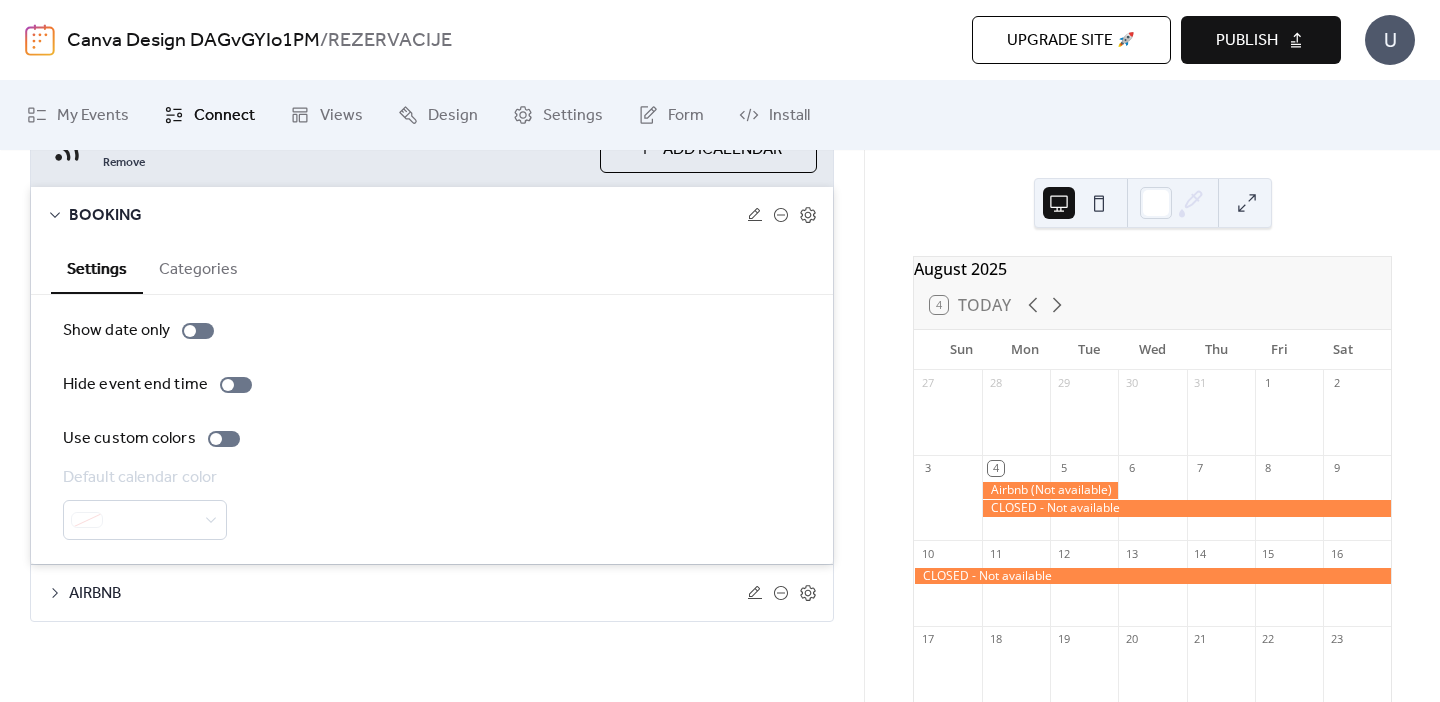 click on "AIRBNB" at bounding box center (408, 594) 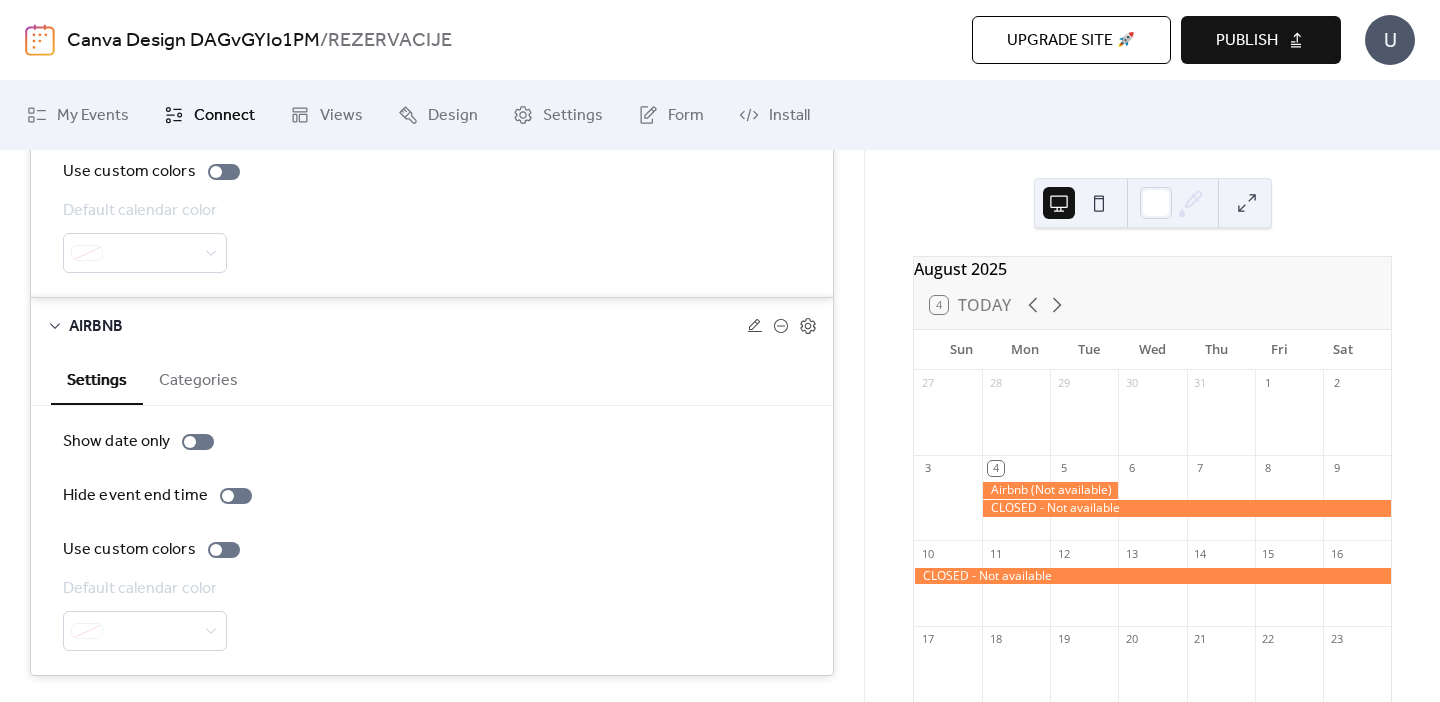 scroll, scrollTop: 565, scrollLeft: 0, axis: vertical 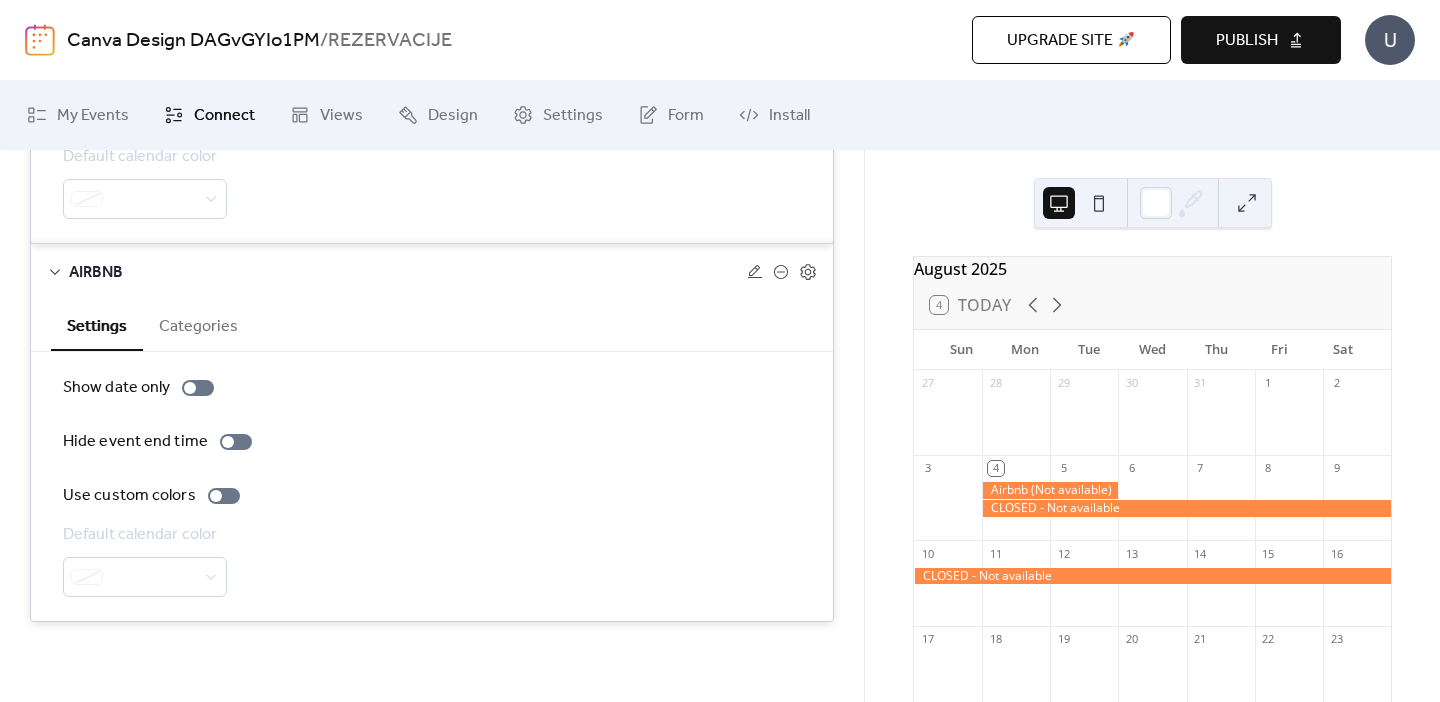 click at bounding box center (145, 577) 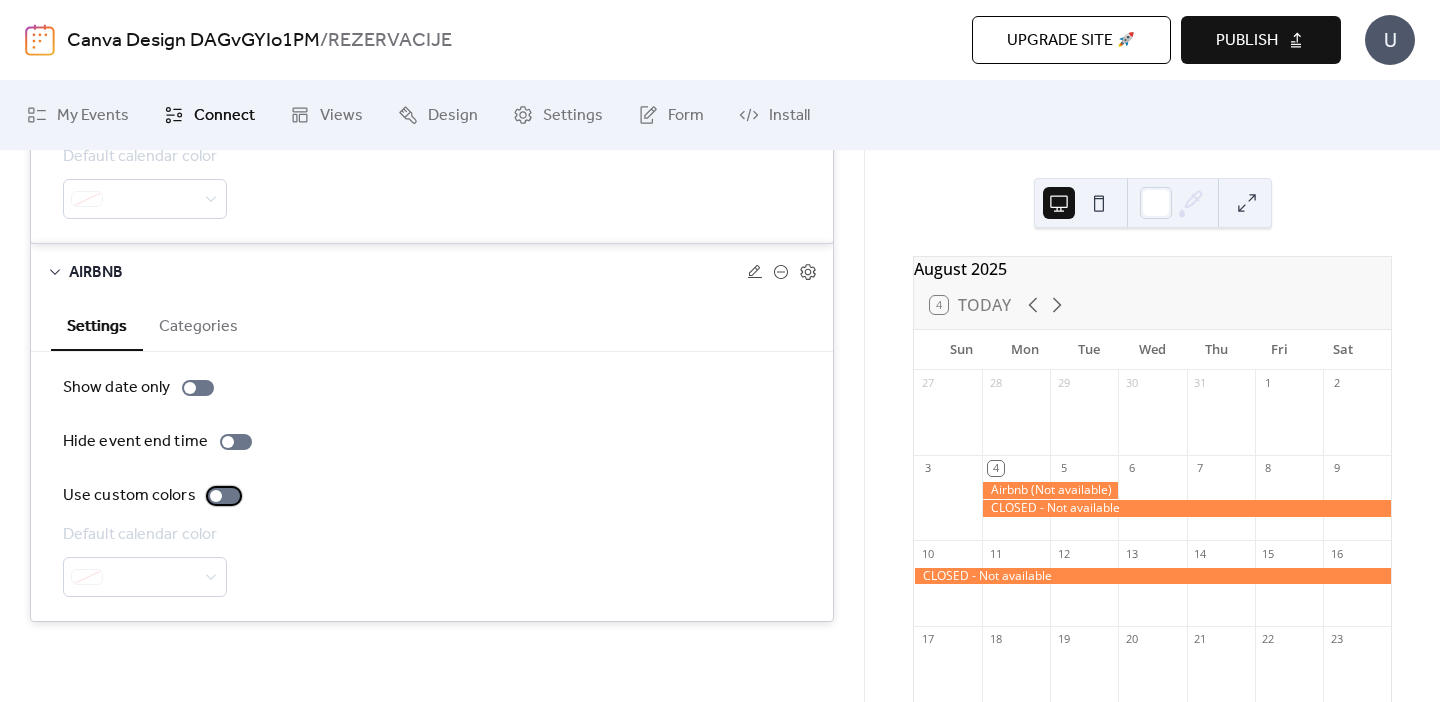 click at bounding box center [224, 496] 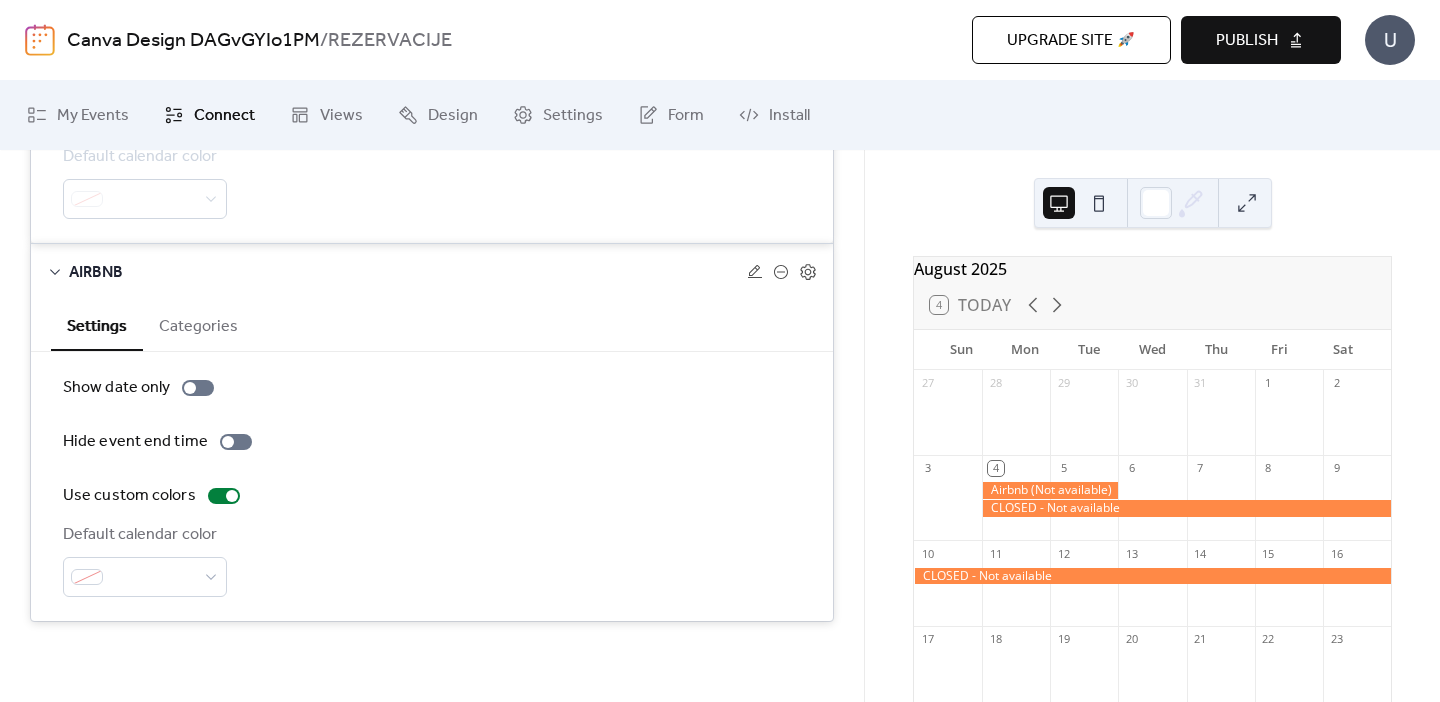 click on "Show date only Hide event end time Use custom colors Default calendar color" at bounding box center [432, 486] 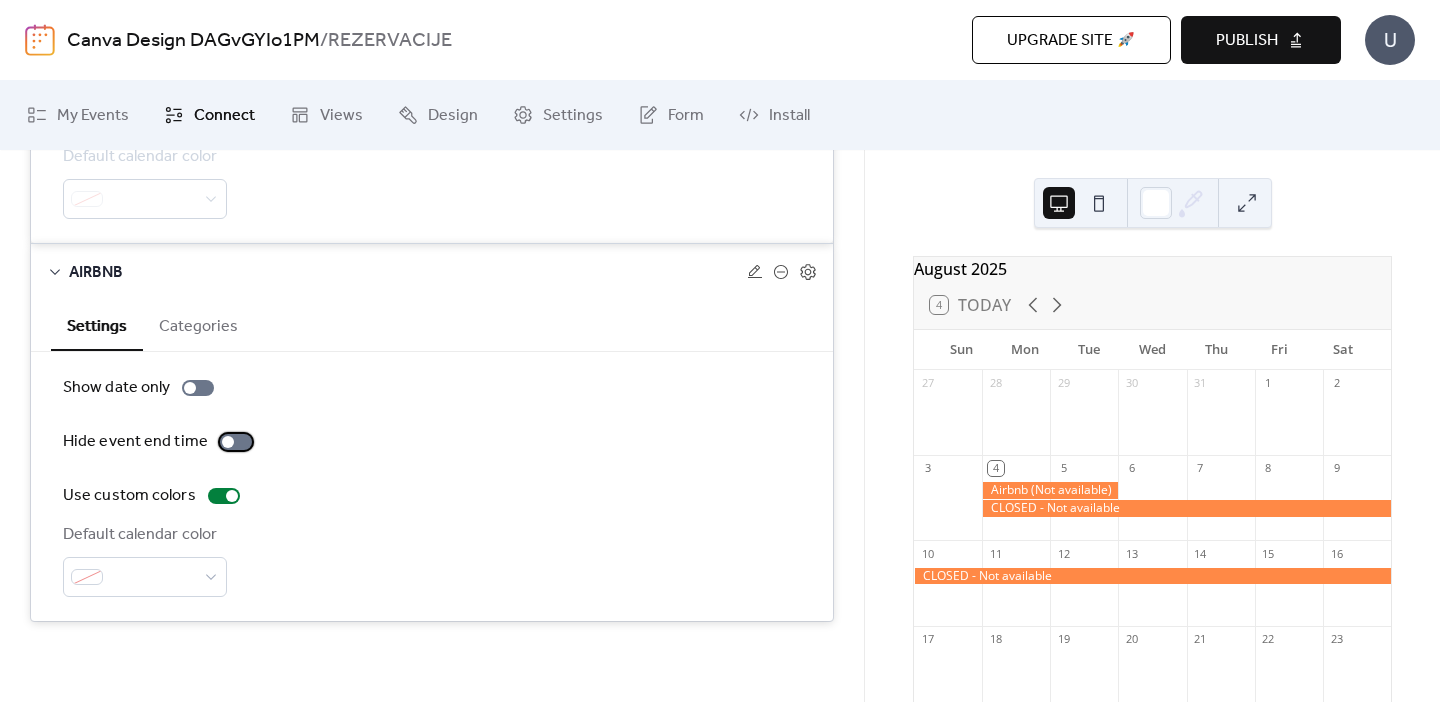 click at bounding box center (236, 442) 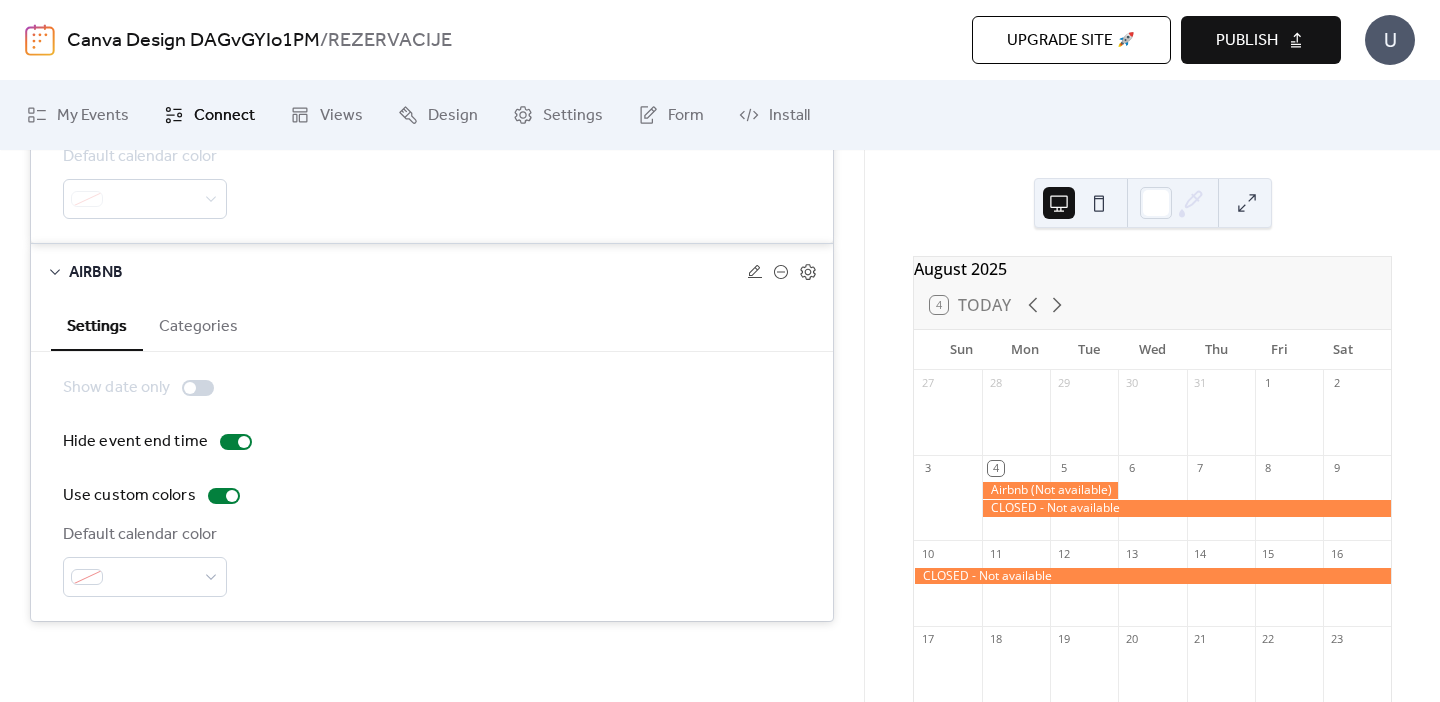 click at bounding box center (198, 388) 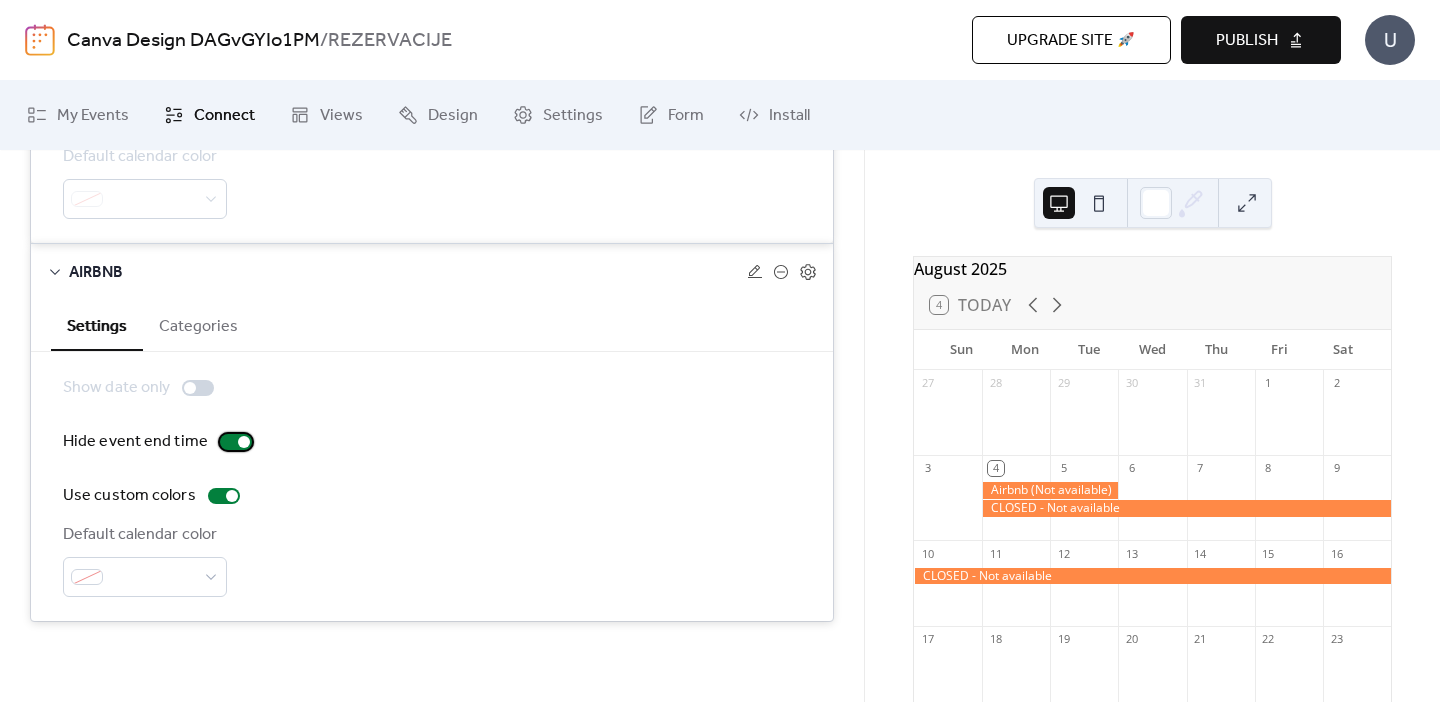 click at bounding box center [244, 442] 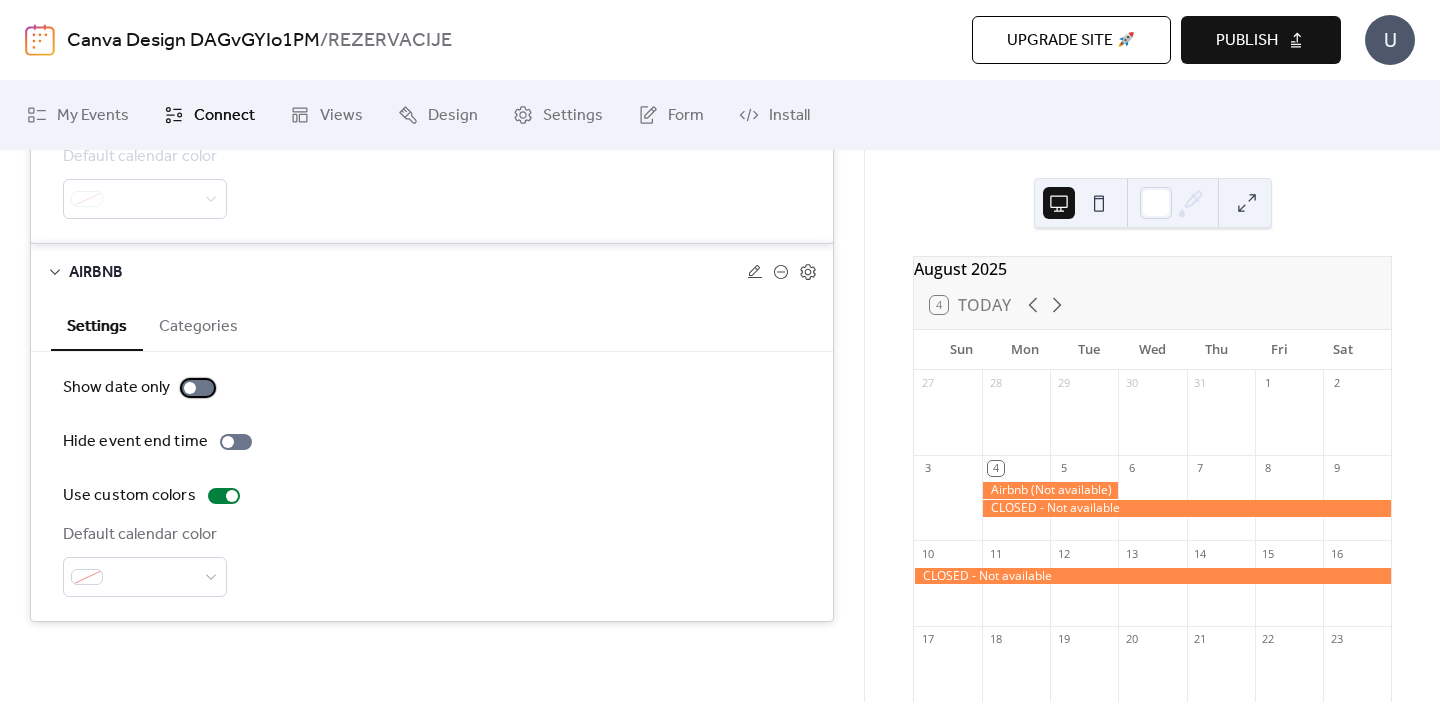 click at bounding box center [190, 388] 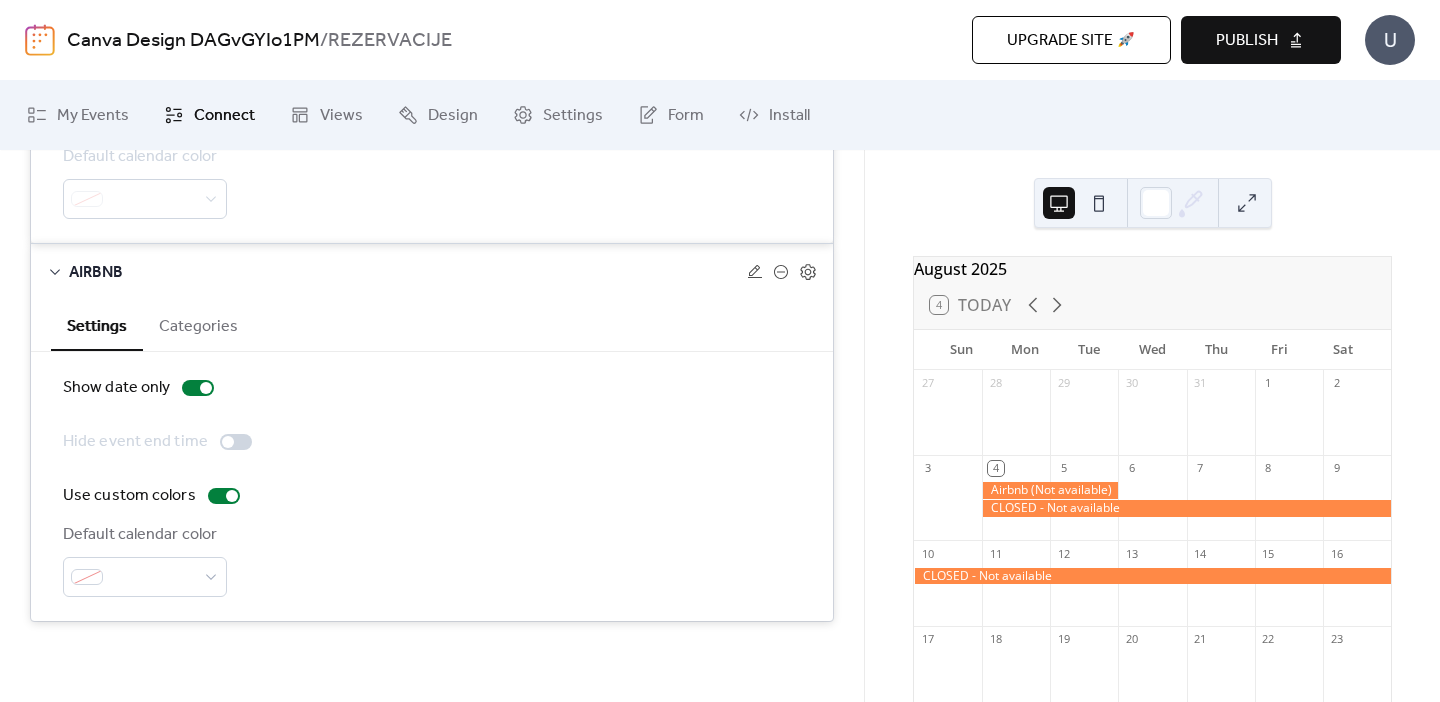 click on "Categories" at bounding box center [198, 324] 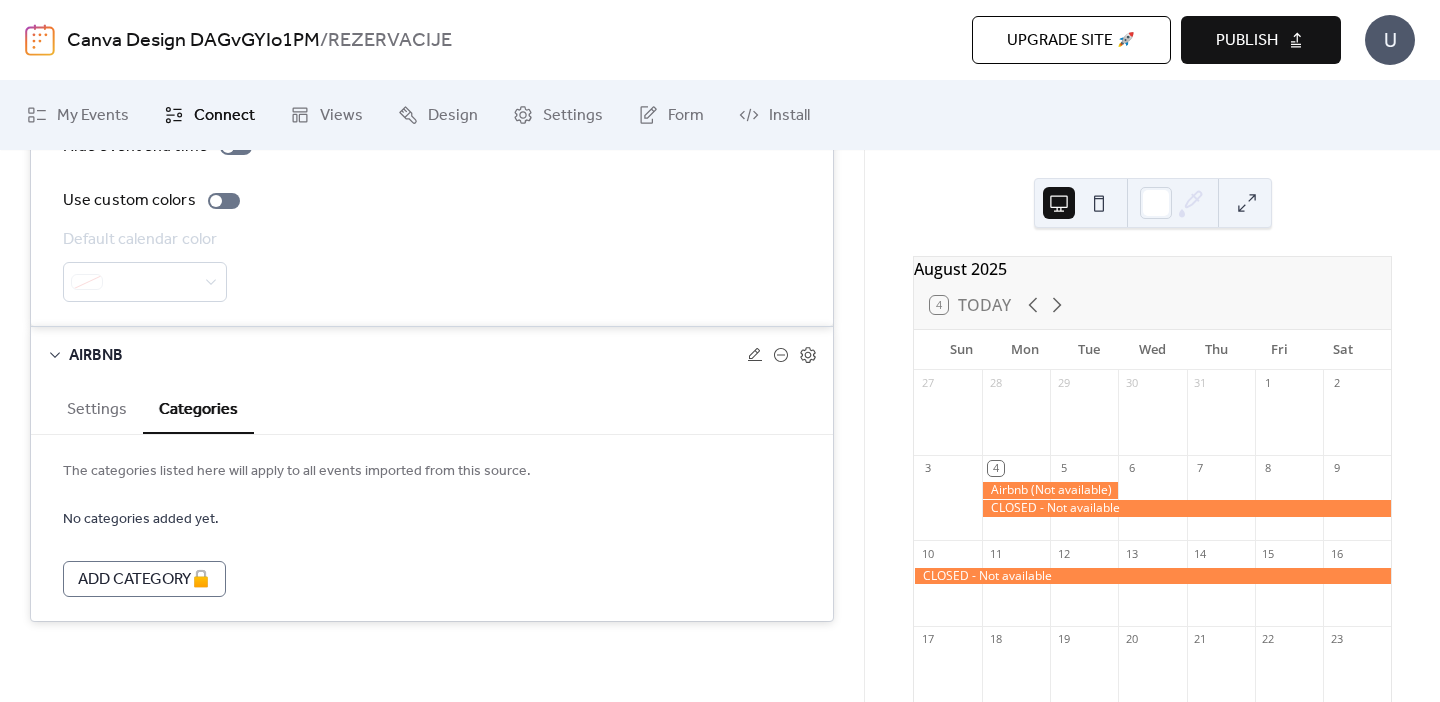 scroll, scrollTop: 482, scrollLeft: 0, axis: vertical 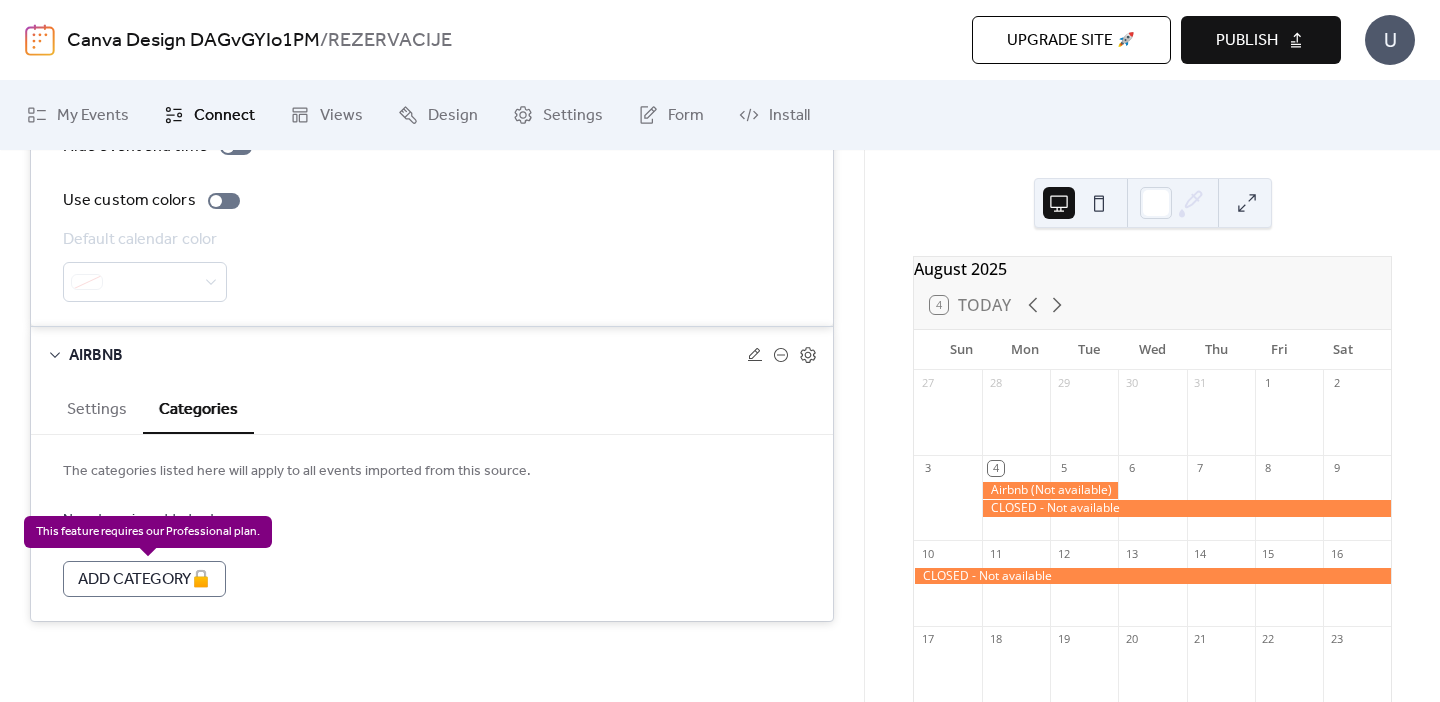 click on "Add Category  🔒" at bounding box center [144, 579] 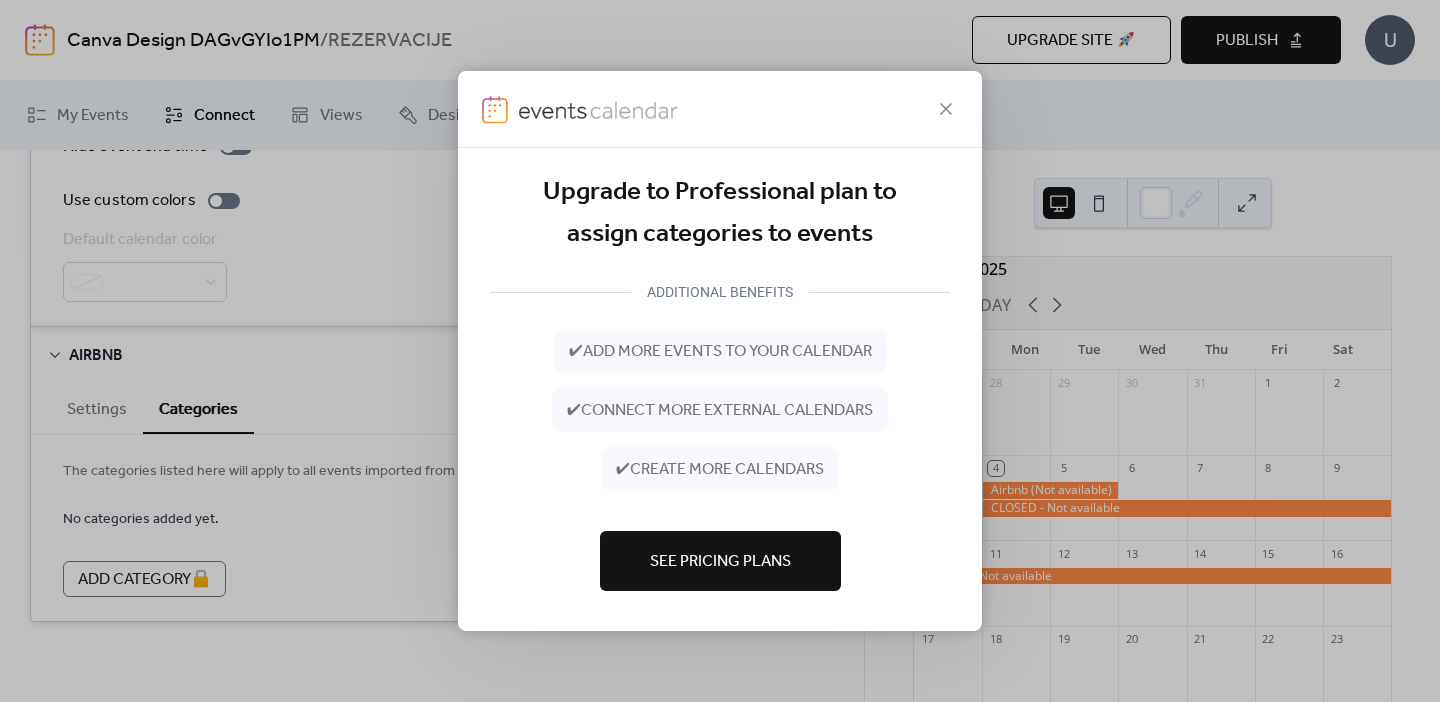 click at bounding box center (720, 109) 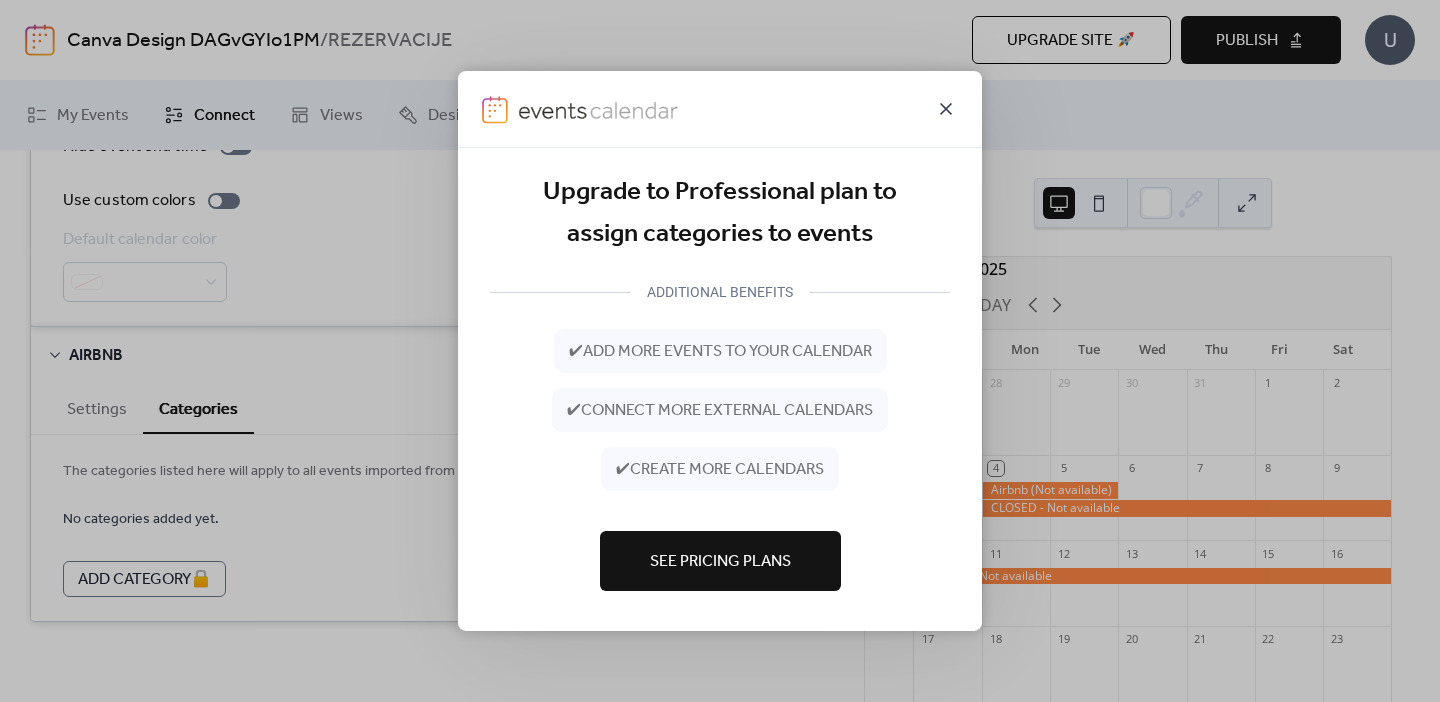 click 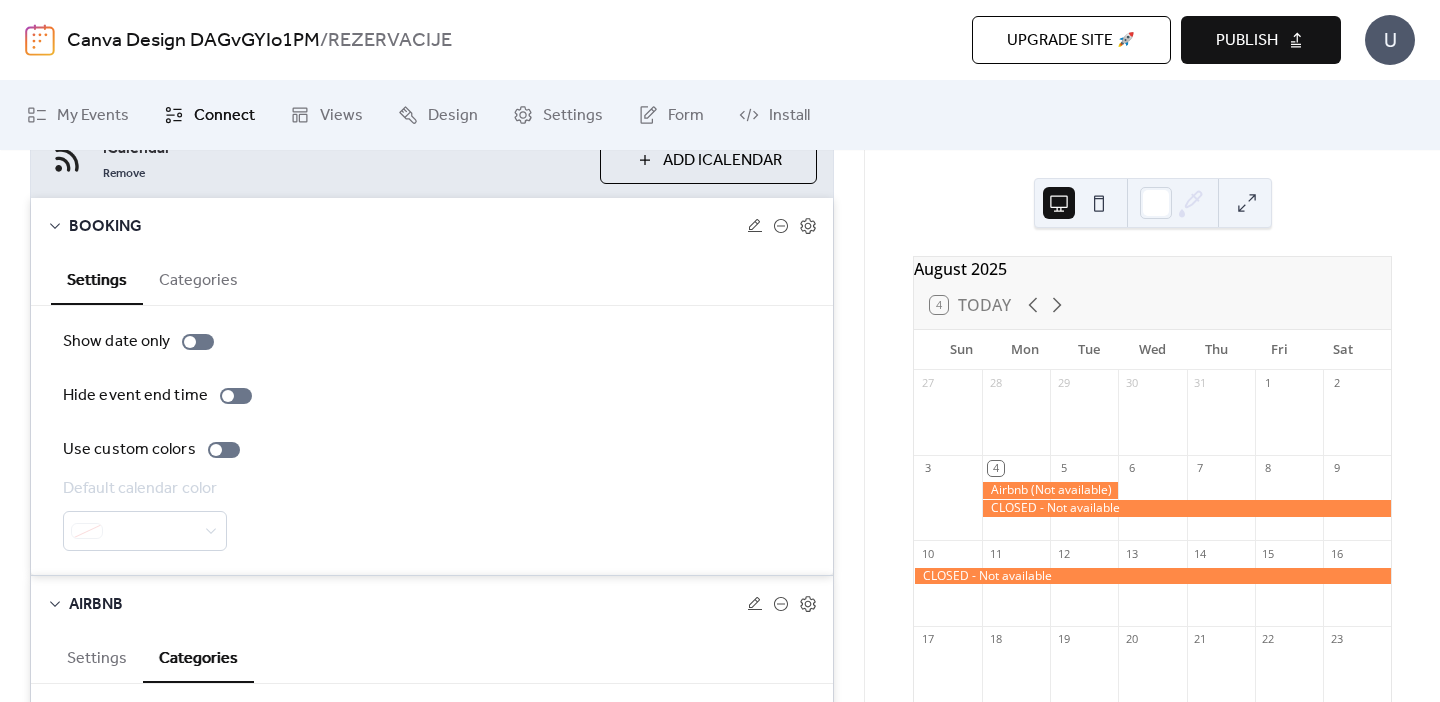 scroll, scrollTop: 227, scrollLeft: 0, axis: vertical 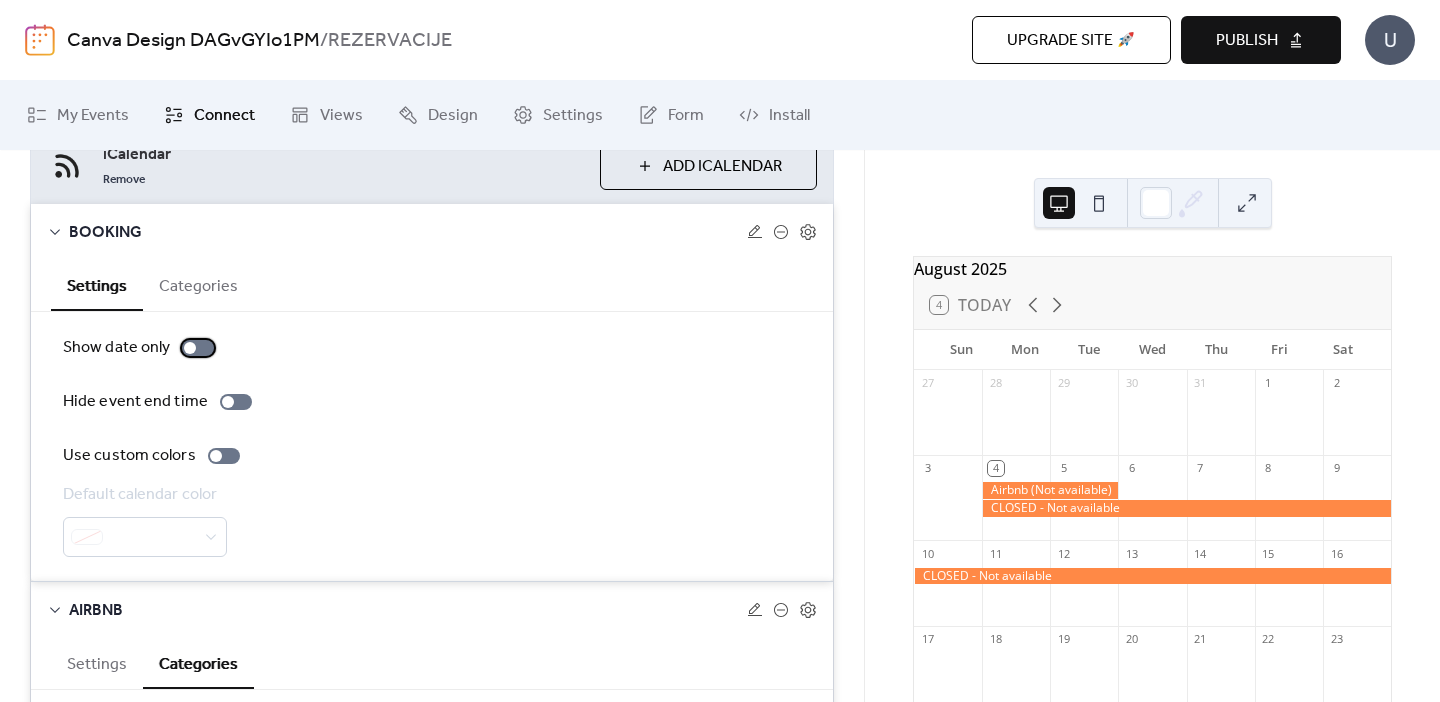 click at bounding box center [190, 348] 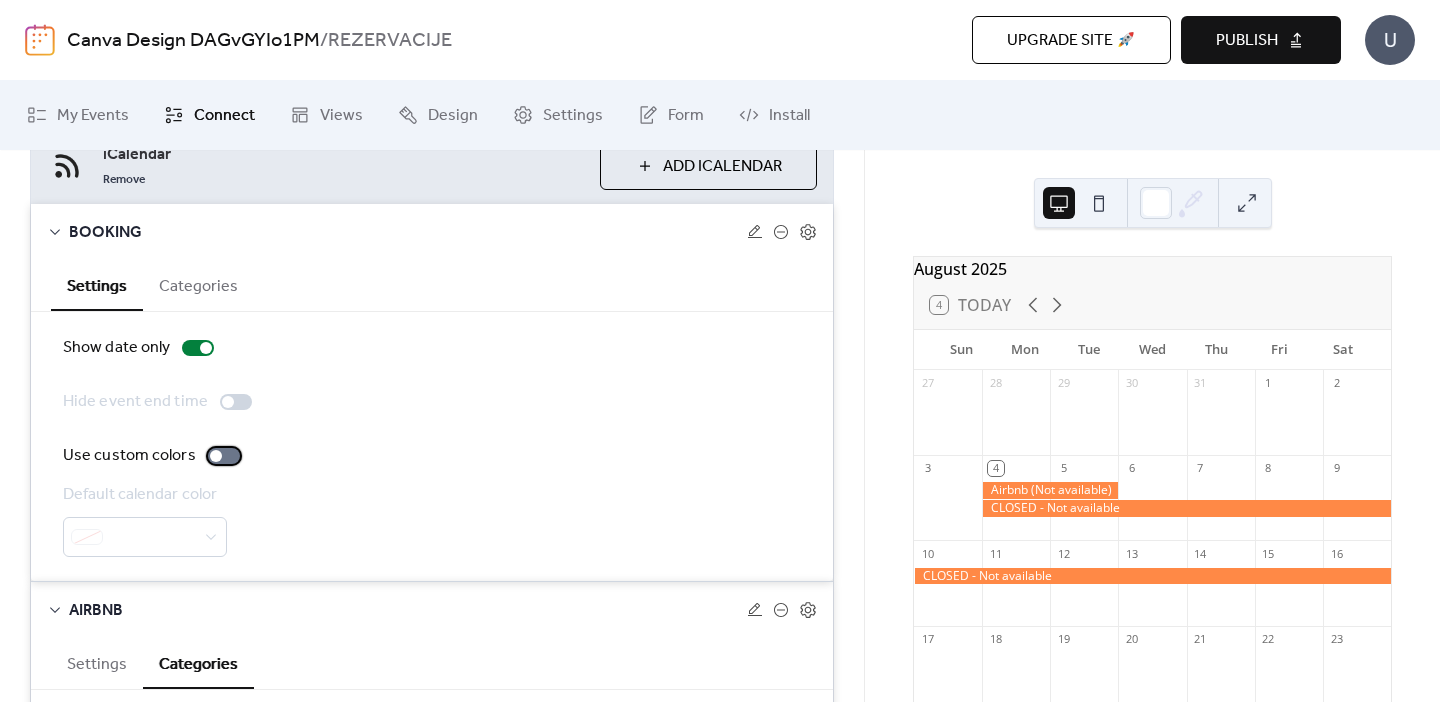 click at bounding box center [224, 456] 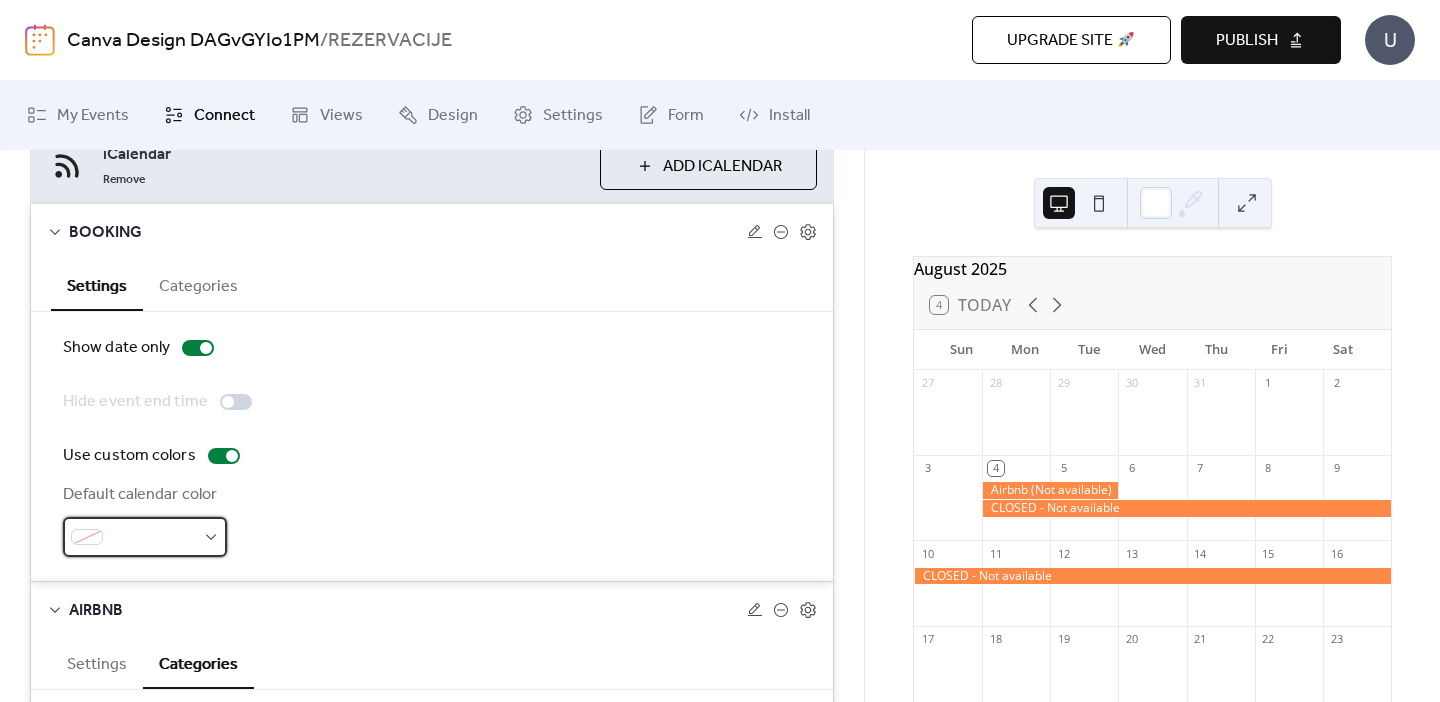 click at bounding box center [153, 538] 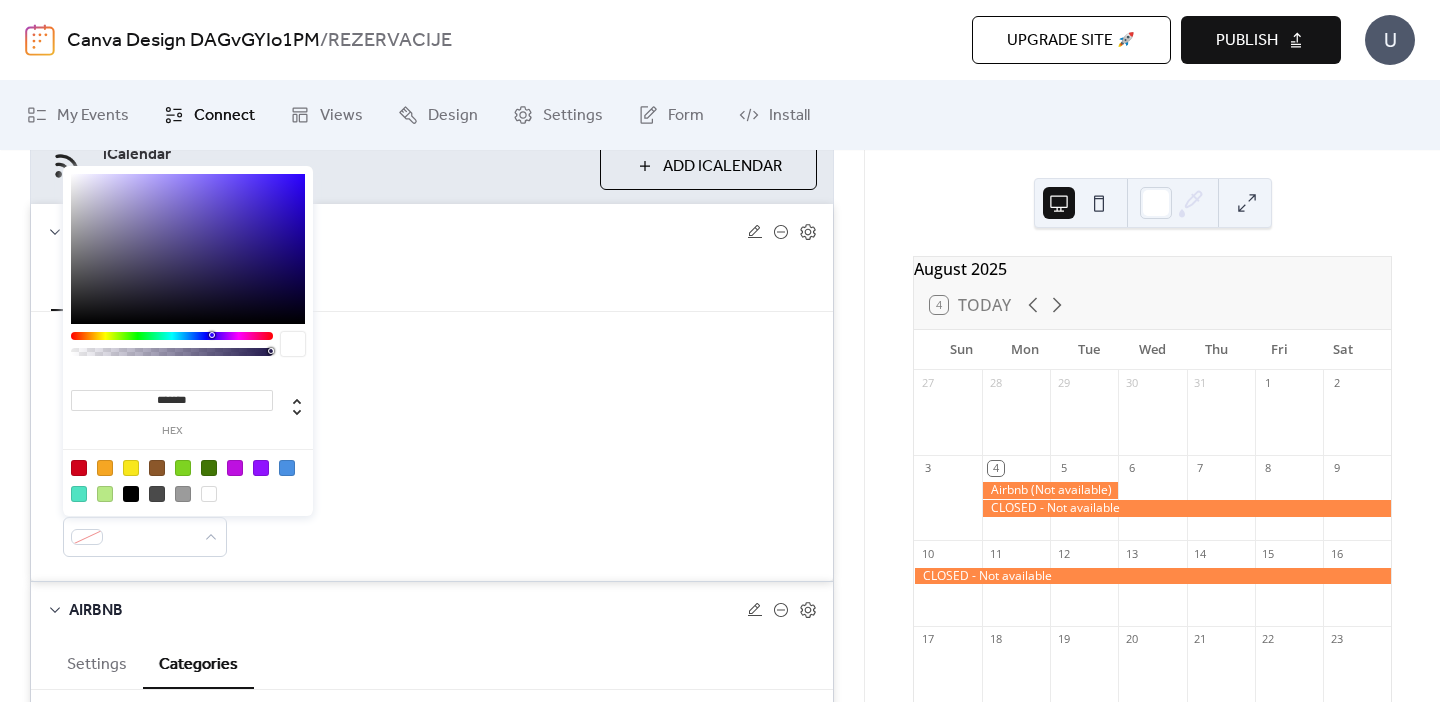 click at bounding box center (209, 468) 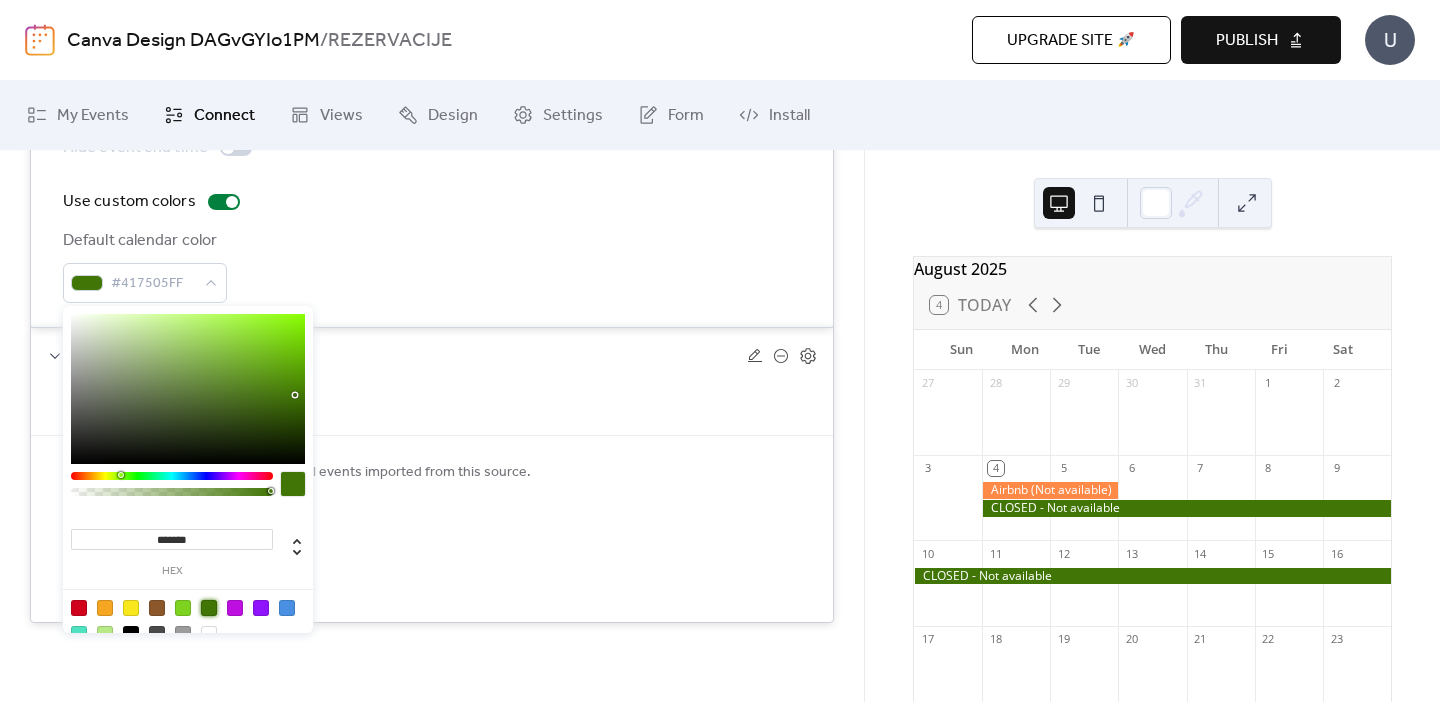 scroll, scrollTop: 482, scrollLeft: 0, axis: vertical 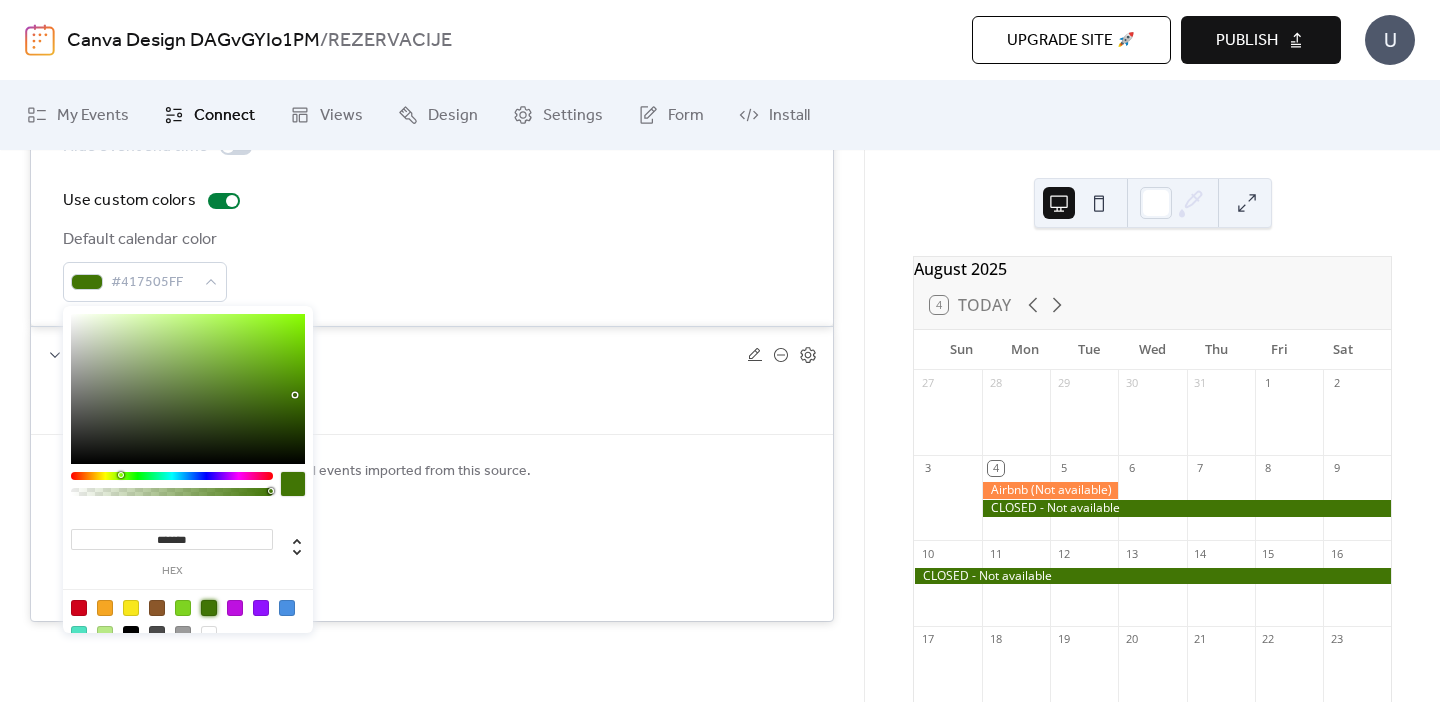click on "No categories added yet. Add Category  🔒" at bounding box center (432, 552) 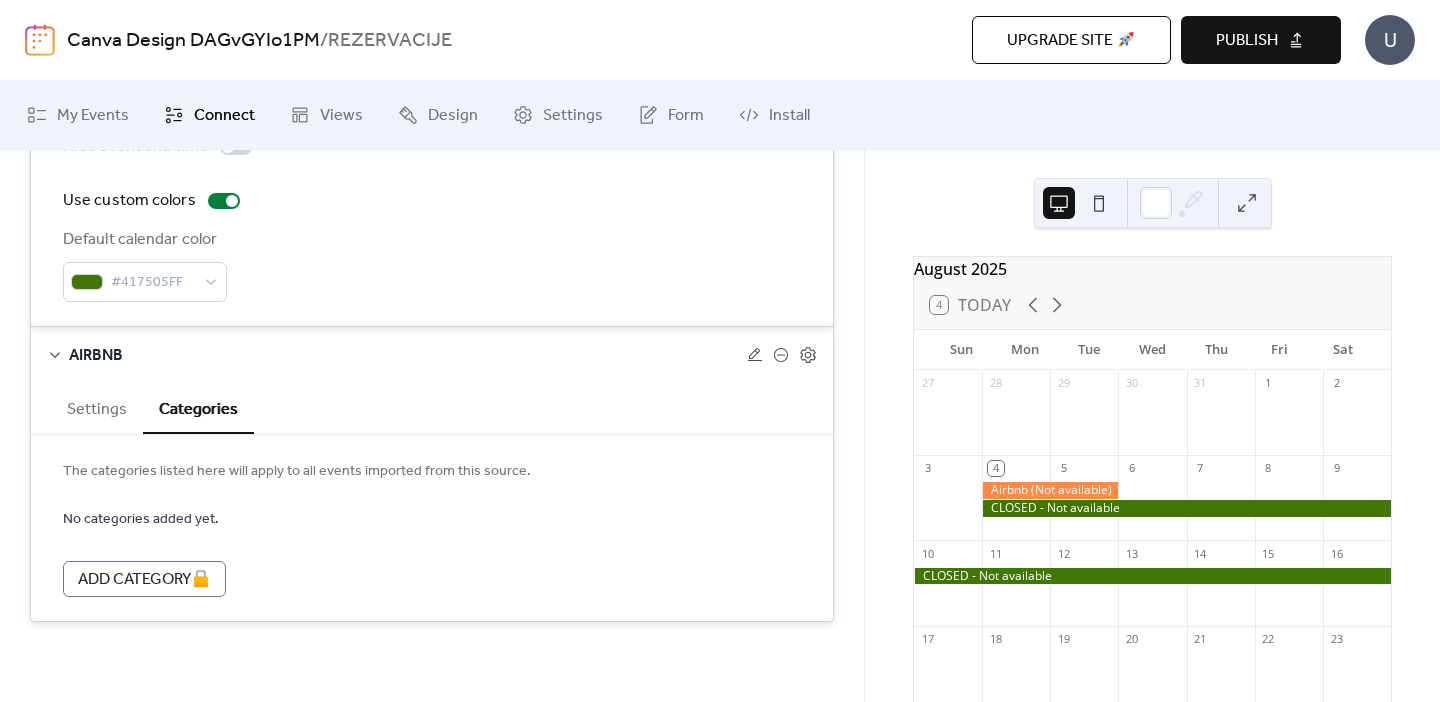 click on "Settings" at bounding box center [97, 407] 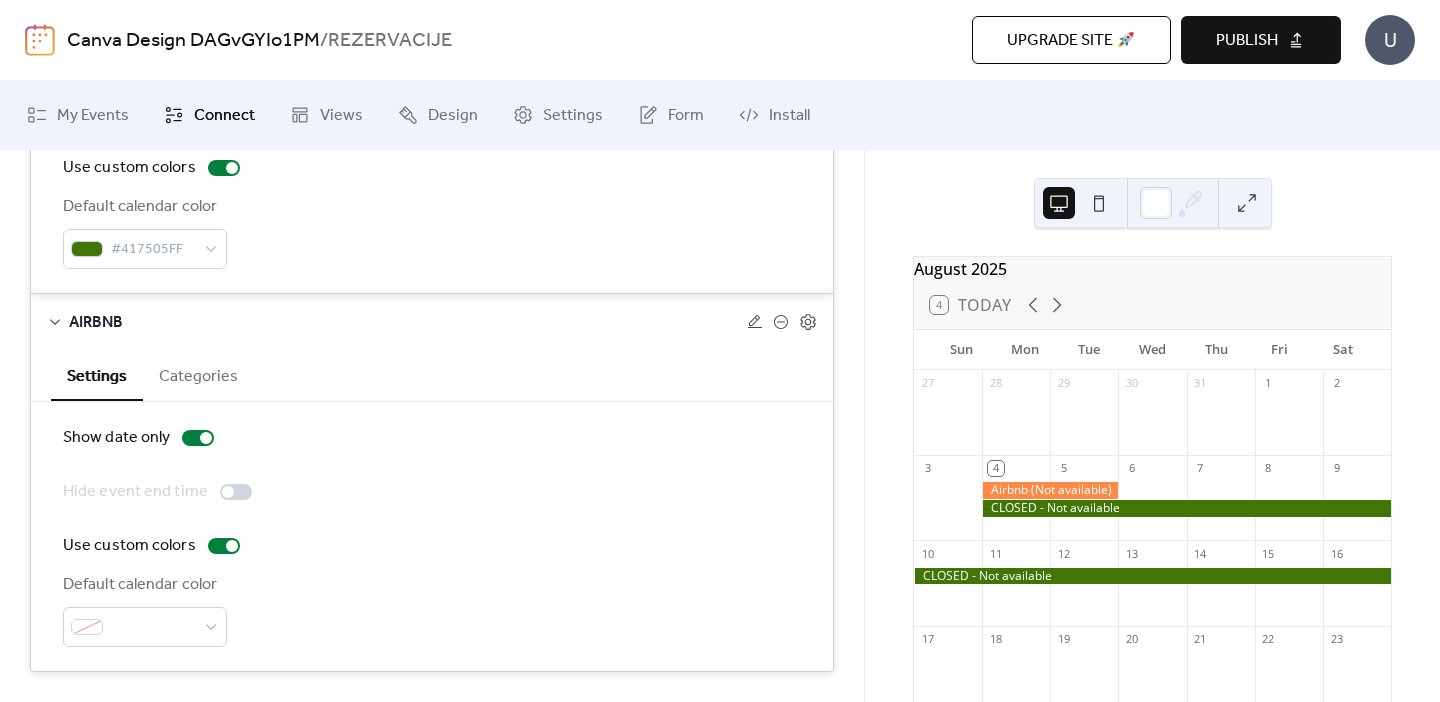 scroll, scrollTop: 565, scrollLeft: 0, axis: vertical 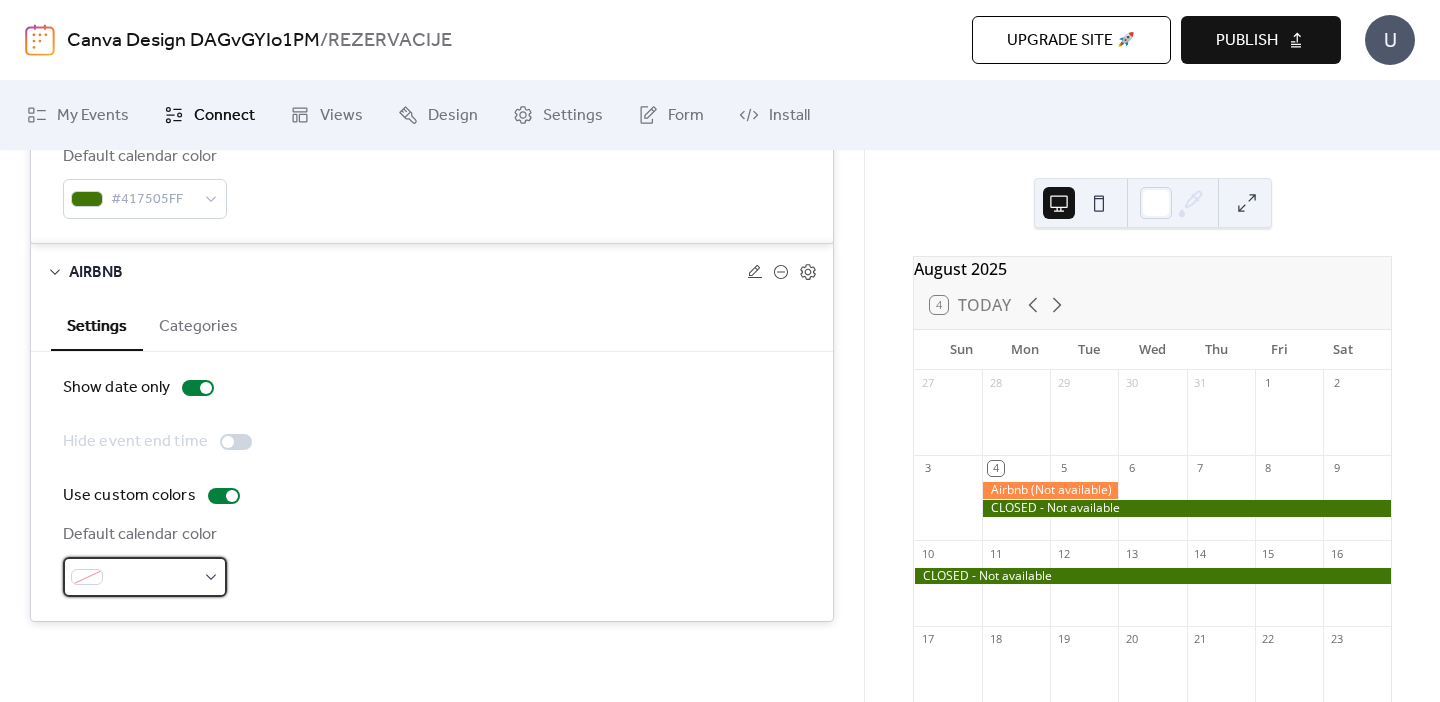 click at bounding box center (153, 578) 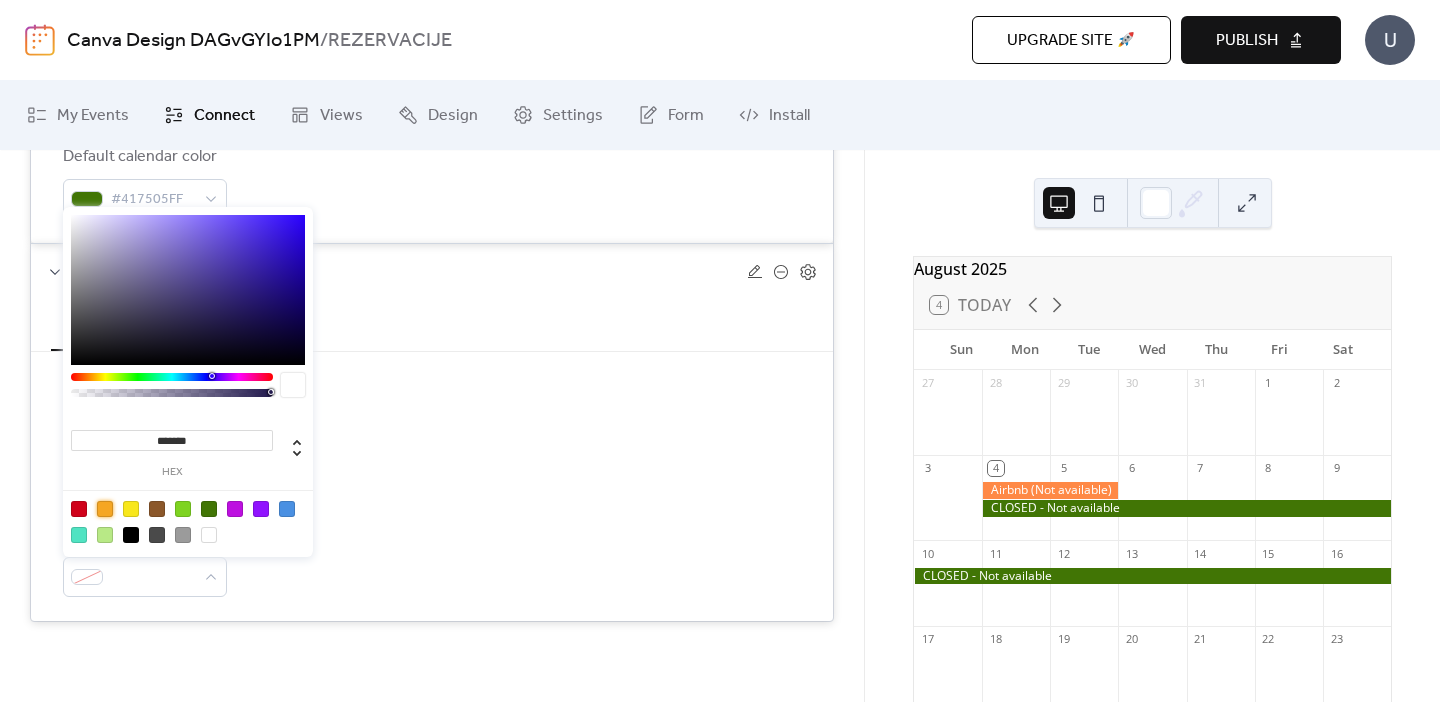click at bounding box center [105, 509] 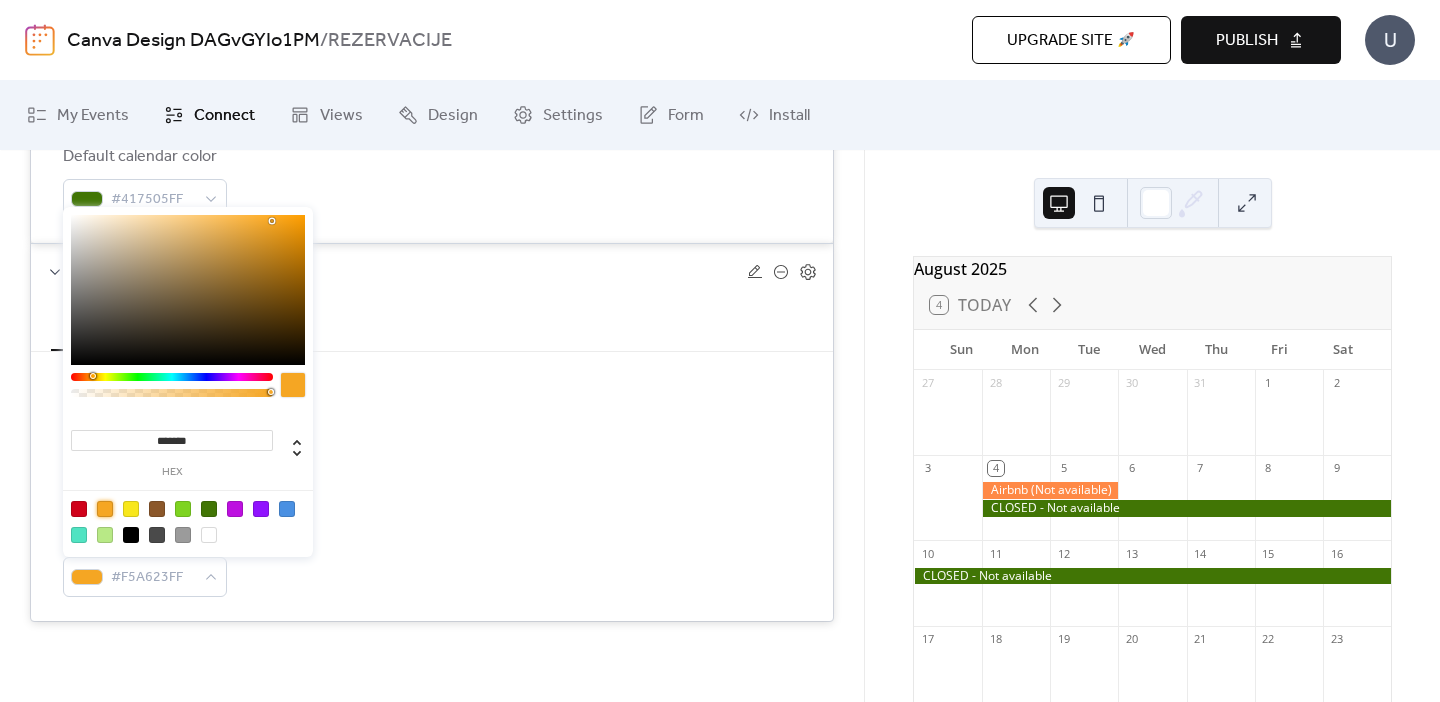 click on "Show date only Hide event end time Use custom colors Default calendar color #F5A623FF" at bounding box center [432, 486] 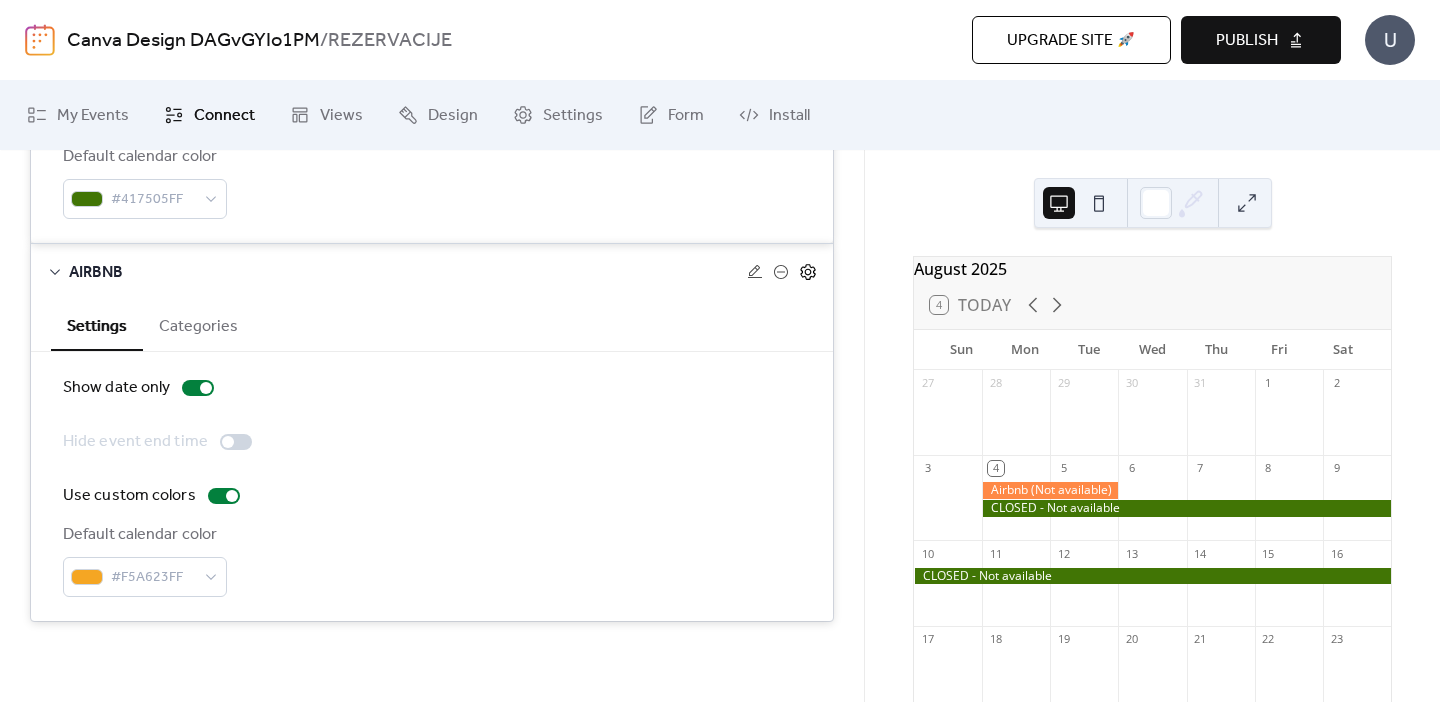 click 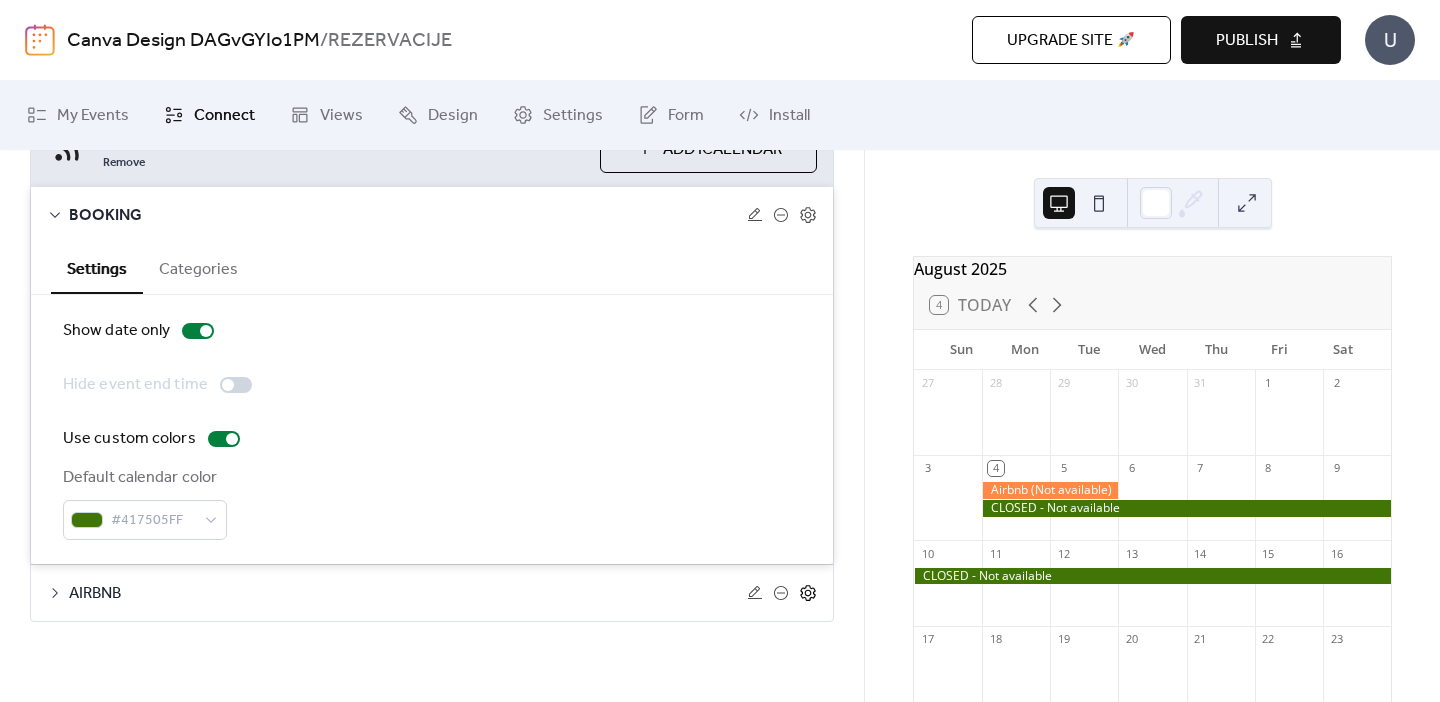 scroll, scrollTop: 244, scrollLeft: 0, axis: vertical 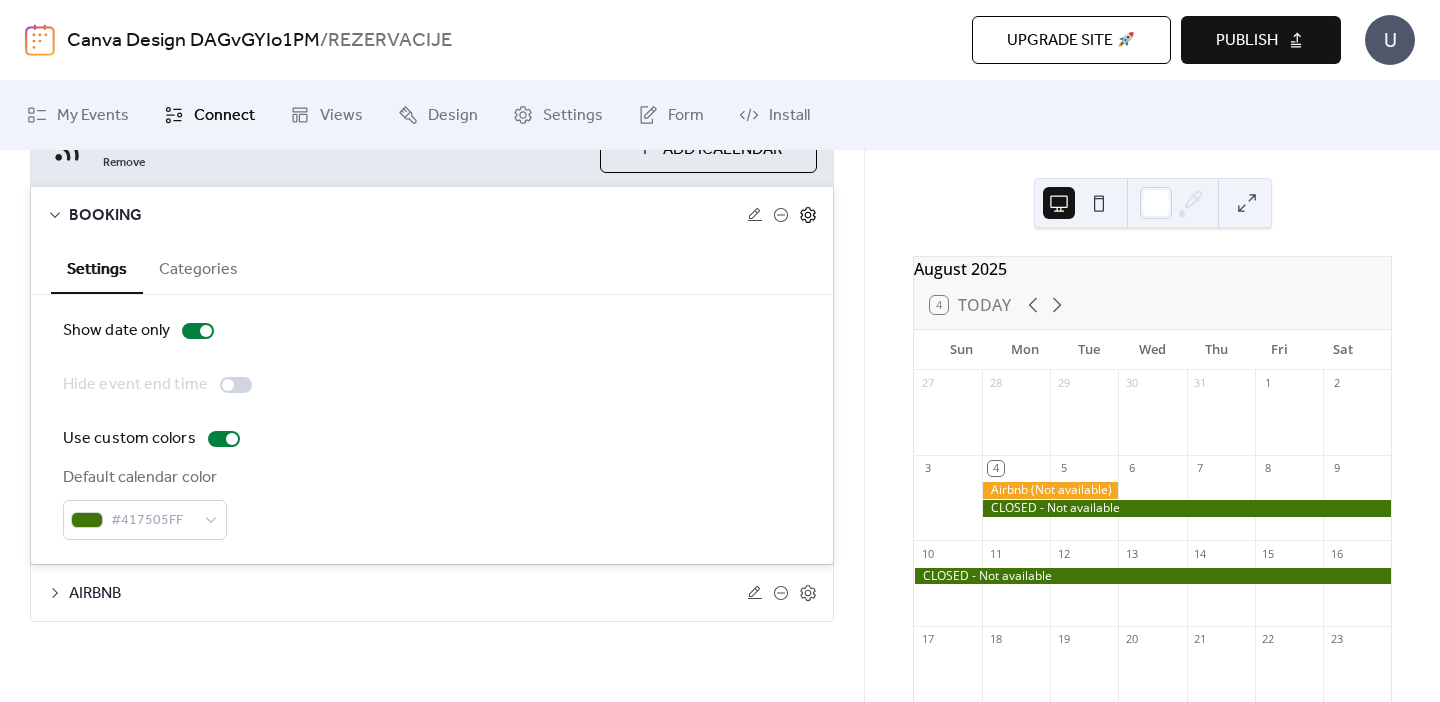 click 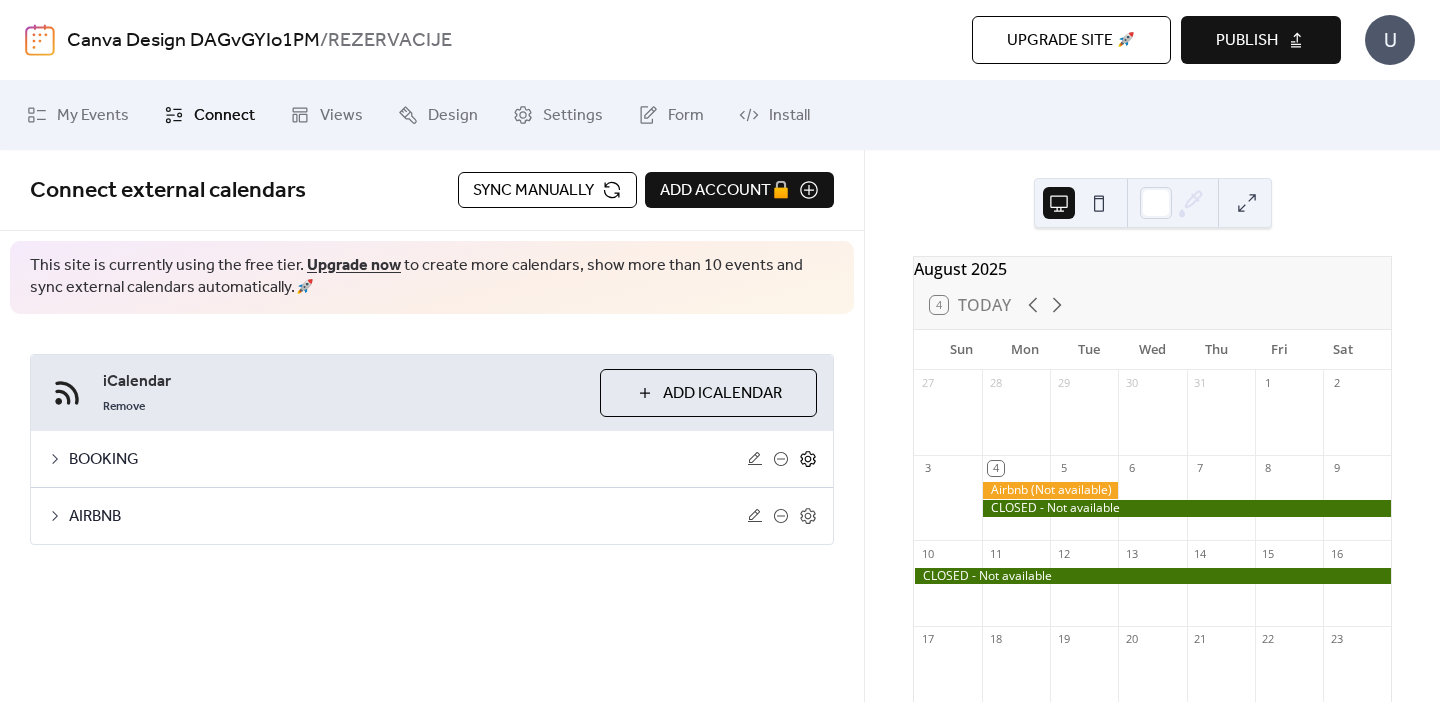 click 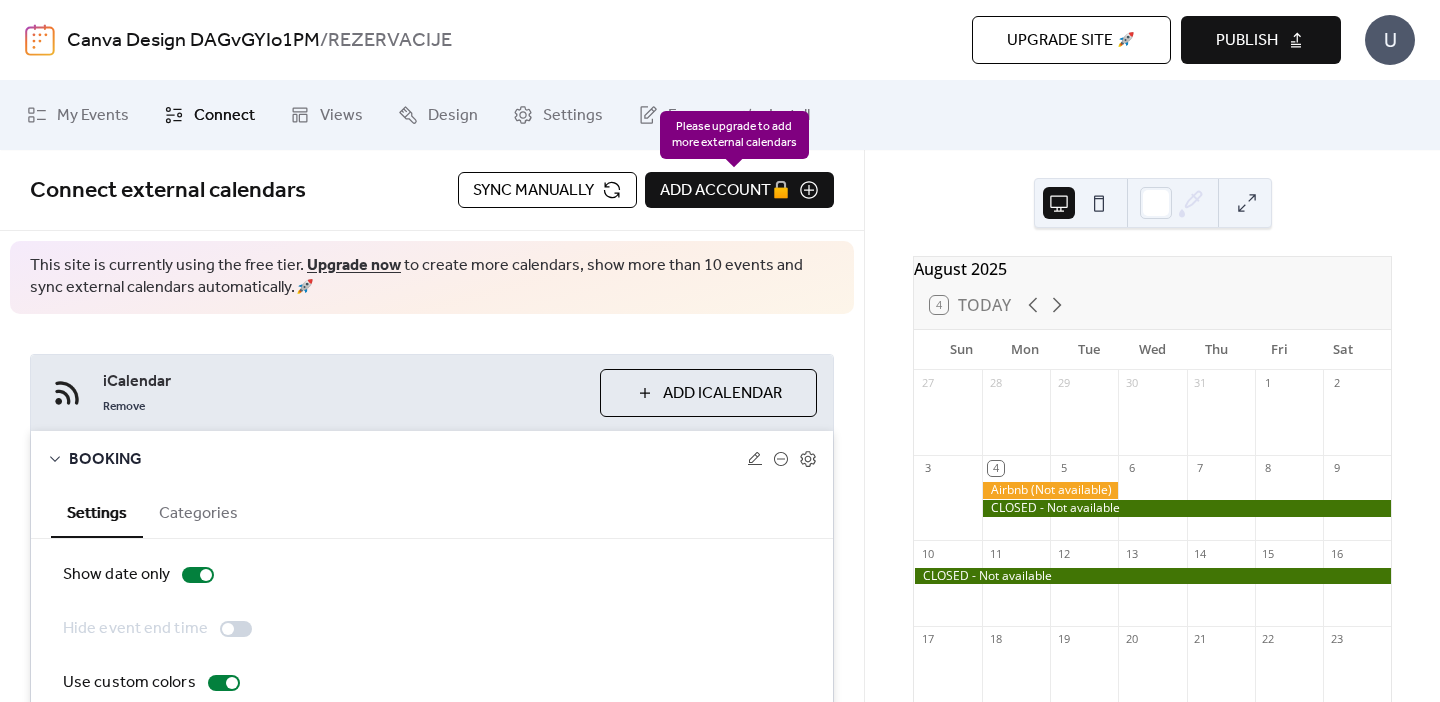 click on "Add account  🔒" at bounding box center [739, 190] 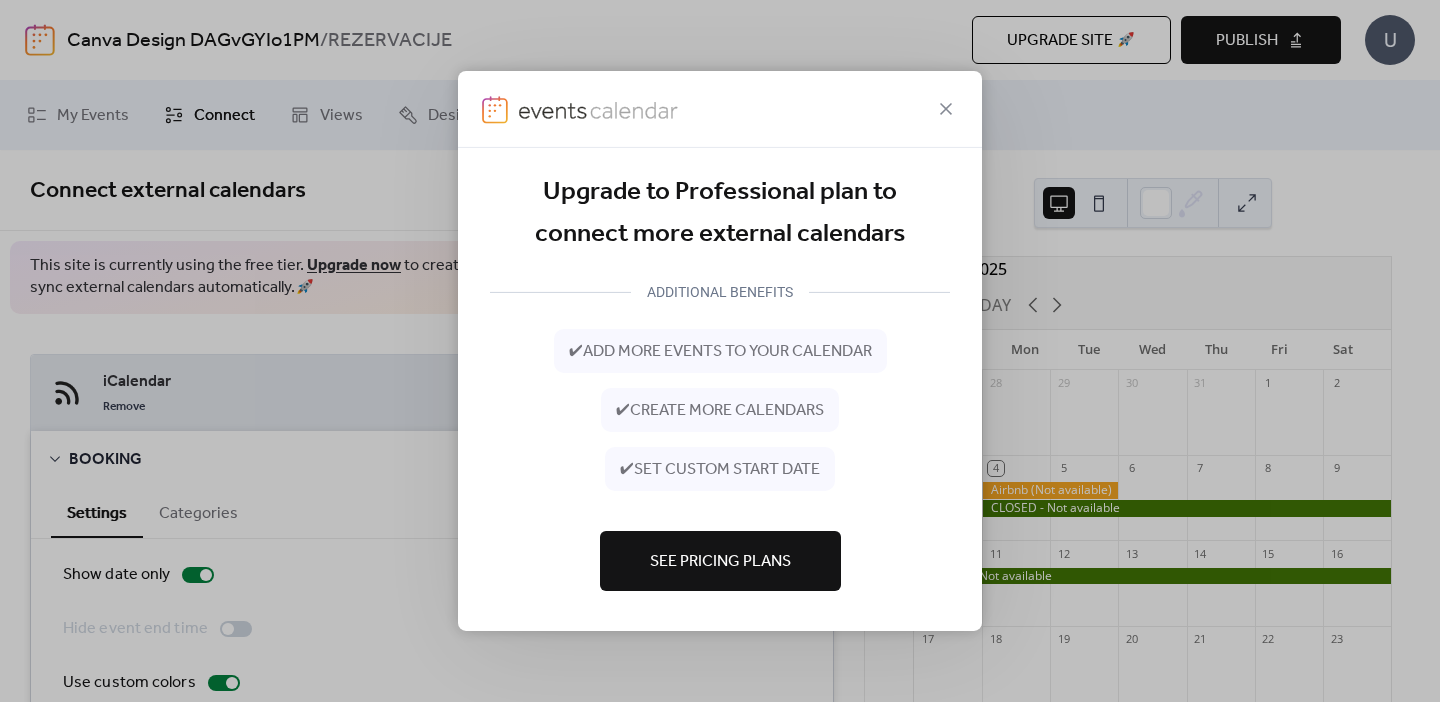 click at bounding box center (720, 109) 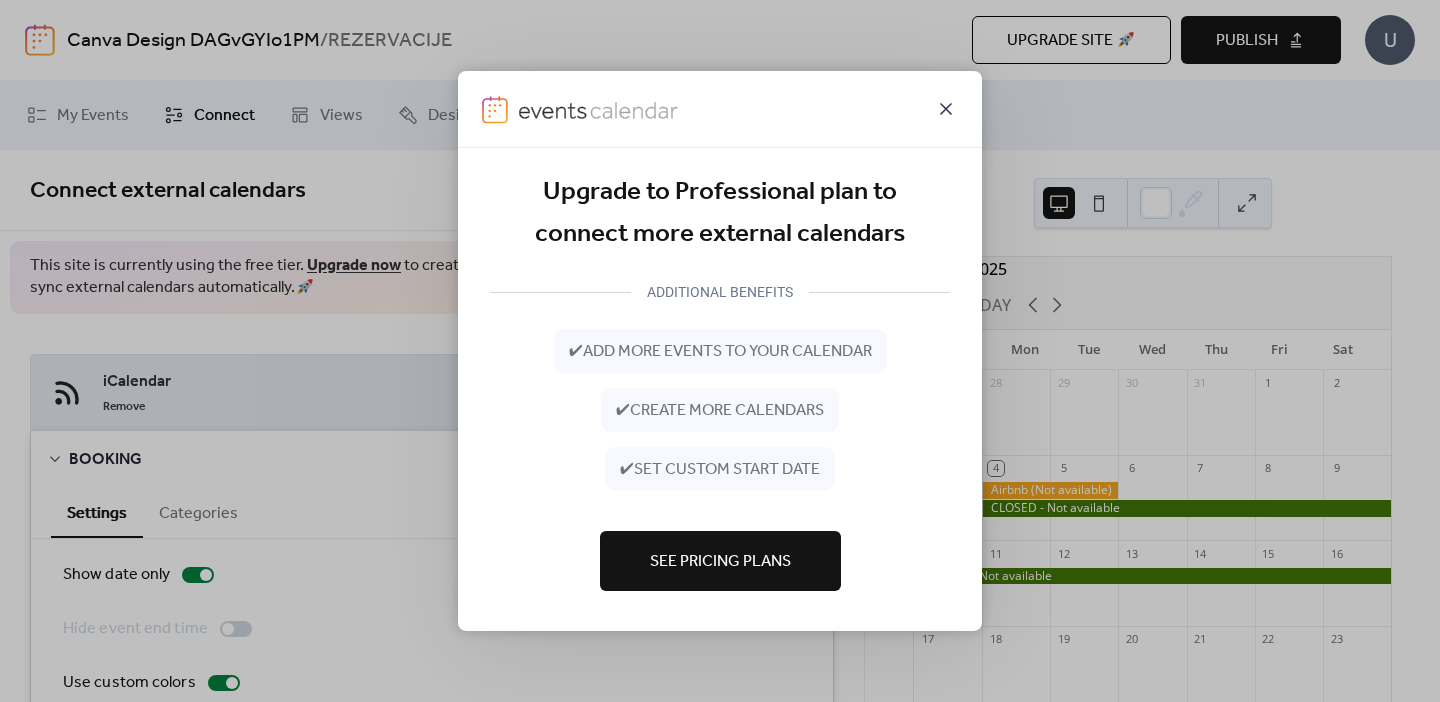 click 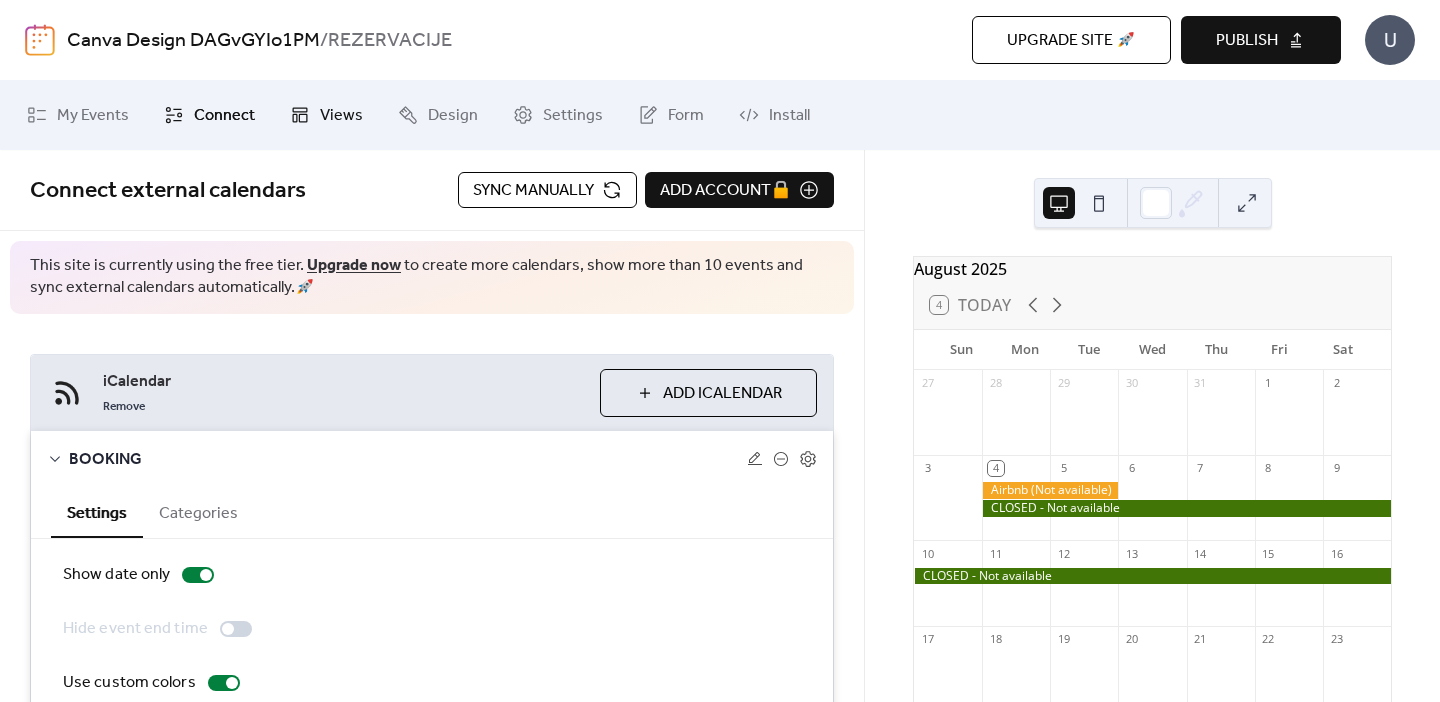 click on "Views" at bounding box center [341, 116] 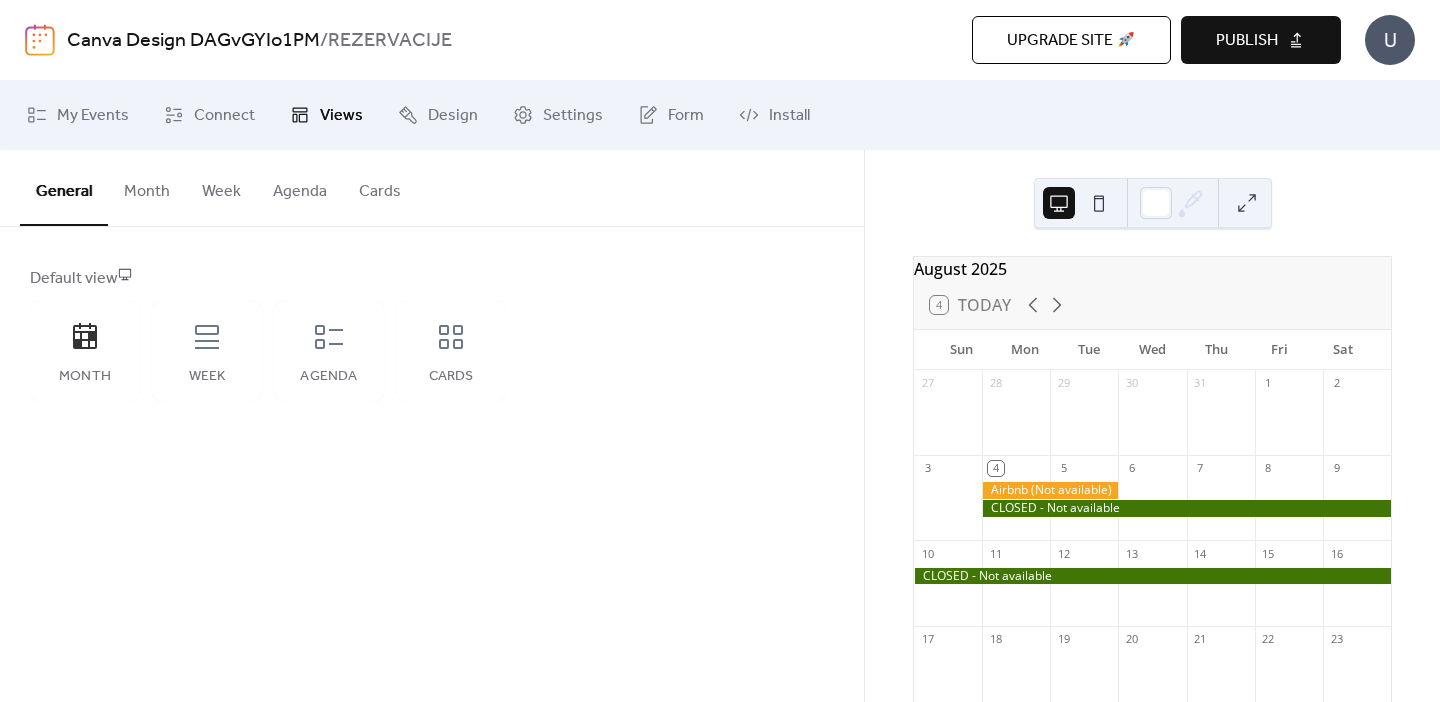 click on "Month" at bounding box center [147, 187] 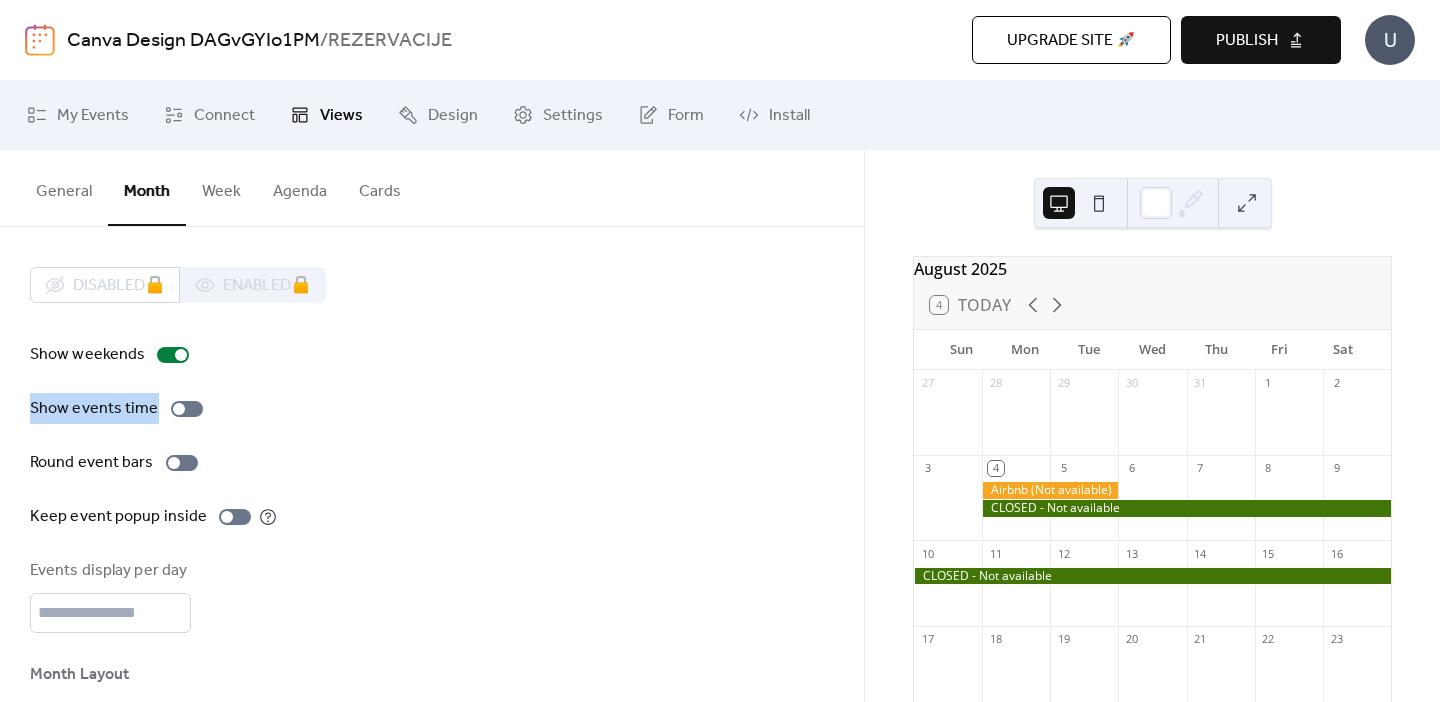 drag, startPoint x: 283, startPoint y: 375, endPoint x: 281, endPoint y: 393, distance: 18.110771 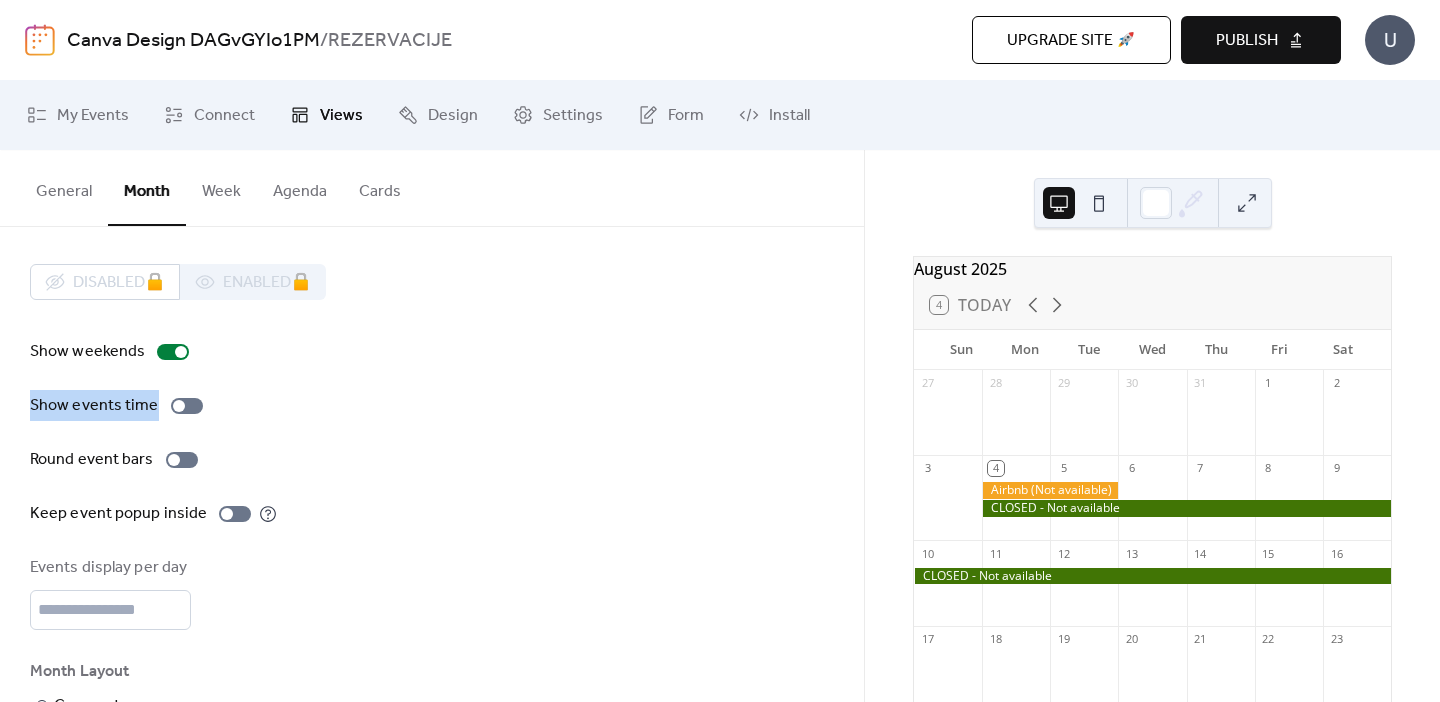 scroll, scrollTop: 4, scrollLeft: 0, axis: vertical 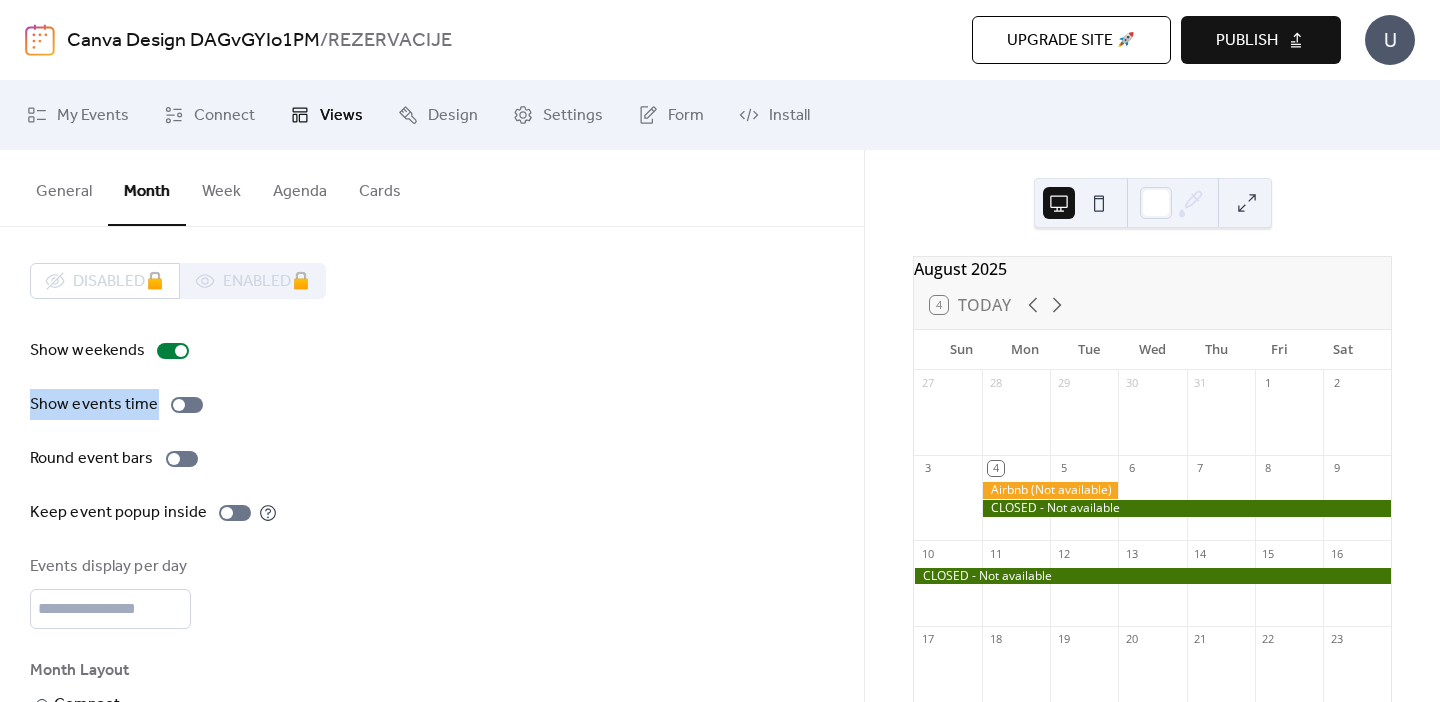 click on "Cards" at bounding box center [380, 187] 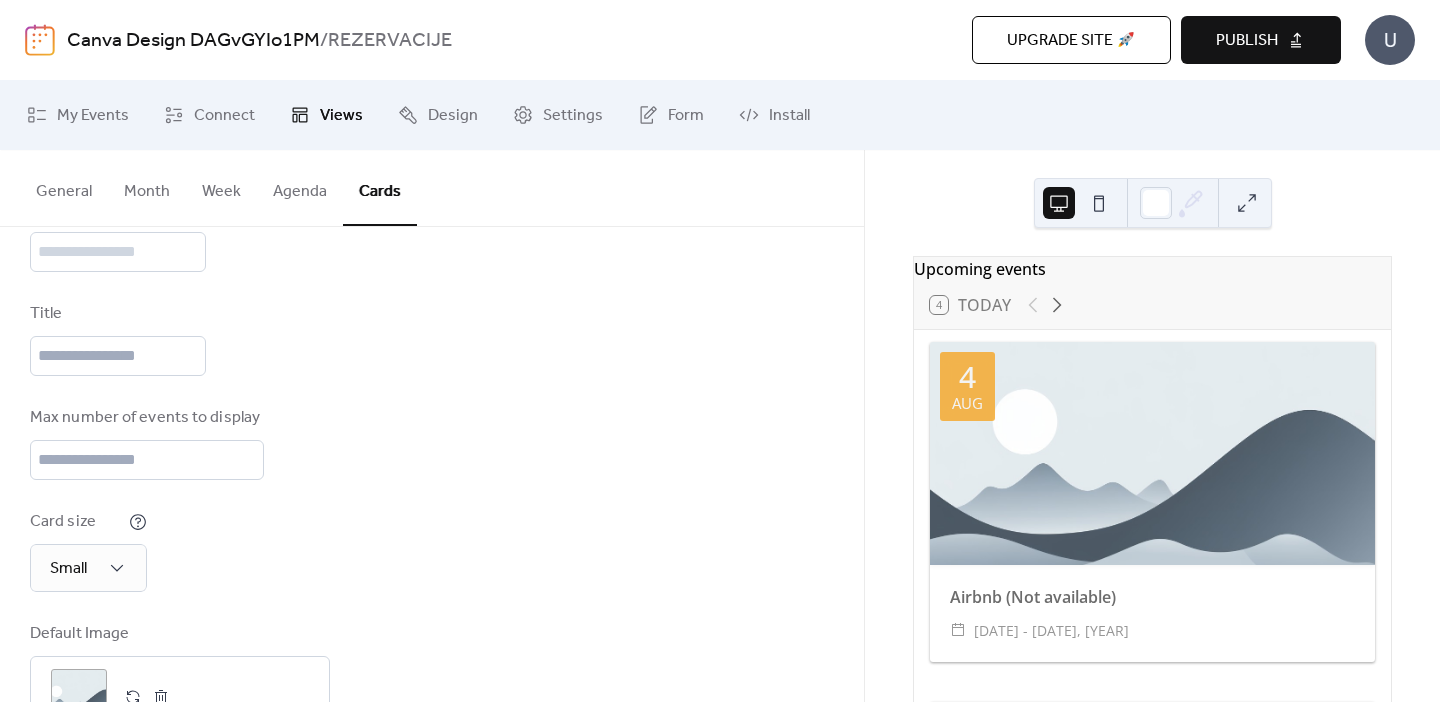 scroll, scrollTop: 95, scrollLeft: 0, axis: vertical 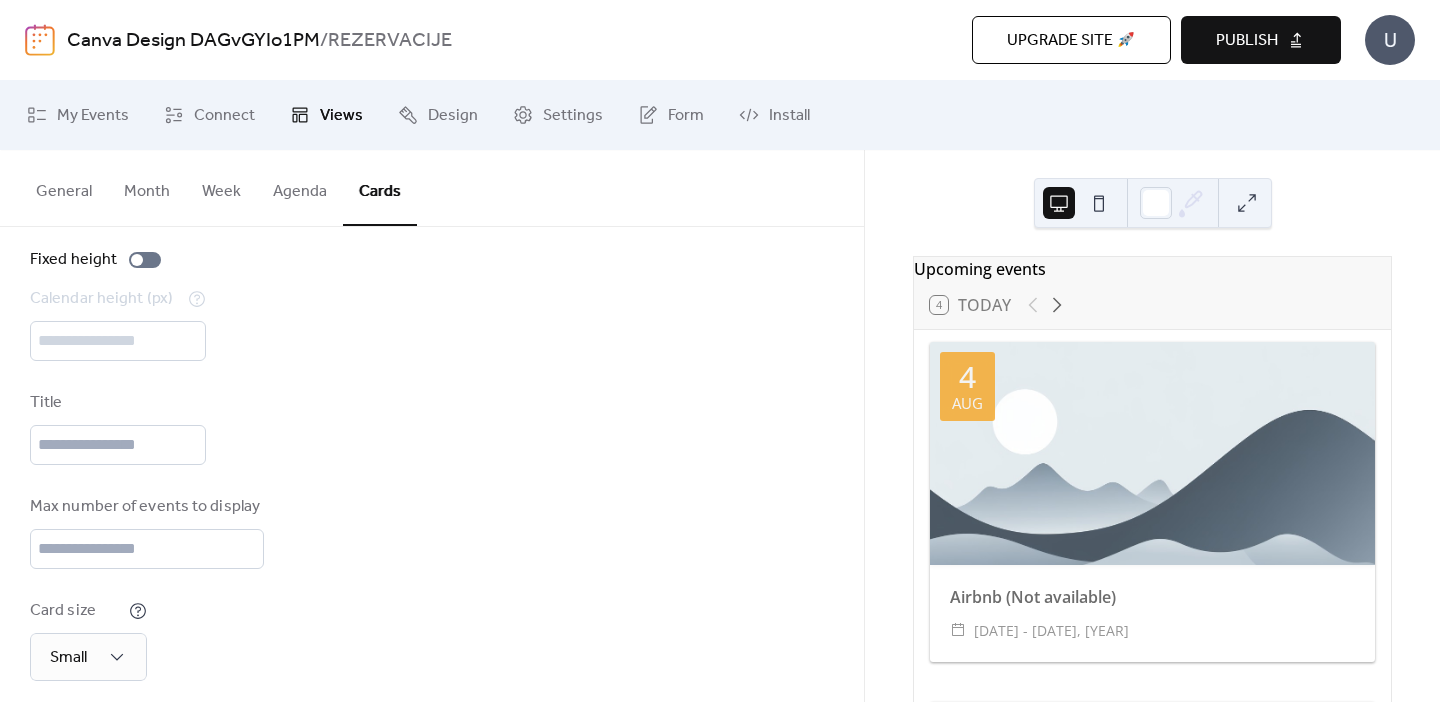click on "Month" at bounding box center (147, 187) 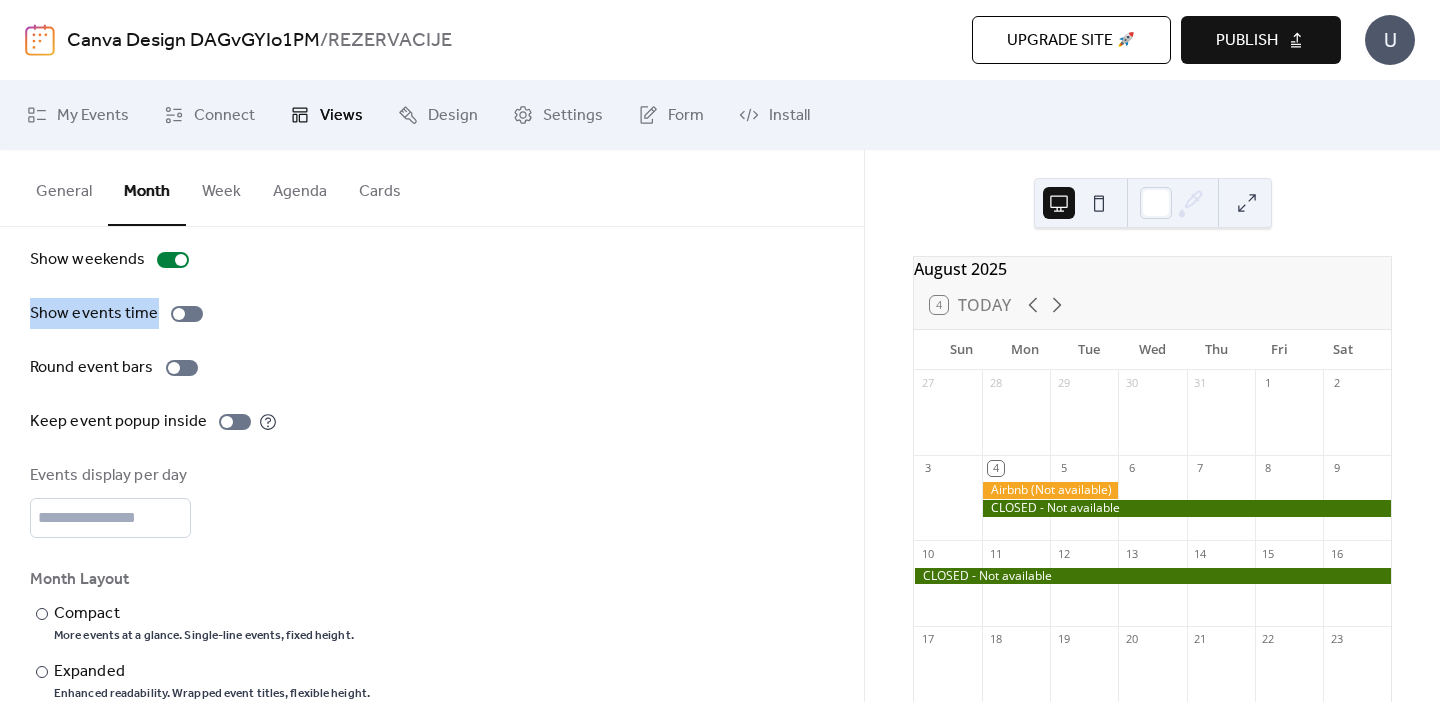 click on "General" at bounding box center (64, 187) 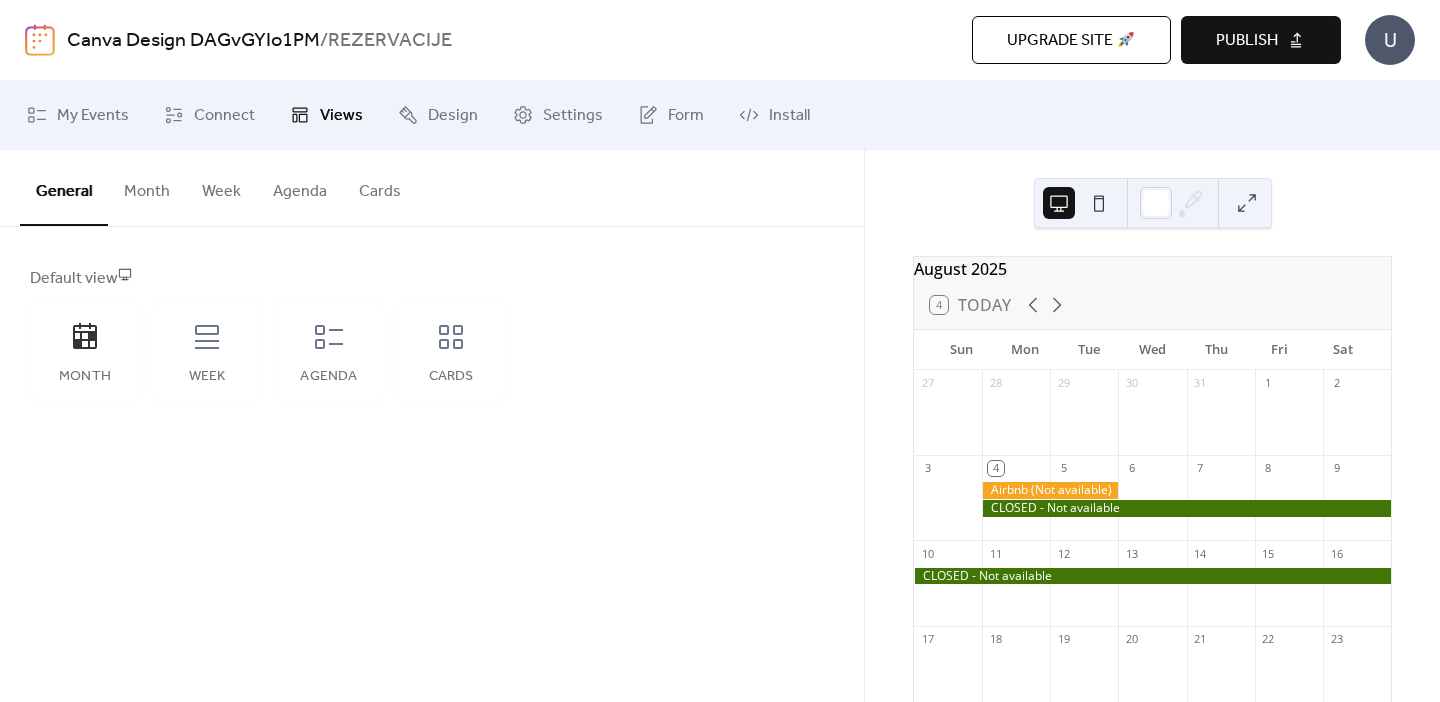 scroll, scrollTop: 0, scrollLeft: 0, axis: both 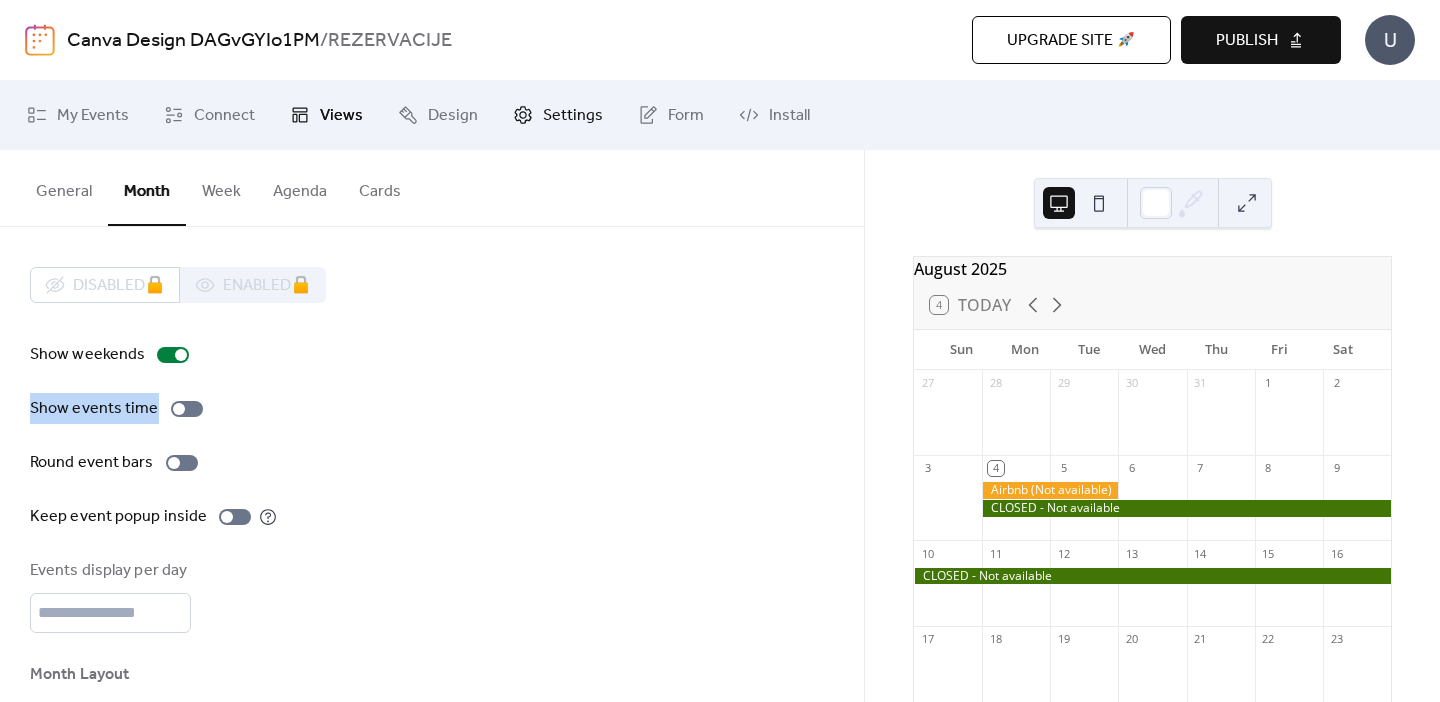 click on "Settings" at bounding box center [573, 116] 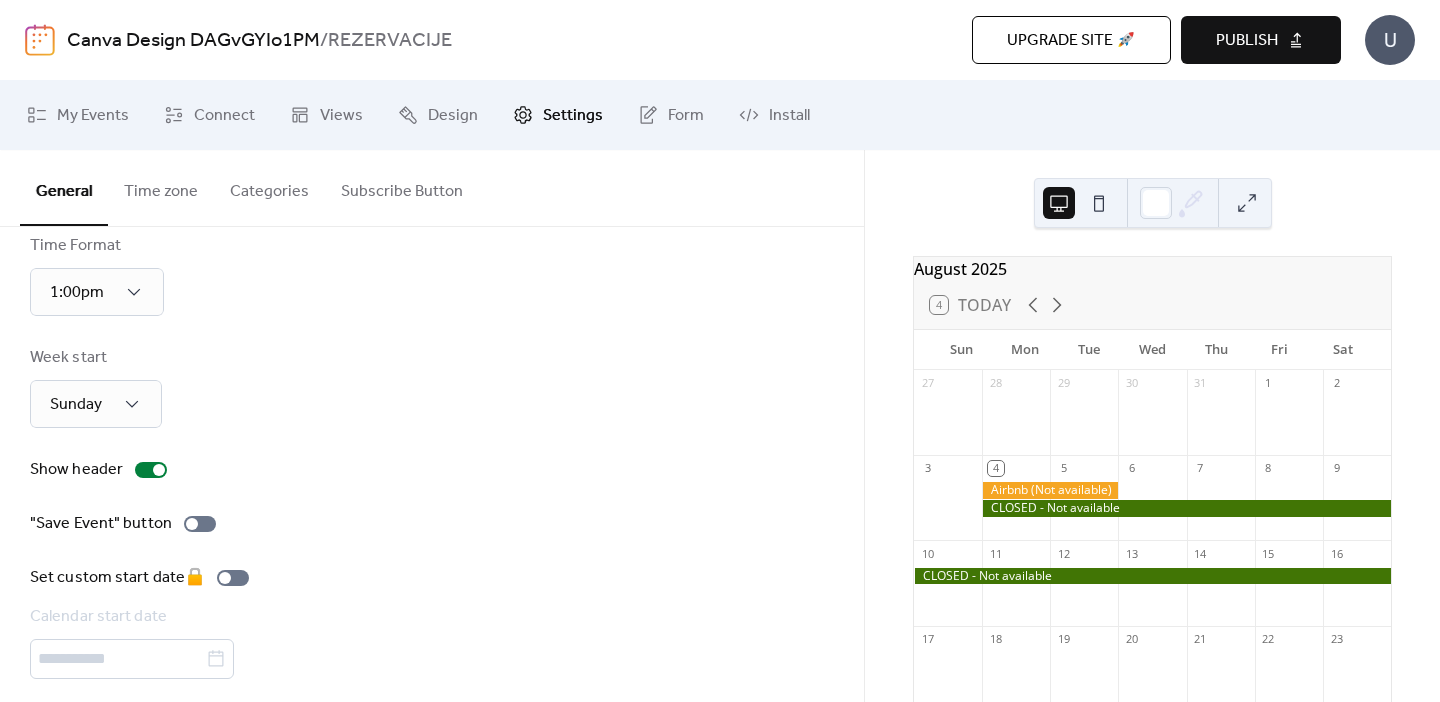 scroll, scrollTop: 216, scrollLeft: 0, axis: vertical 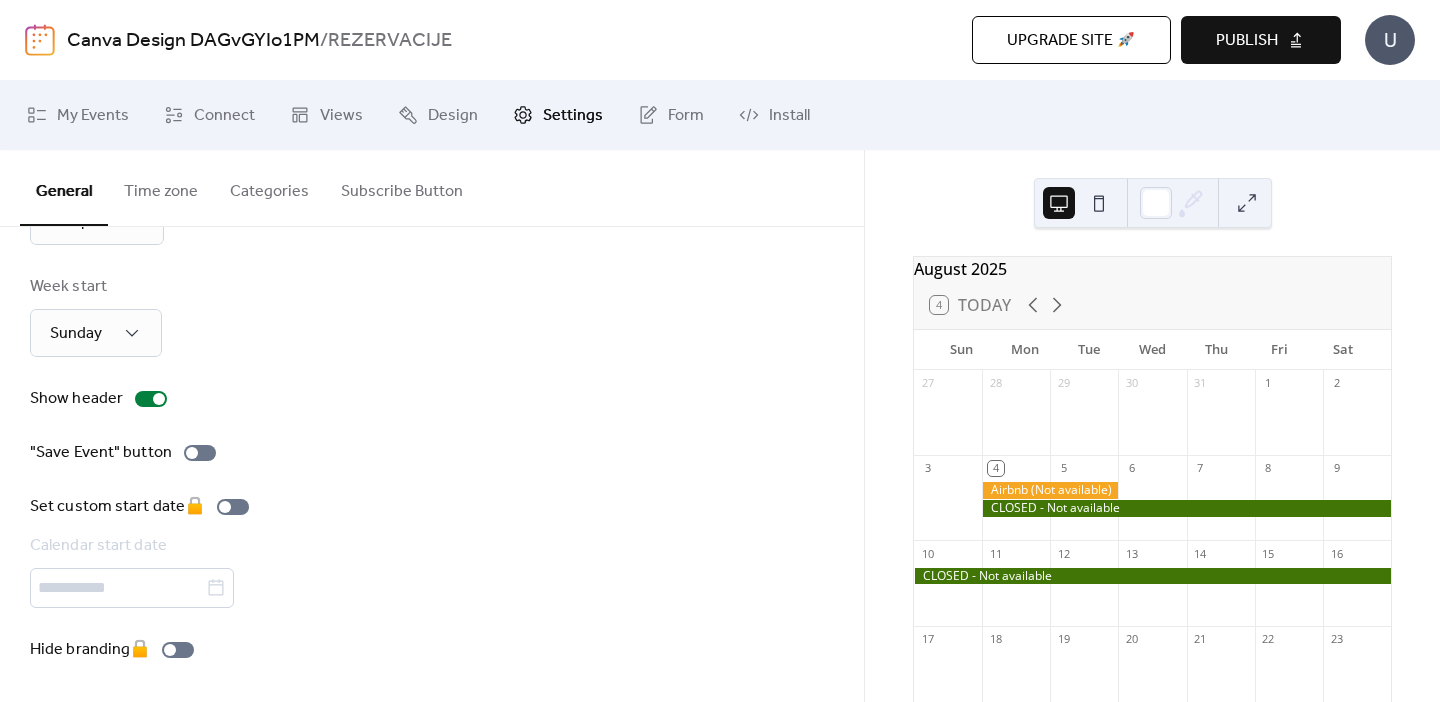 click on "Time zone" at bounding box center [161, 187] 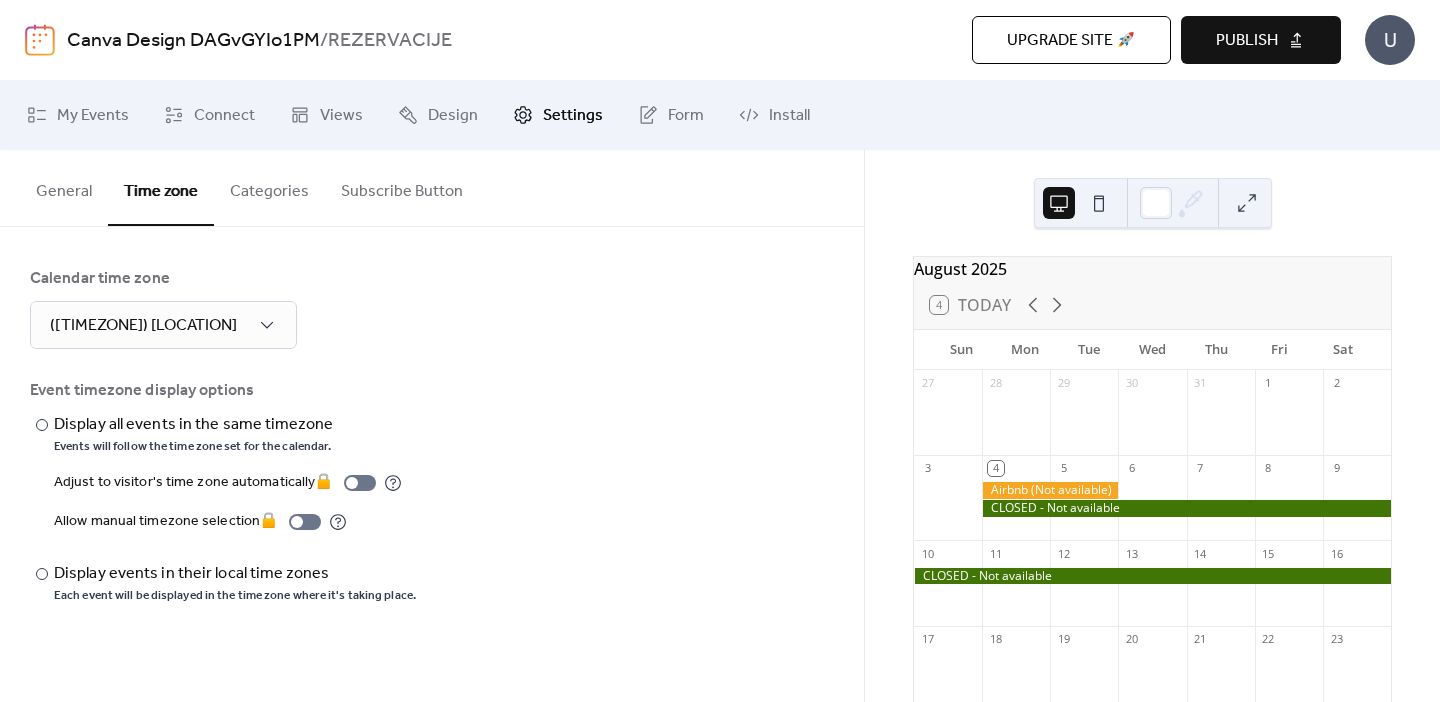 click on "Categories" at bounding box center (269, 187) 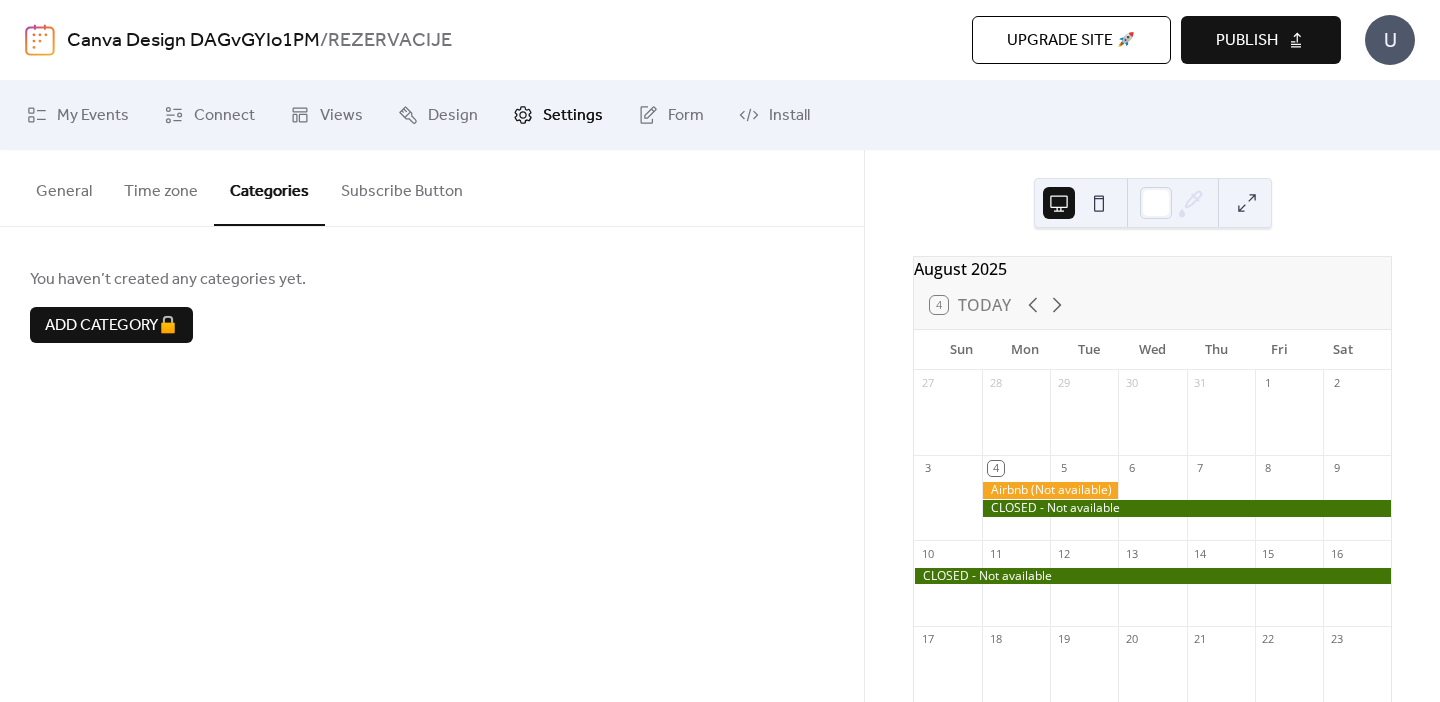 click on "Subscribe Button" at bounding box center (402, 187) 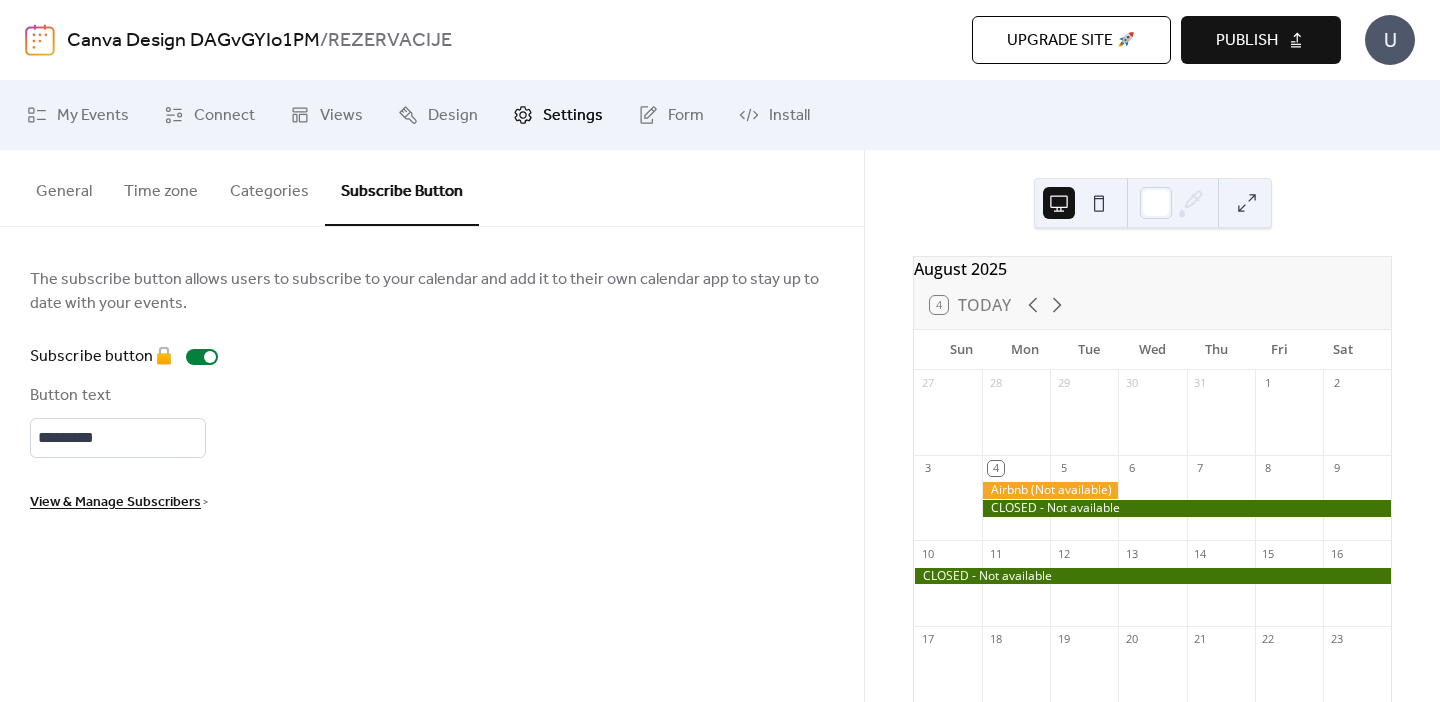 click on "Time zone" at bounding box center (161, 187) 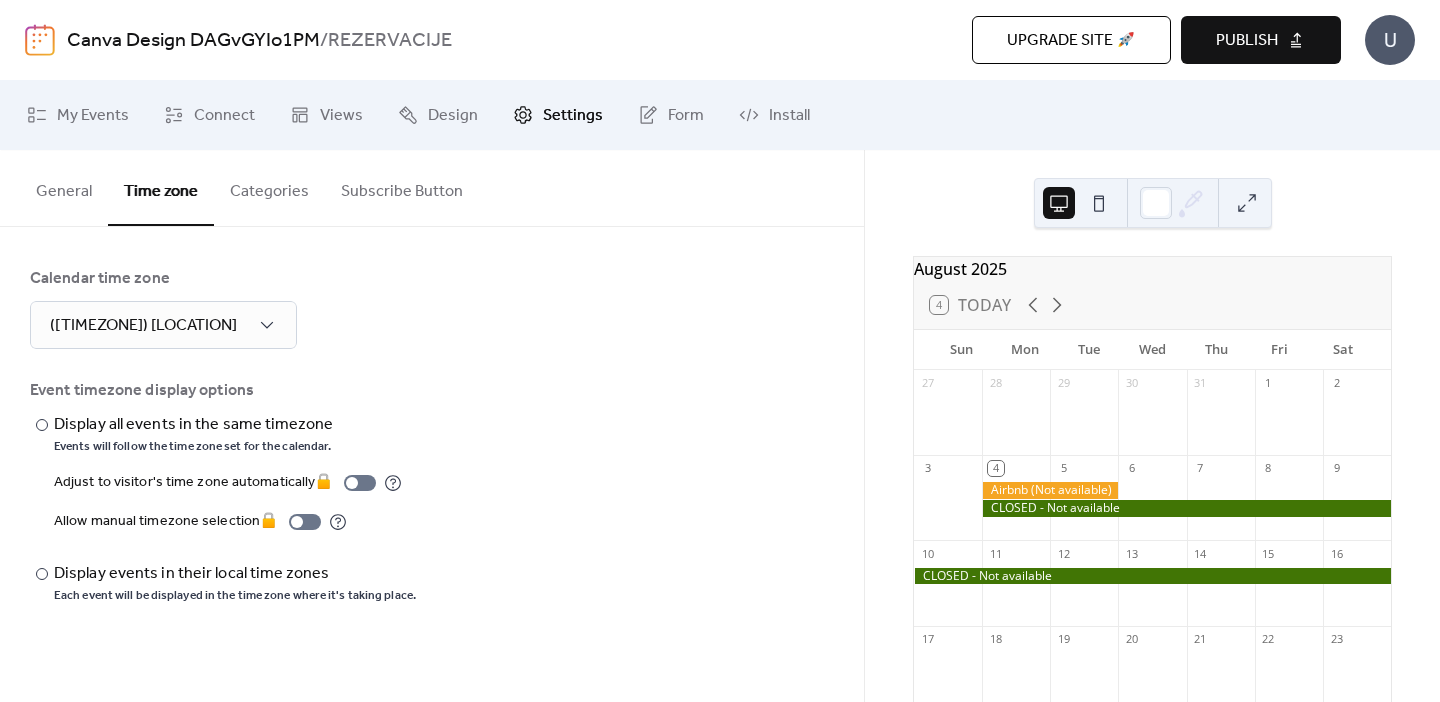click on "Subscribe Button" at bounding box center [402, 187] 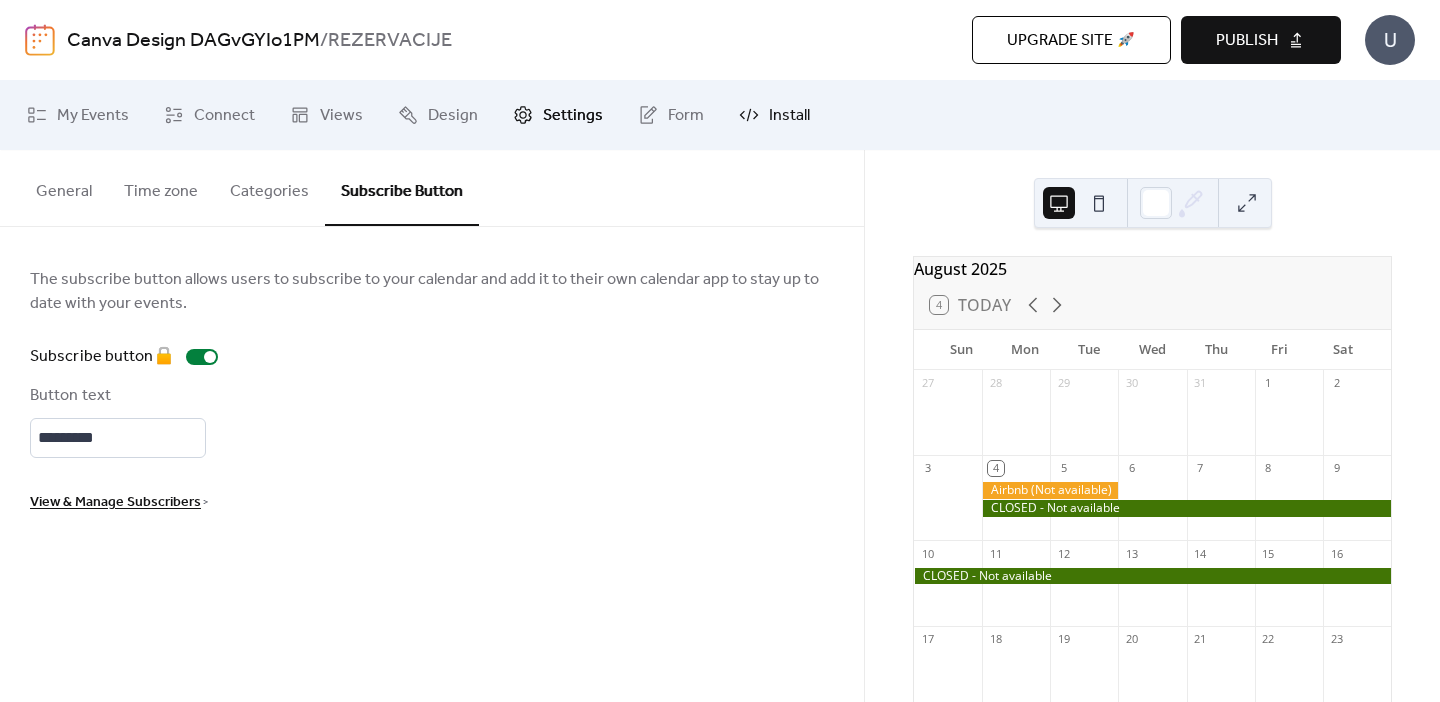 click on "Install" at bounding box center (789, 116) 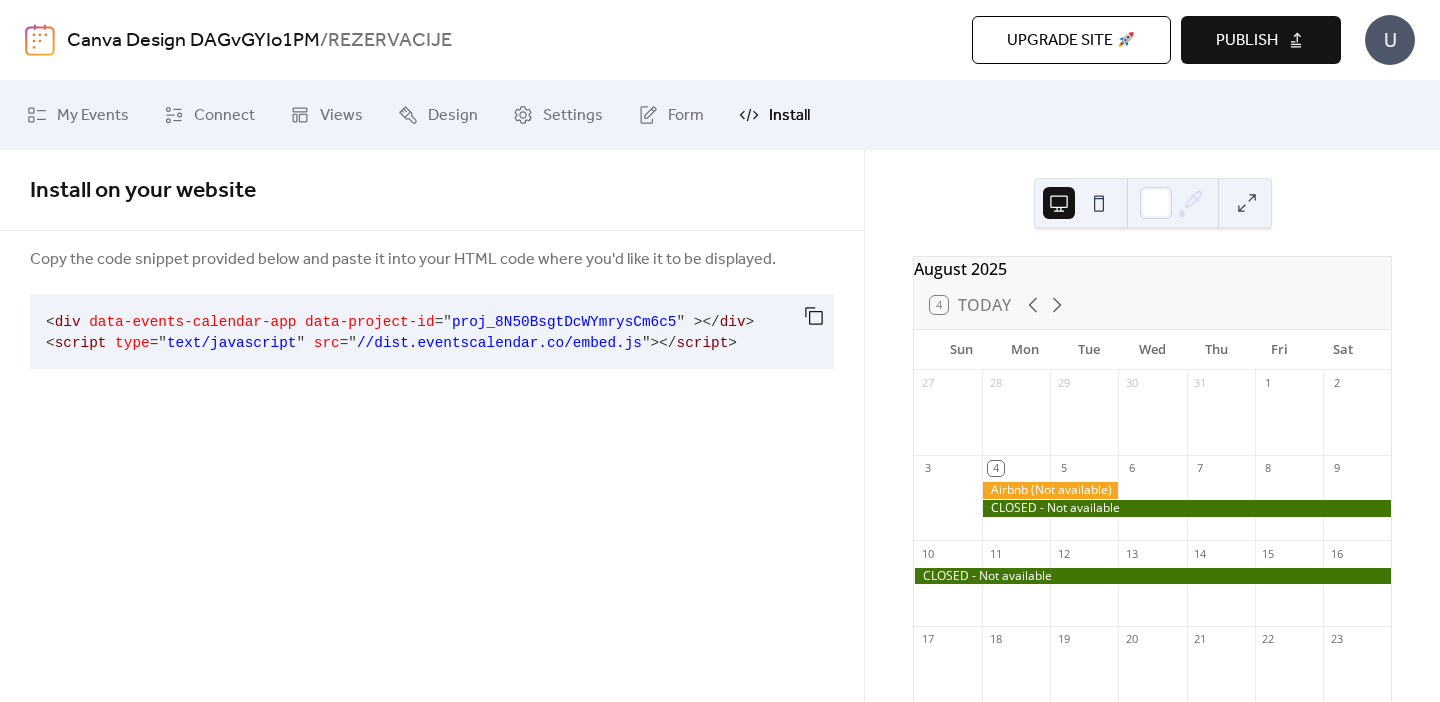 click on "Install on your website" at bounding box center [143, 191] 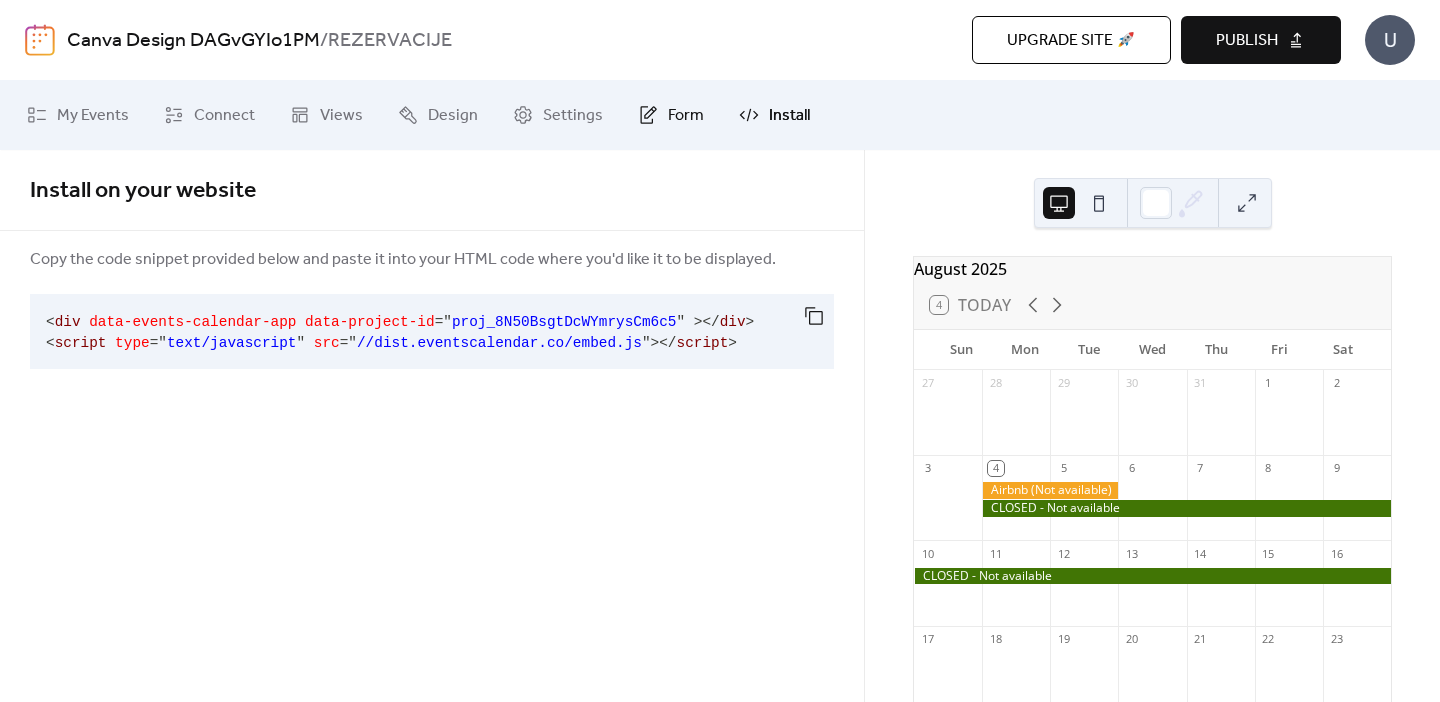 click on "Form" at bounding box center [671, 115] 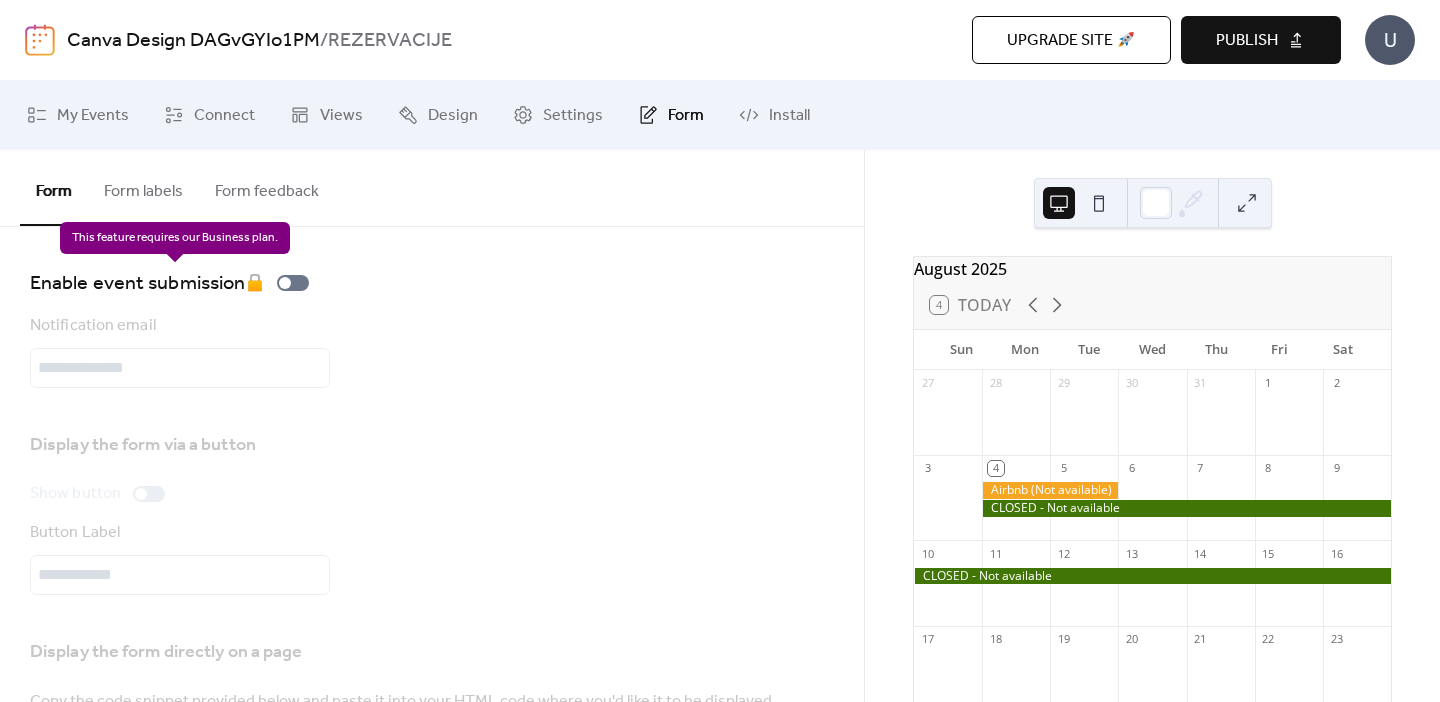 click on "Enable event submission  🔒" at bounding box center [173, 283] 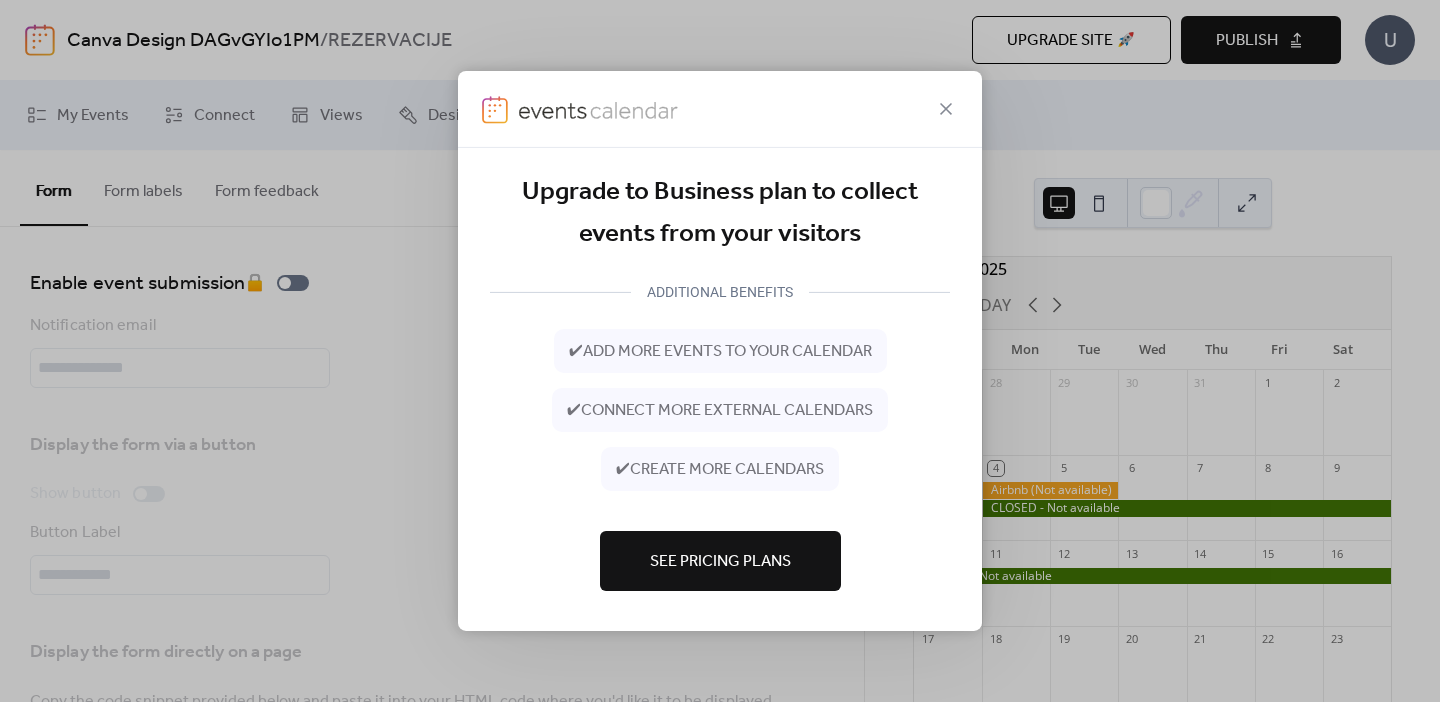 click on "Upgrade to Business plan to collect events from your visitors ADDITIONAL BENEFITS ✔  add more events to your calendar ✔  connect more external calendars ✔  create more calendars See Pricing Plans" at bounding box center [720, 351] 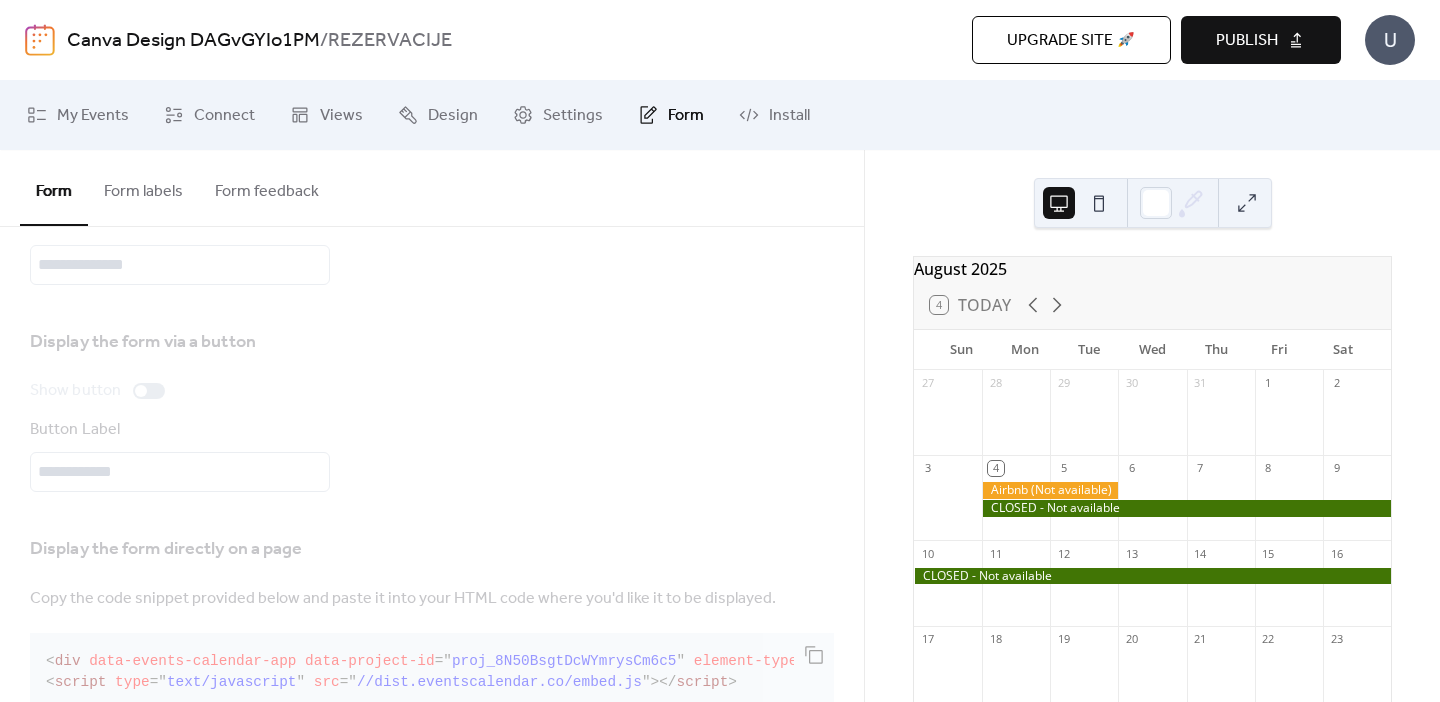 scroll, scrollTop: 161, scrollLeft: 0, axis: vertical 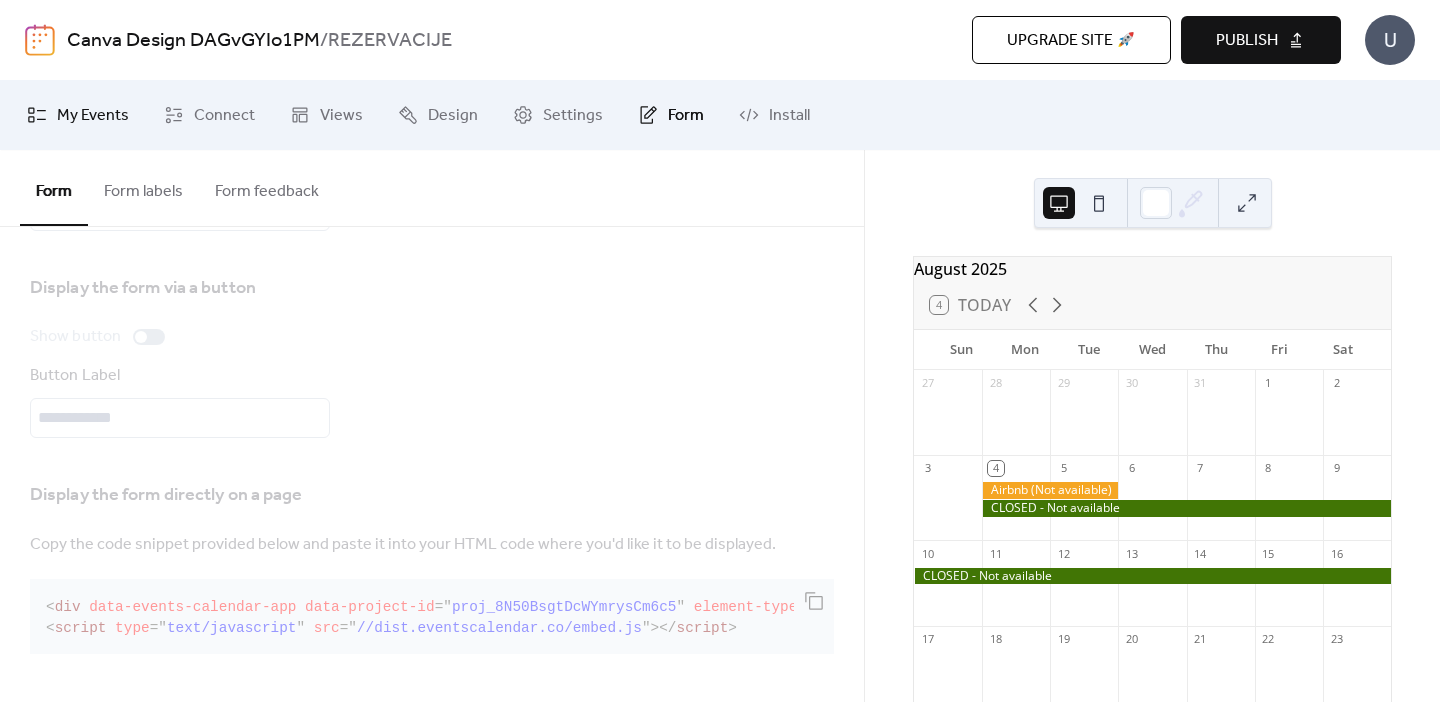 click on "My Events" at bounding box center [78, 115] 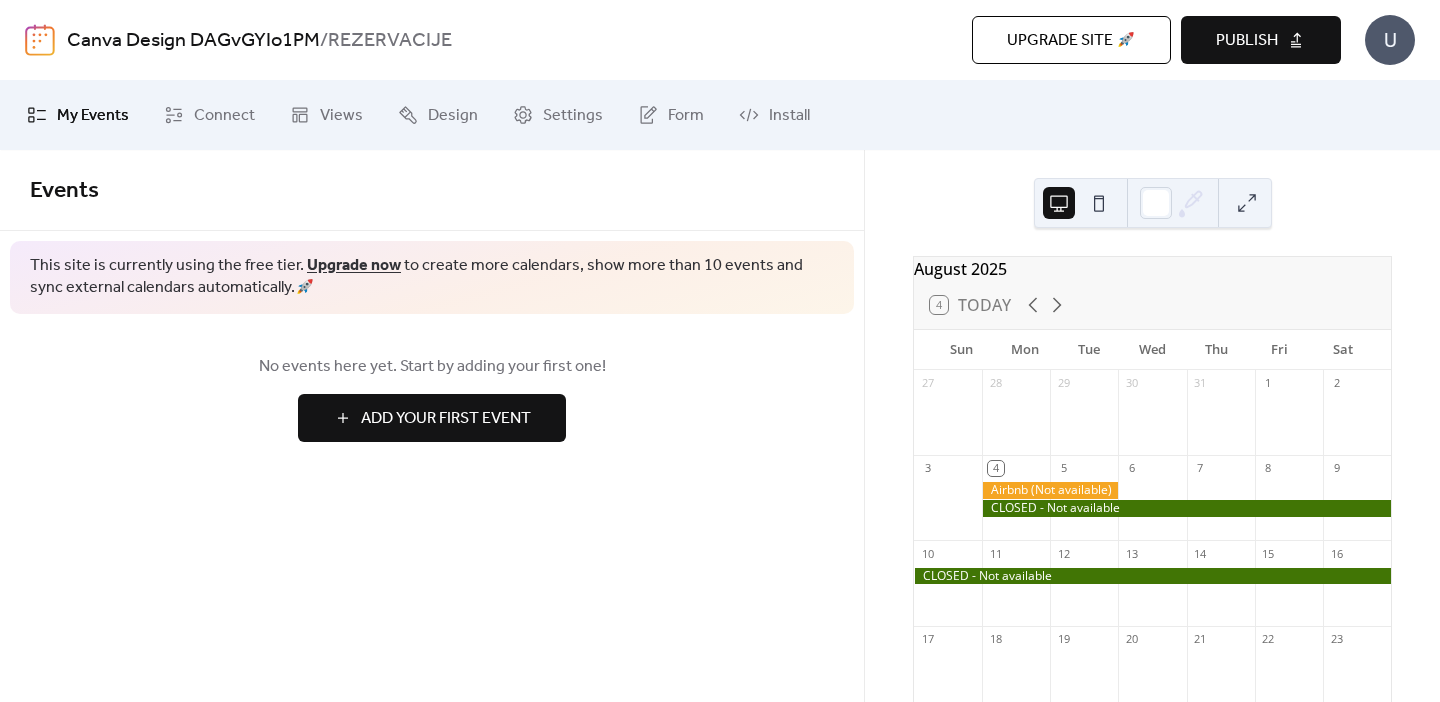 click on "Canva Design DAGvGYIo1PM" at bounding box center [193, 41] 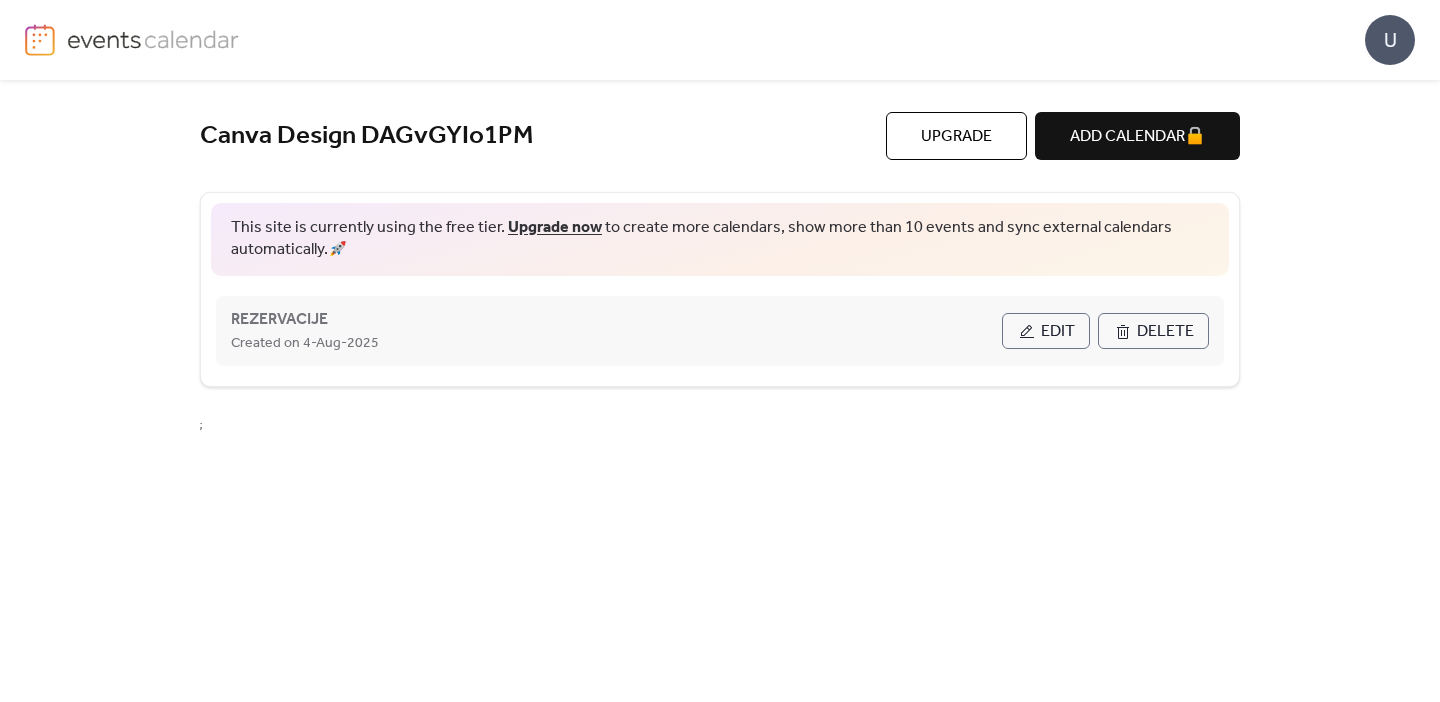 click on "Delete" at bounding box center (1165, 332) 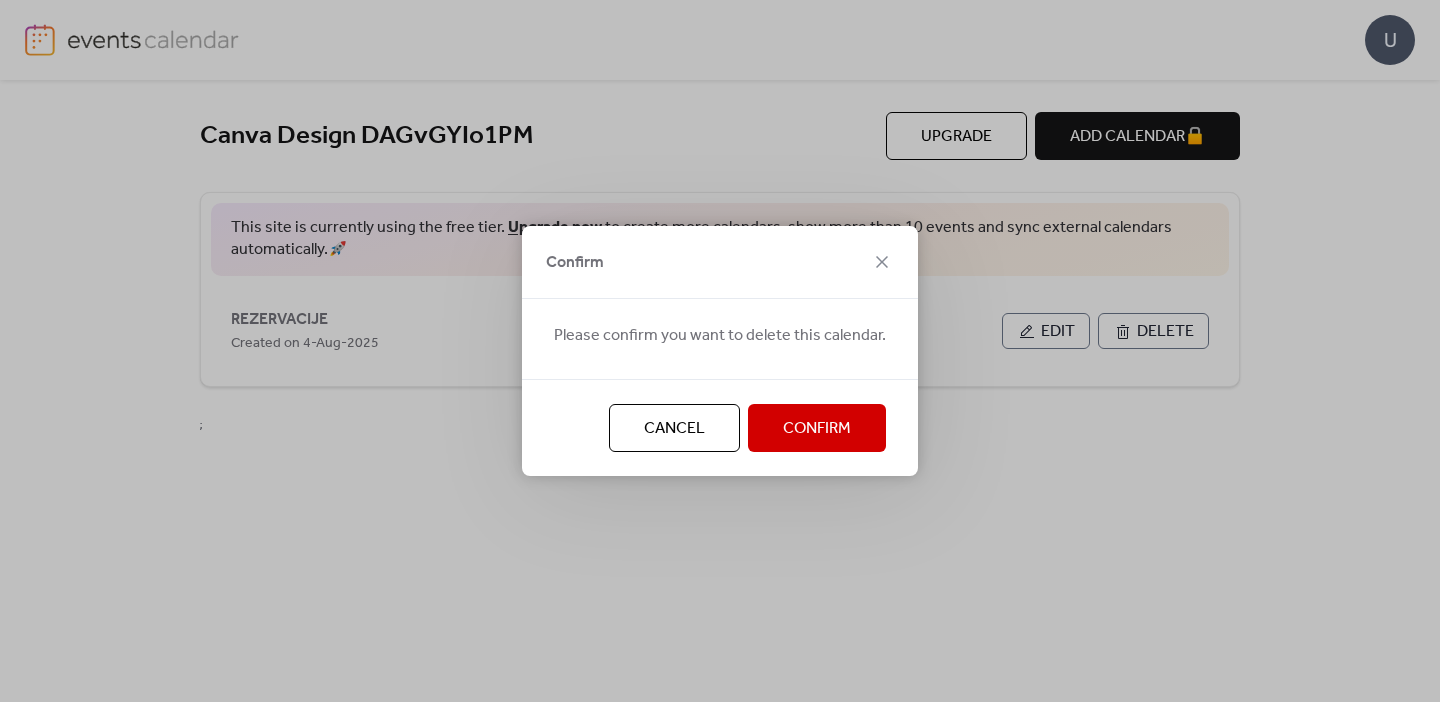 click on "Confirm" at bounding box center (817, 428) 